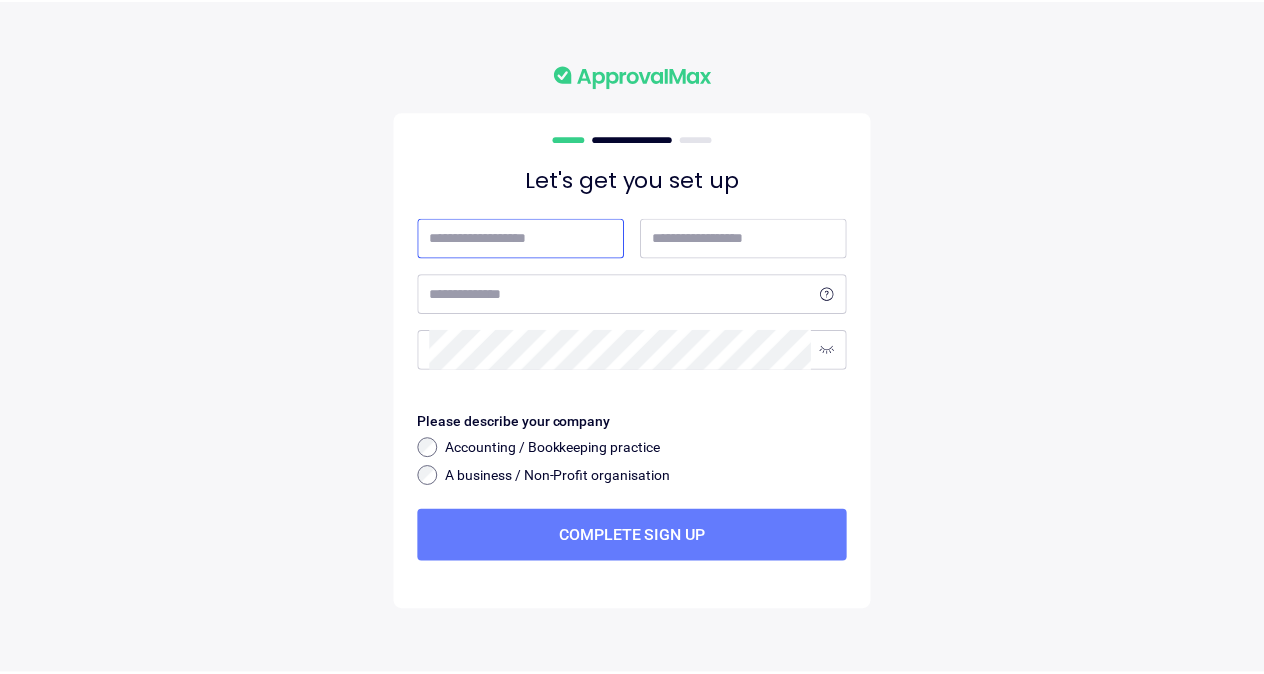 scroll, scrollTop: 0, scrollLeft: 0, axis: both 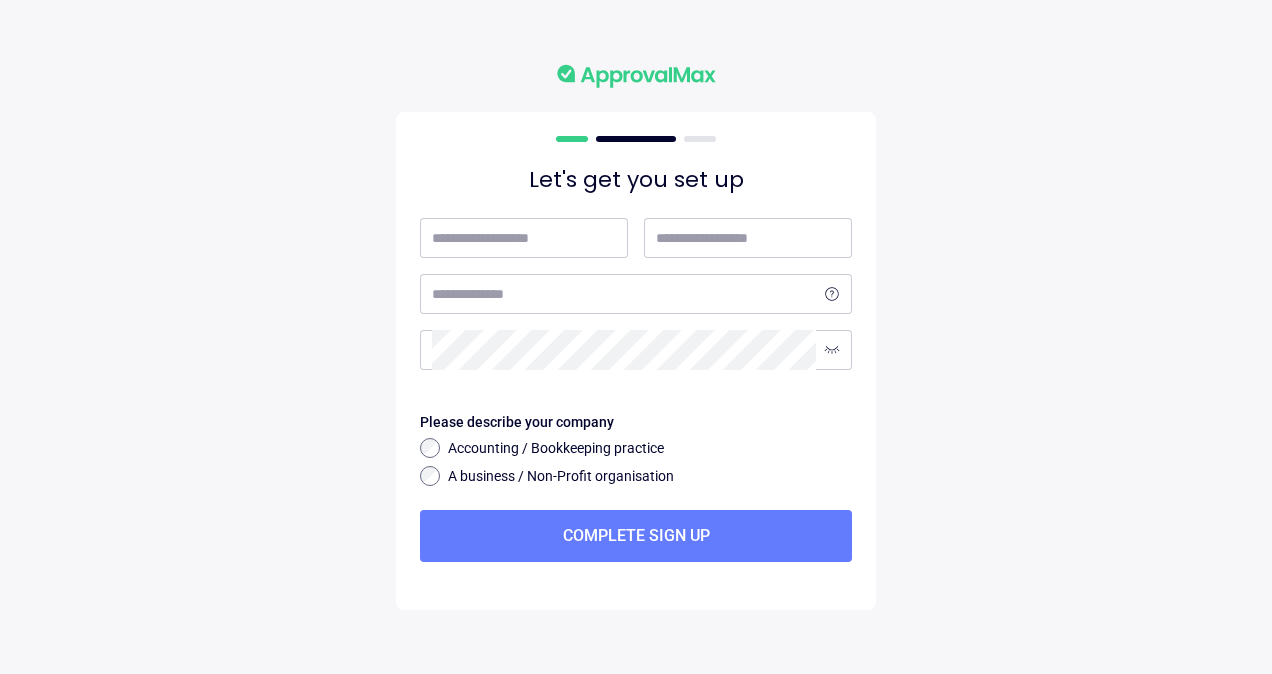 click on "Let's get you set up" at bounding box center [636, 180] 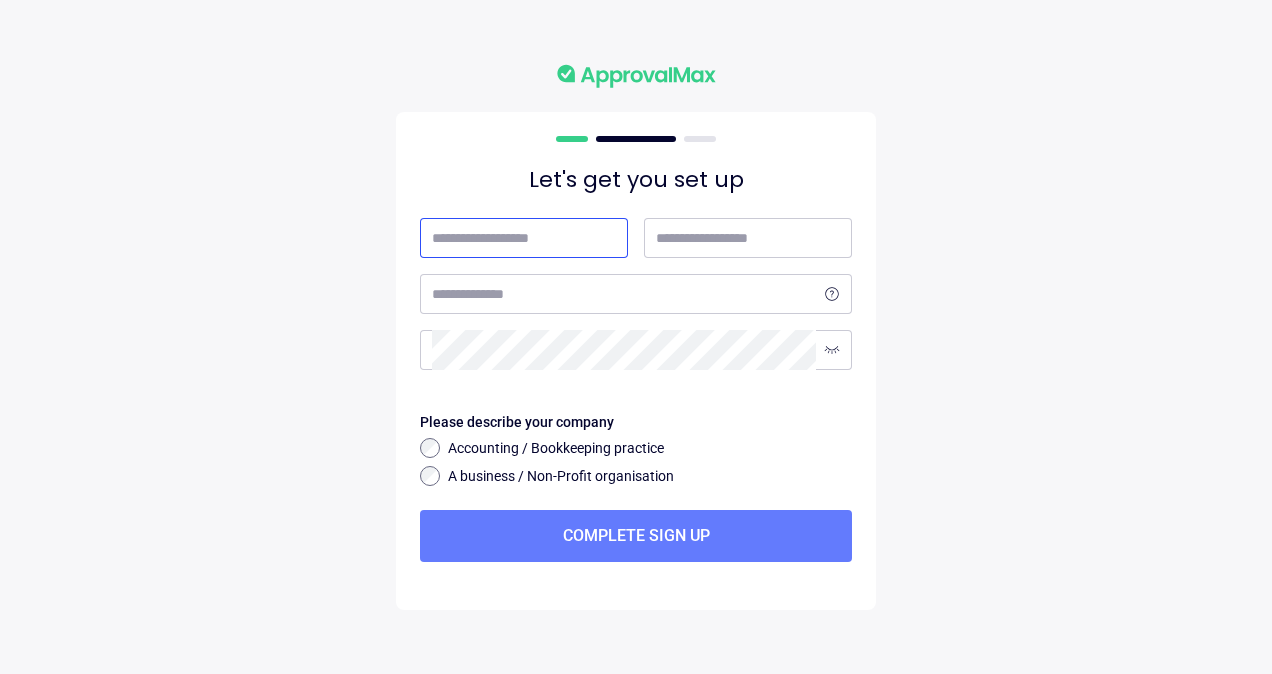 click at bounding box center (524, 238) 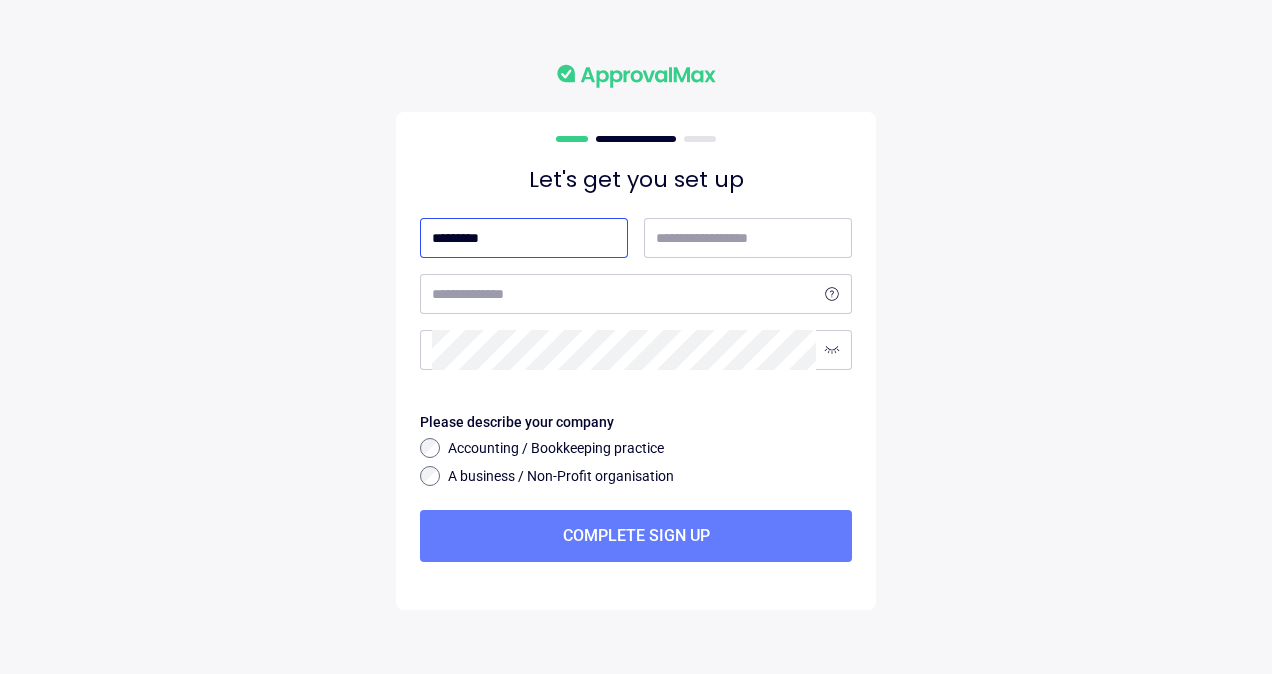type on "*********" 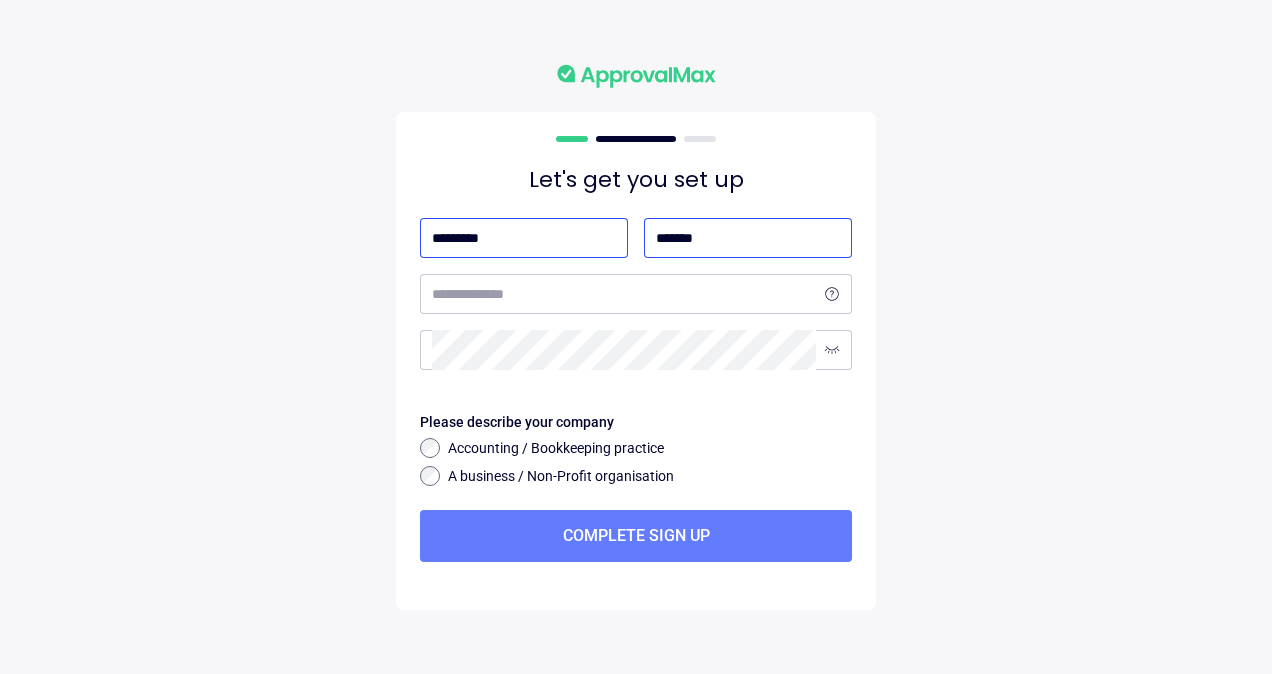 type on "*******" 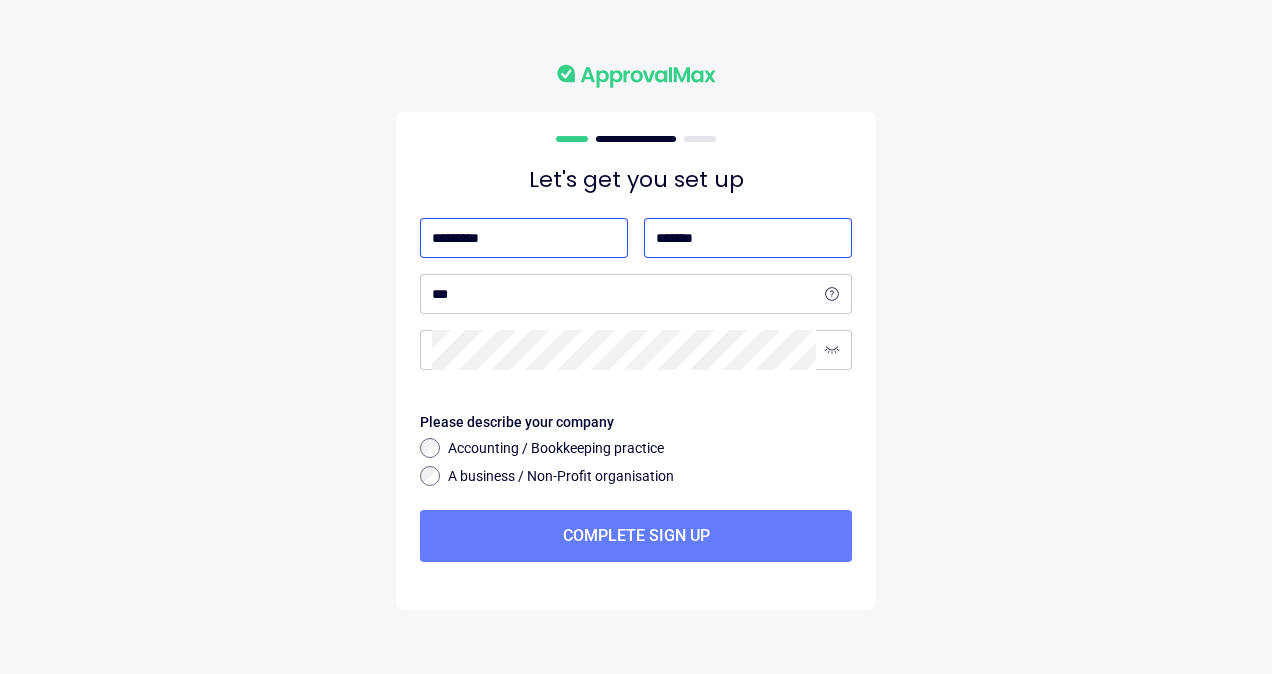 select on "**" 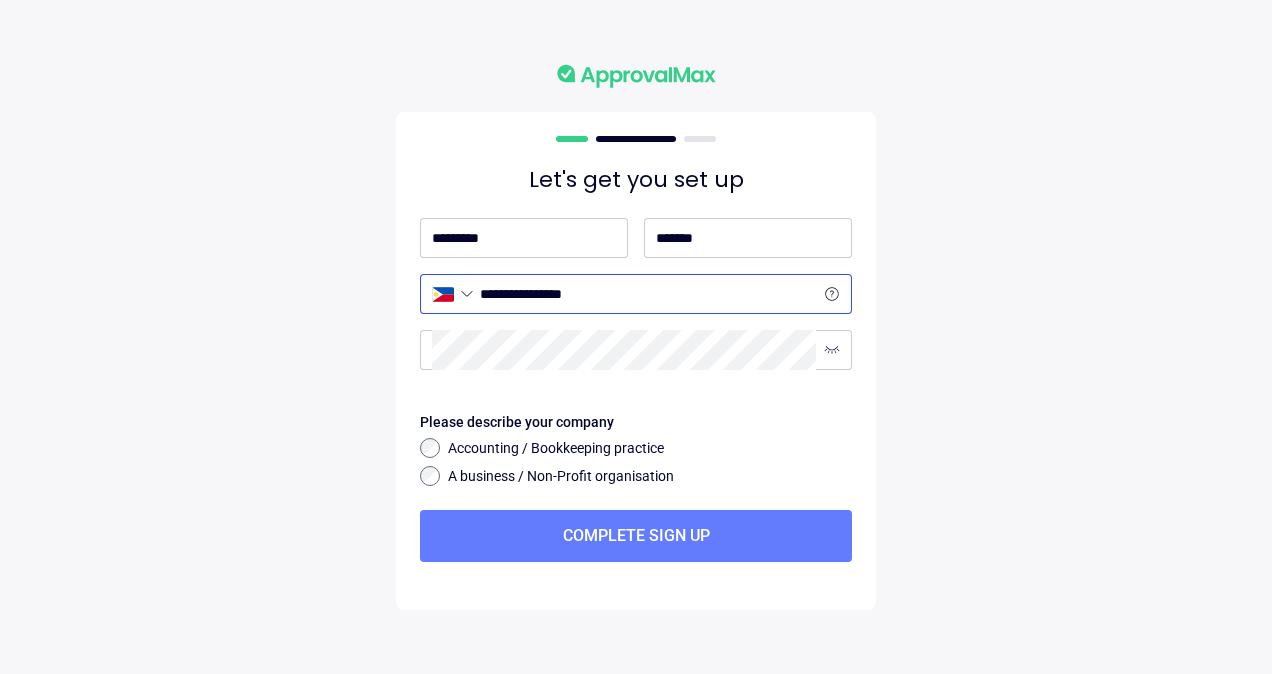 type on "**********" 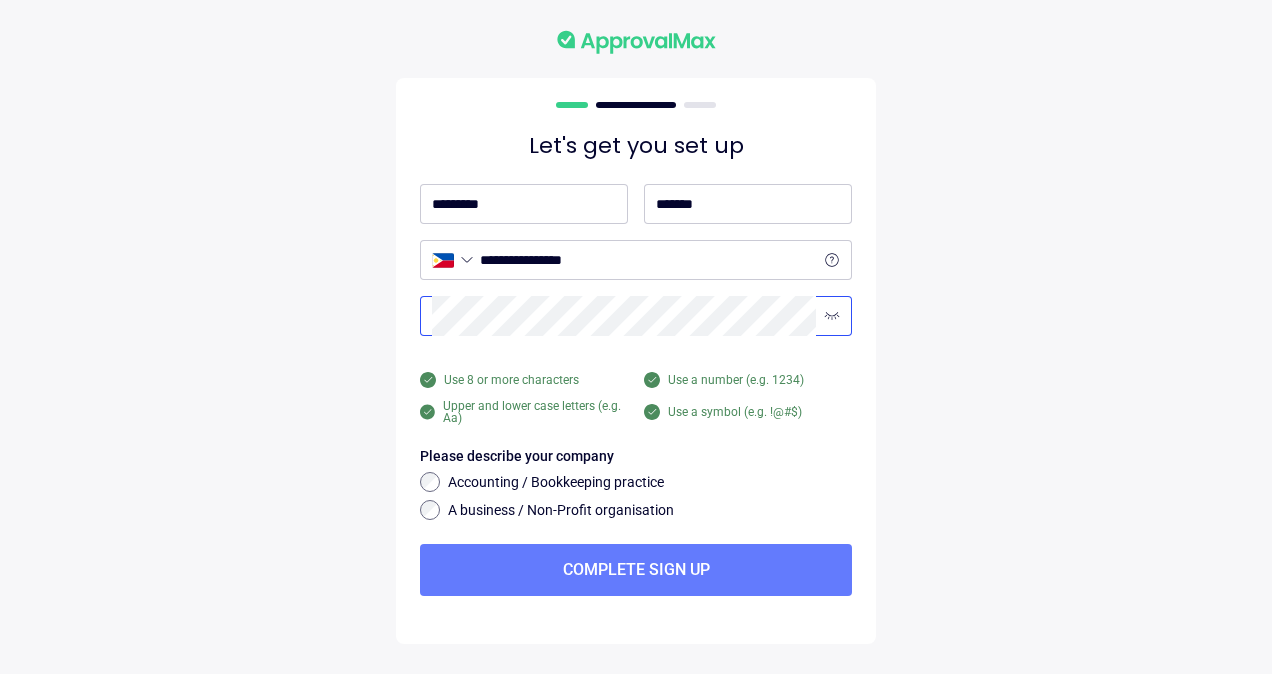 click 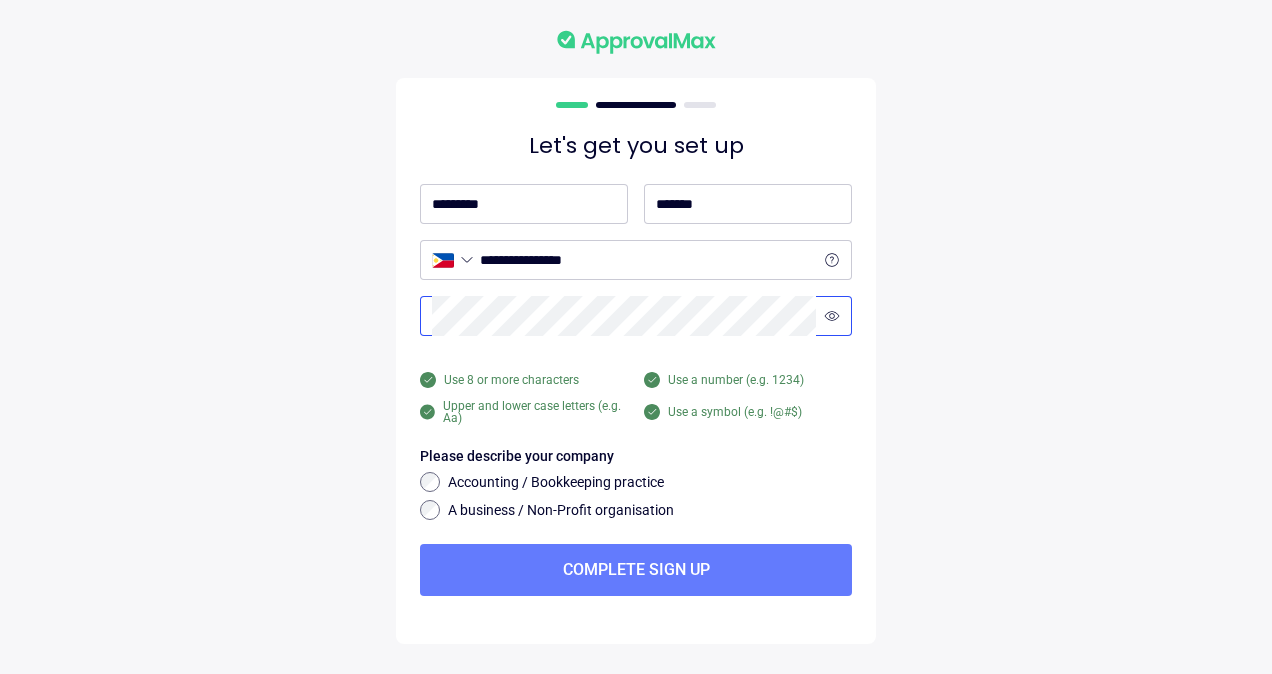 click on "**********" at bounding box center [636, 337] 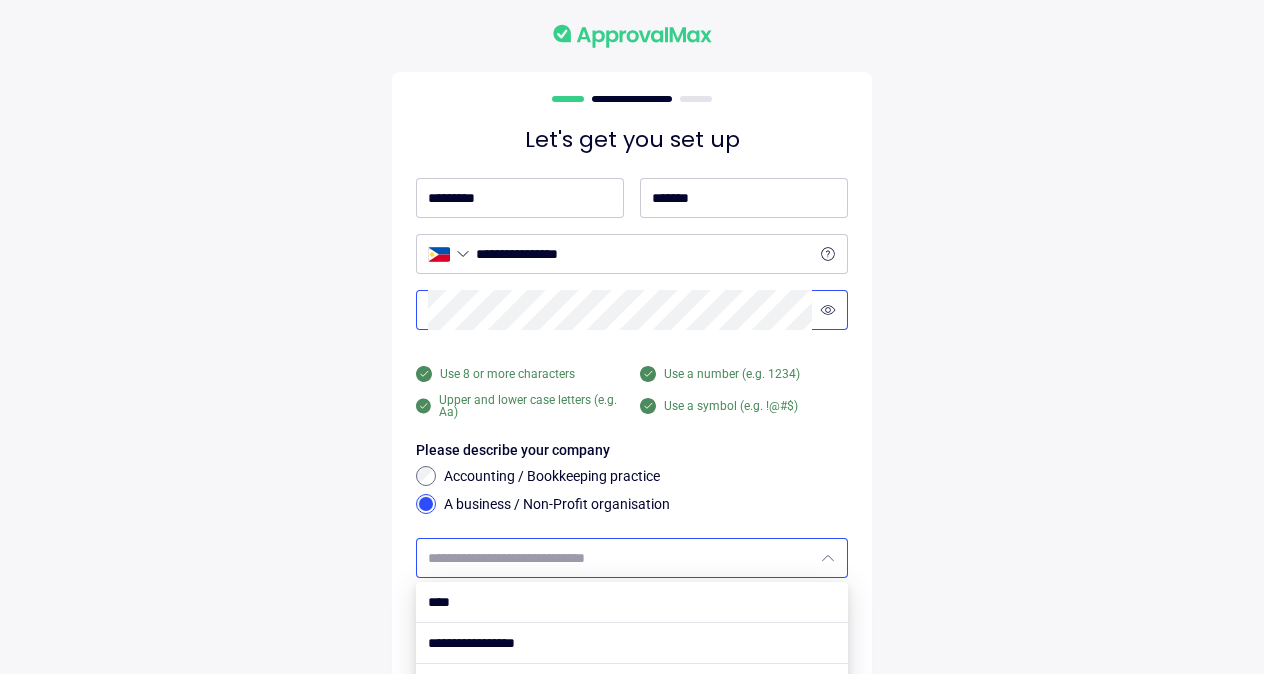 click at bounding box center [620, 558] 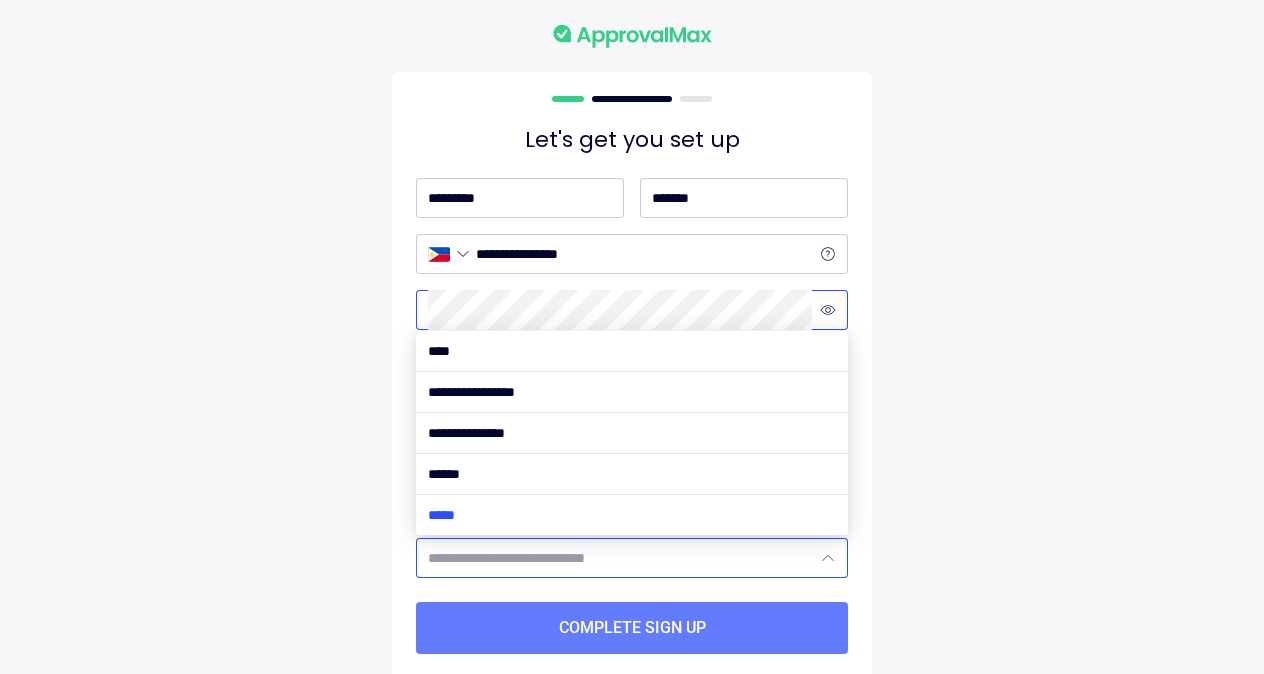click at bounding box center (632, 515) 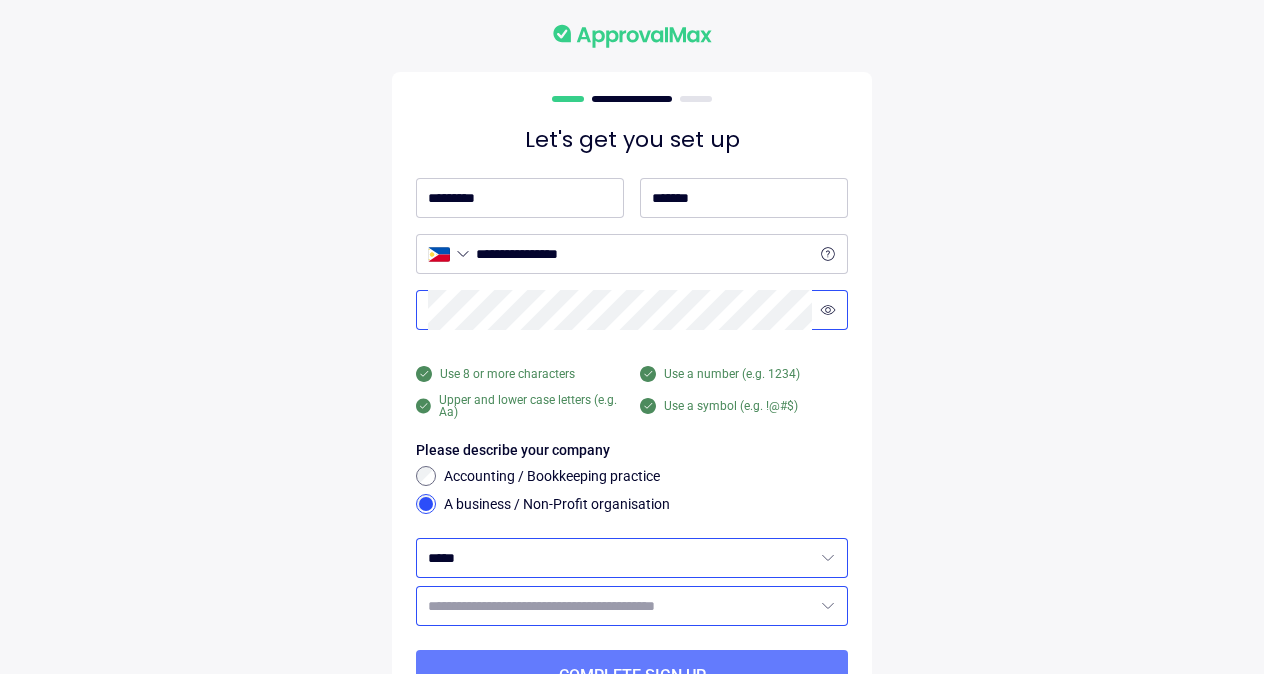 click at bounding box center (620, 606) 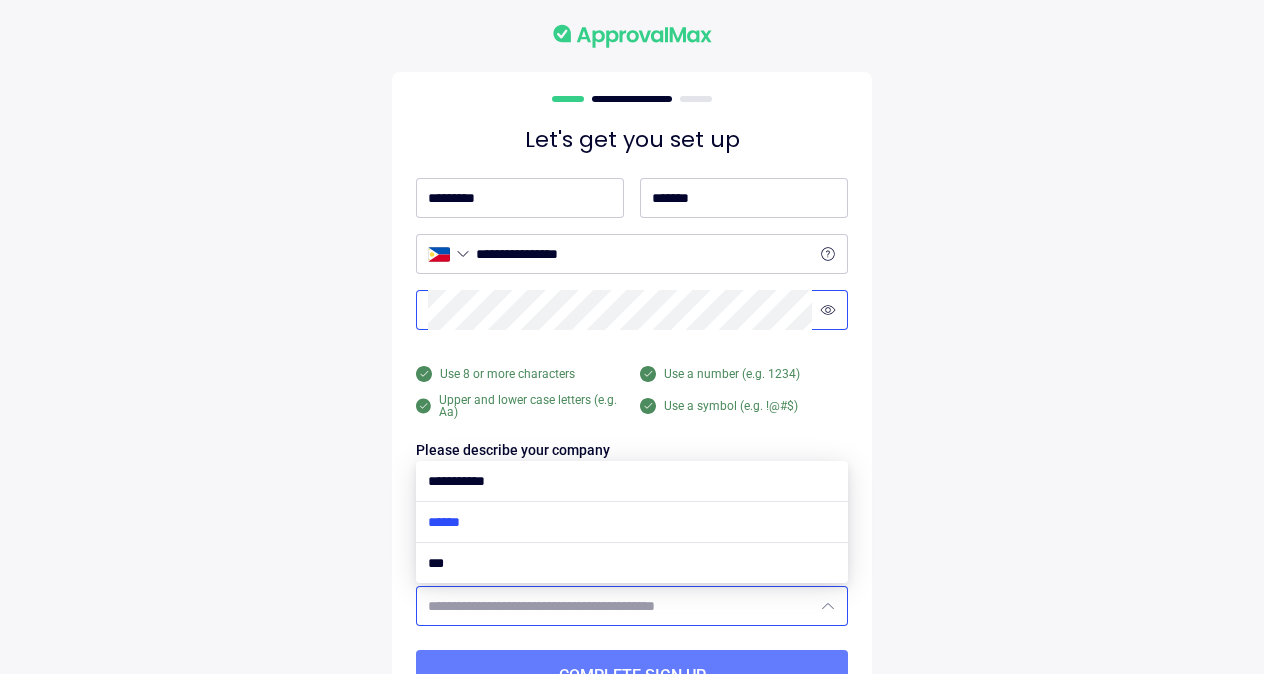 click at bounding box center [632, 522] 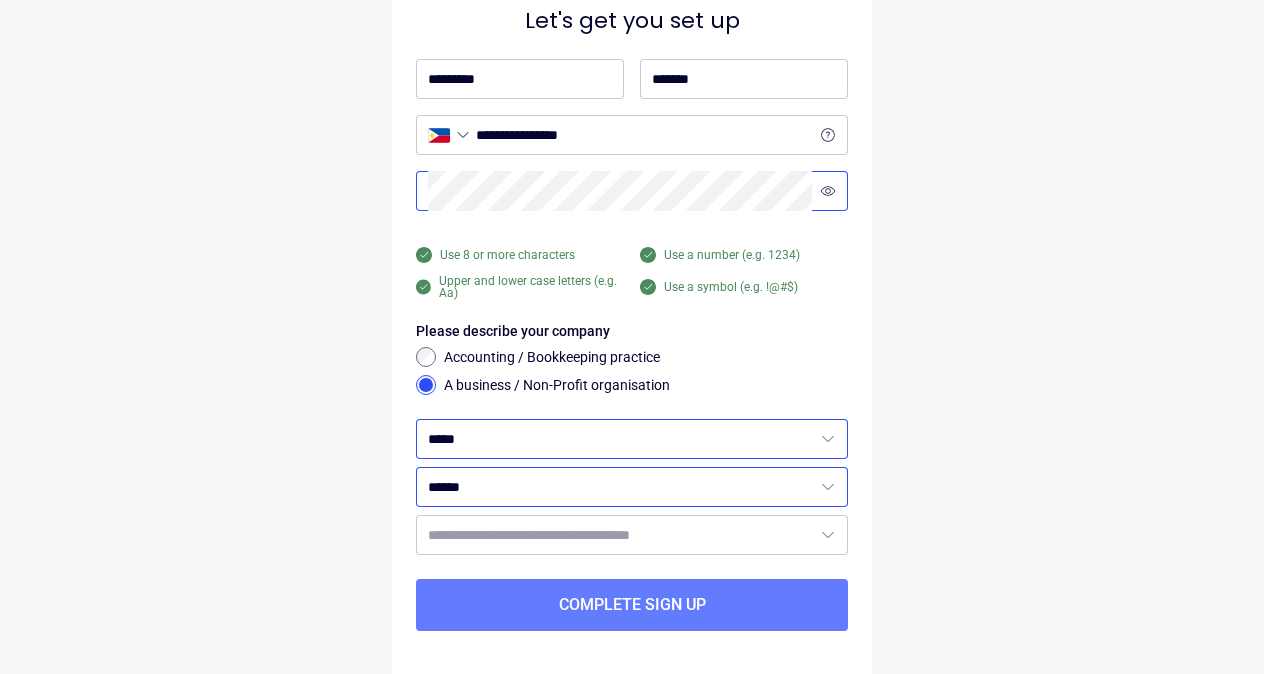 scroll, scrollTop: 148, scrollLeft: 0, axis: vertical 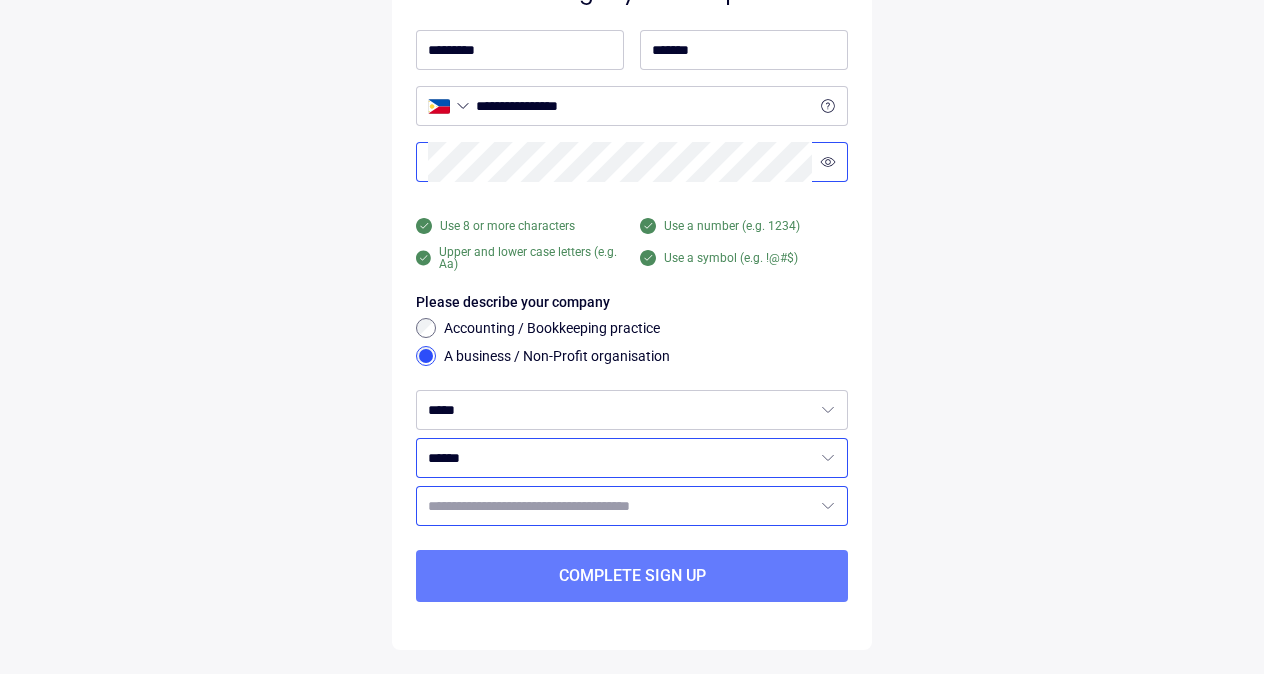 click at bounding box center [620, 506] 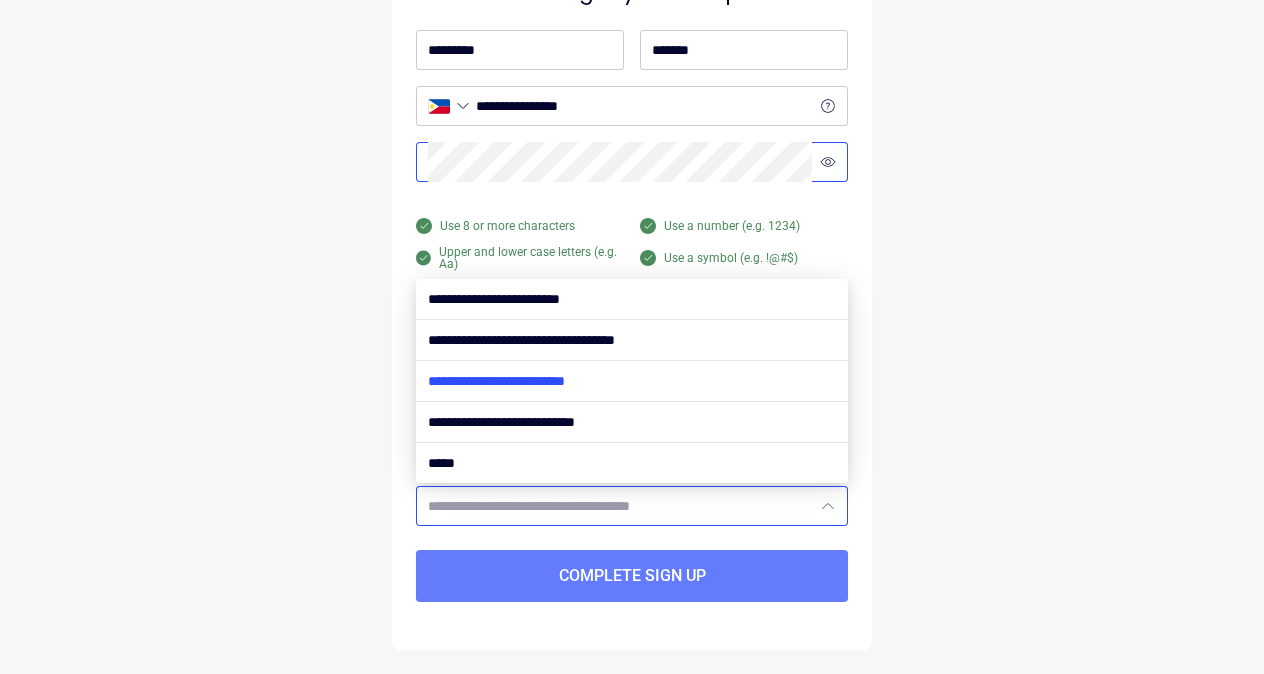 click at bounding box center [632, 381] 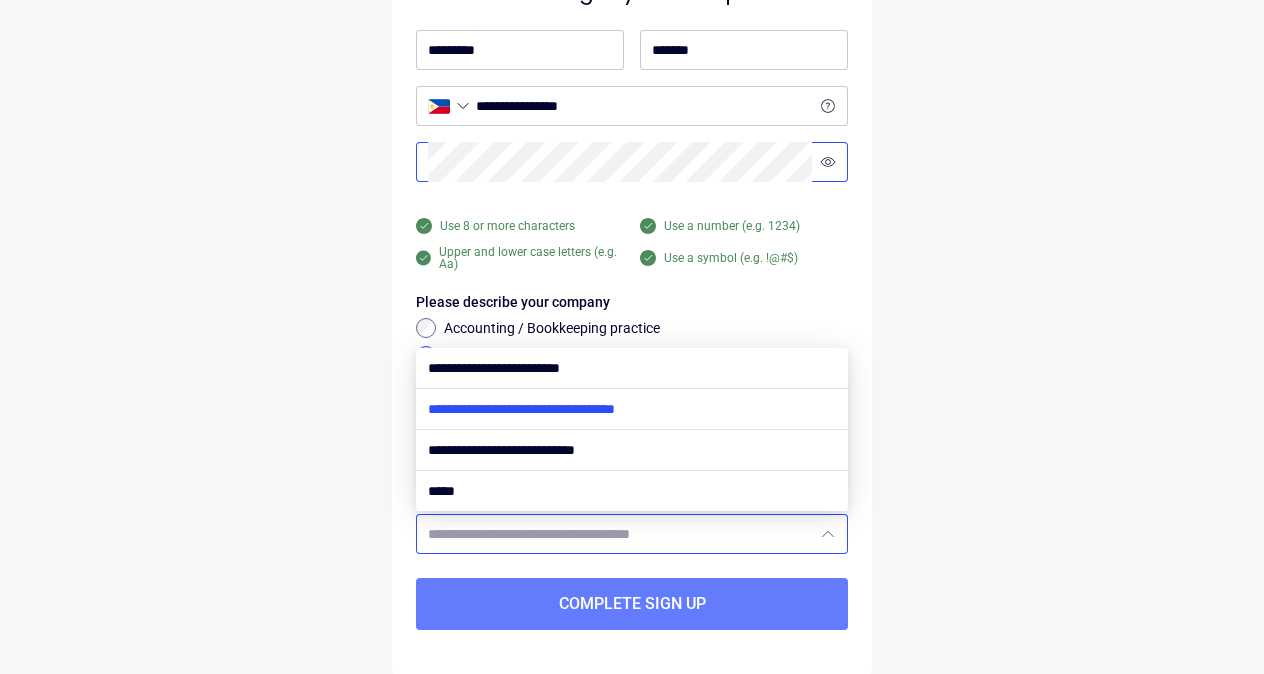 click at bounding box center (632, 409) 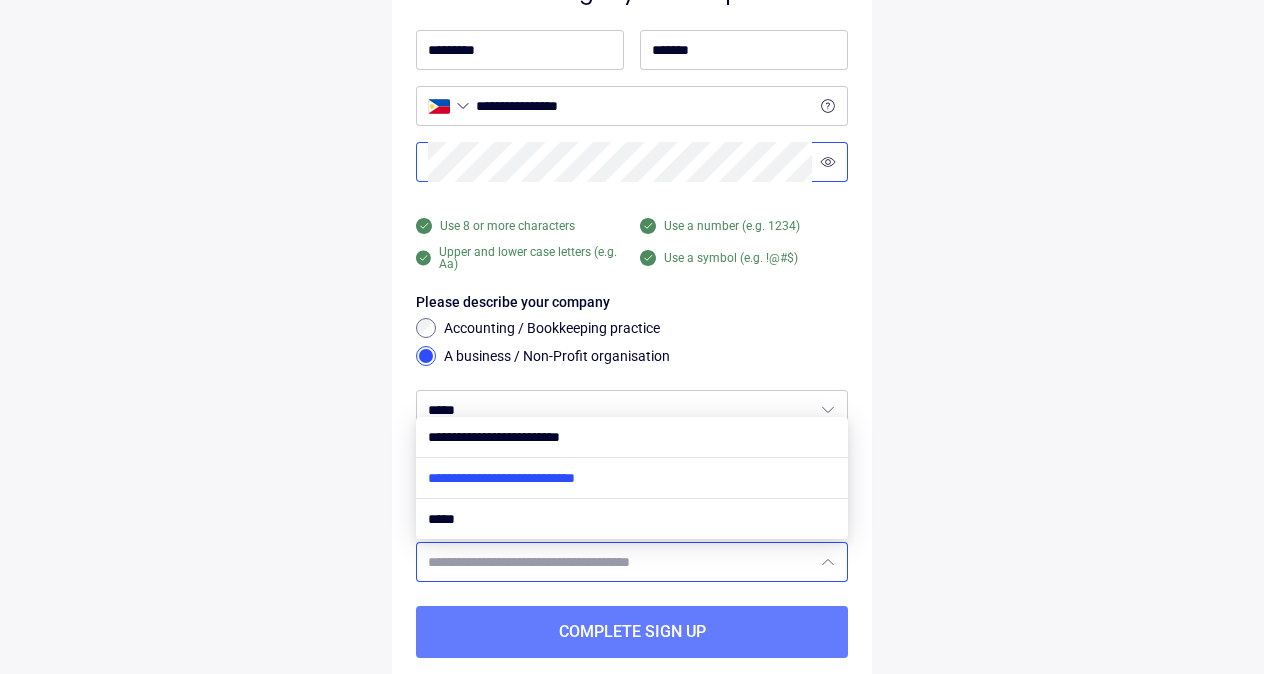 click at bounding box center (632, 478) 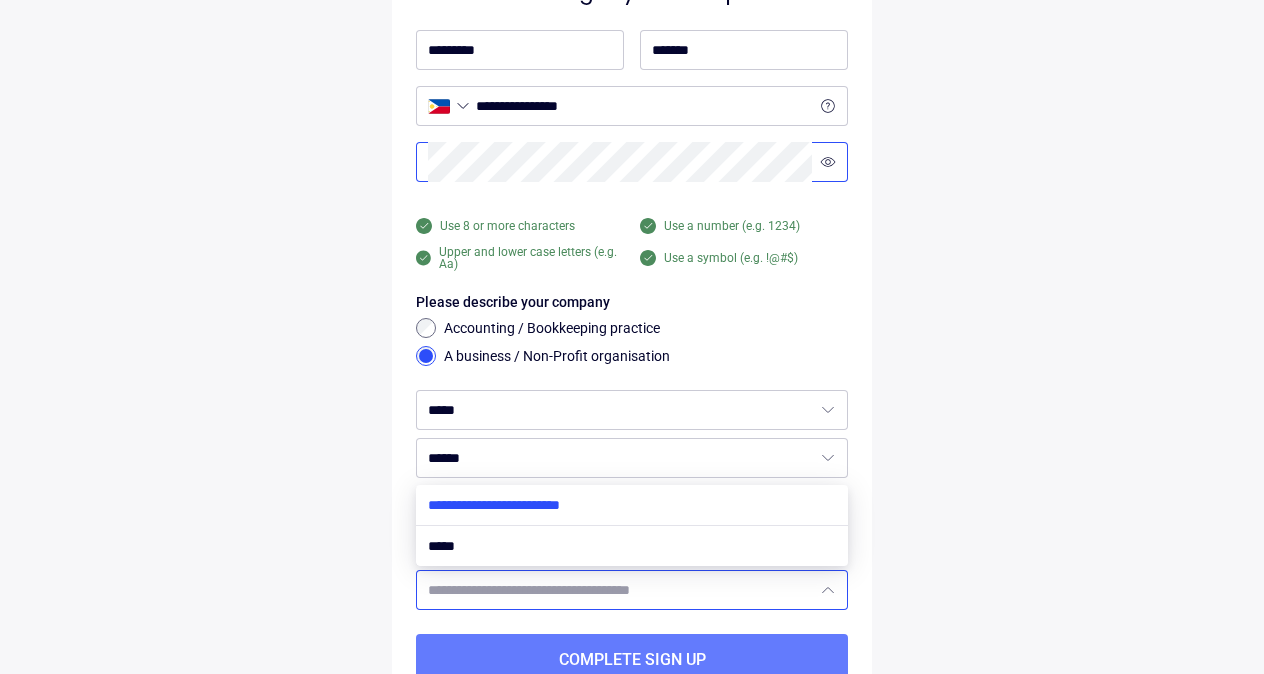 click at bounding box center [632, 505] 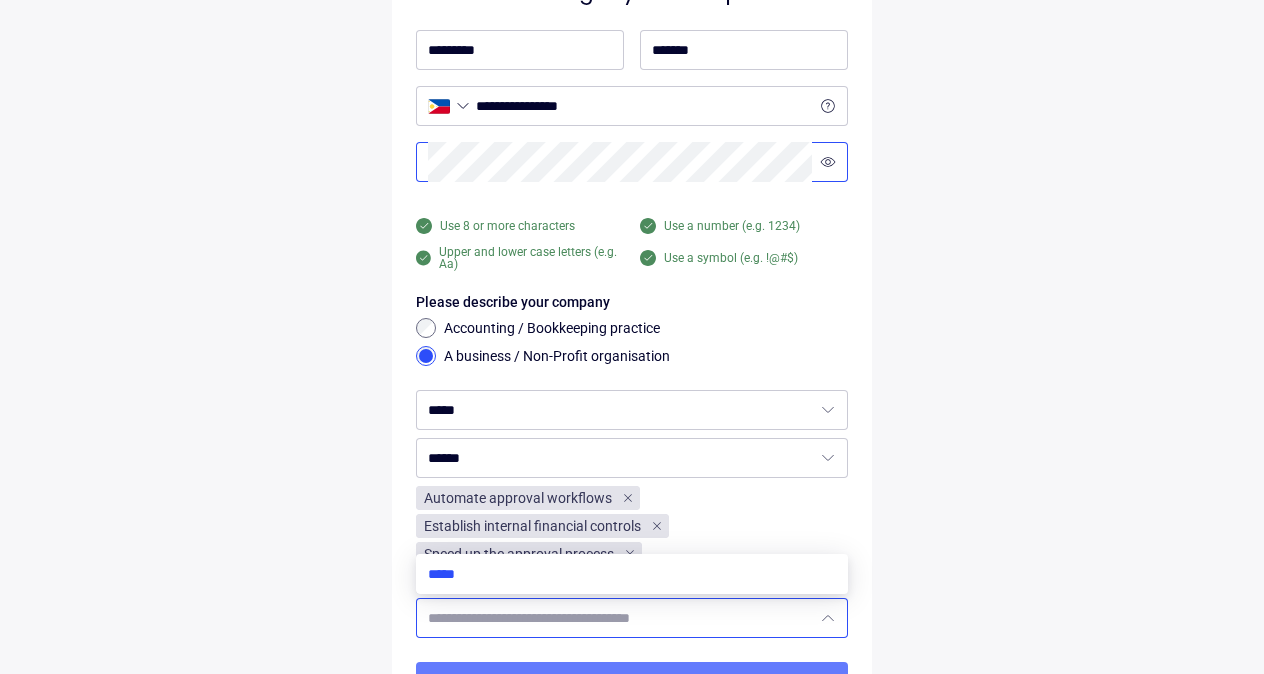 click at bounding box center [632, 574] 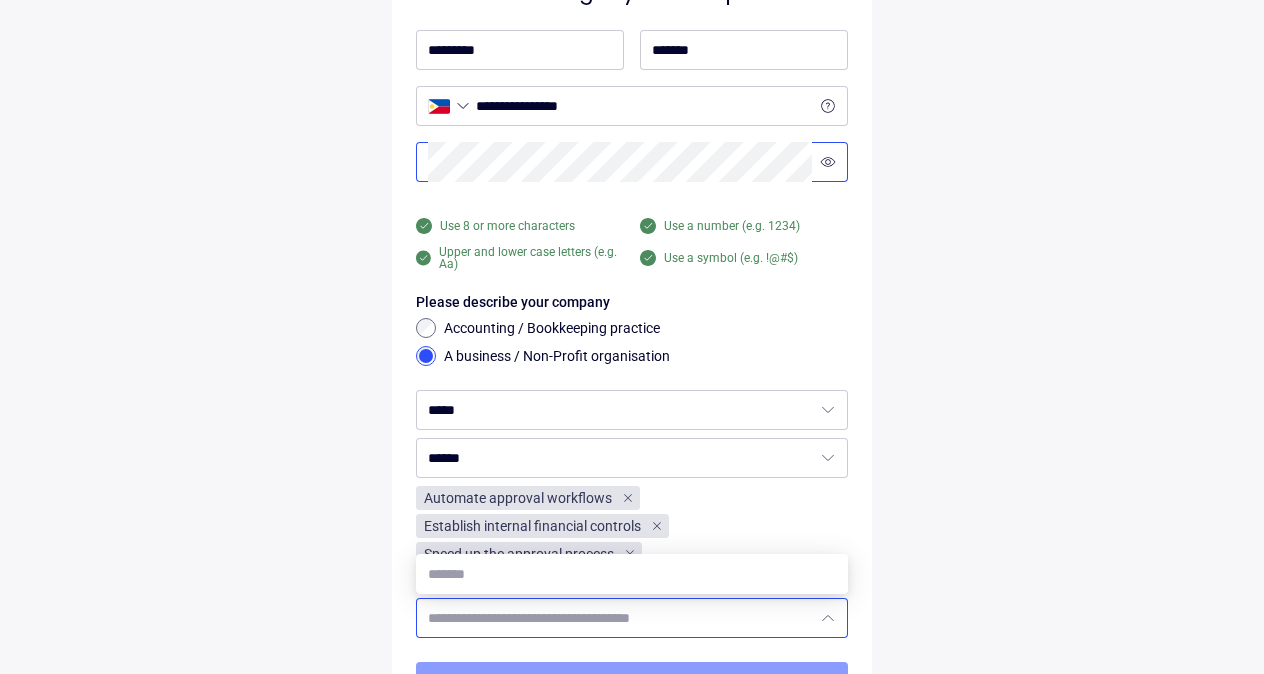 scroll, scrollTop: 260, scrollLeft: 0, axis: vertical 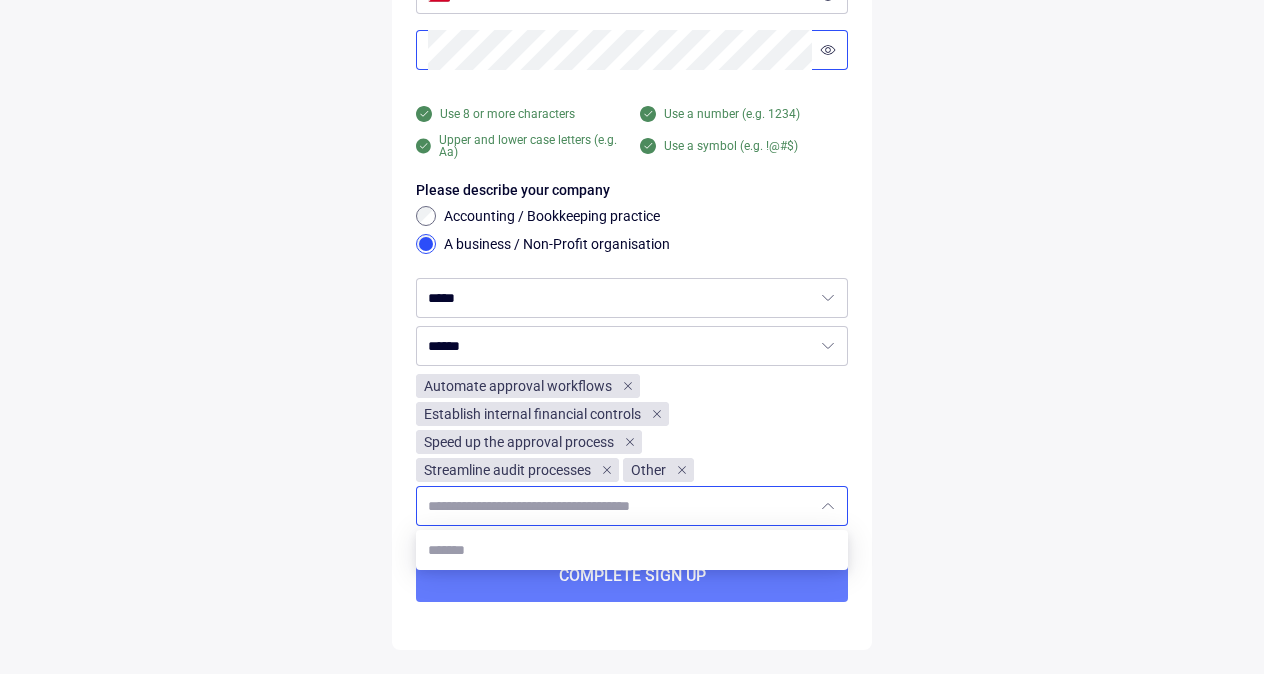 click on "**********" at bounding box center [632, 207] 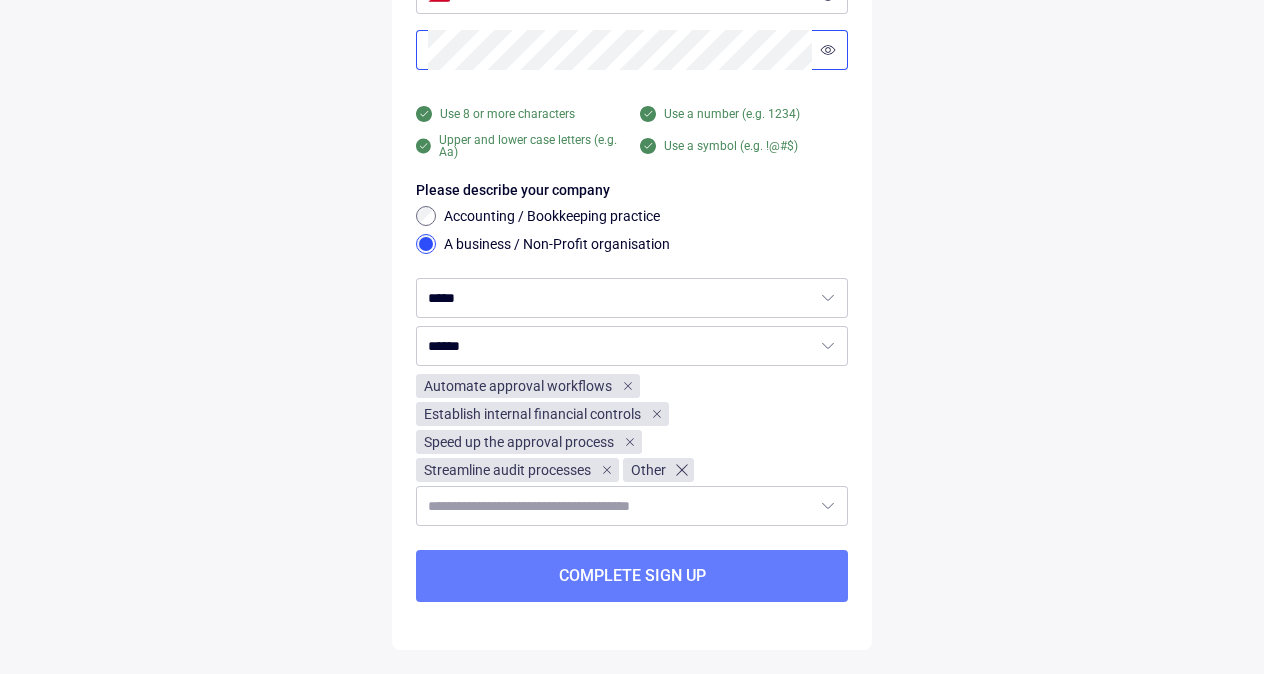 click 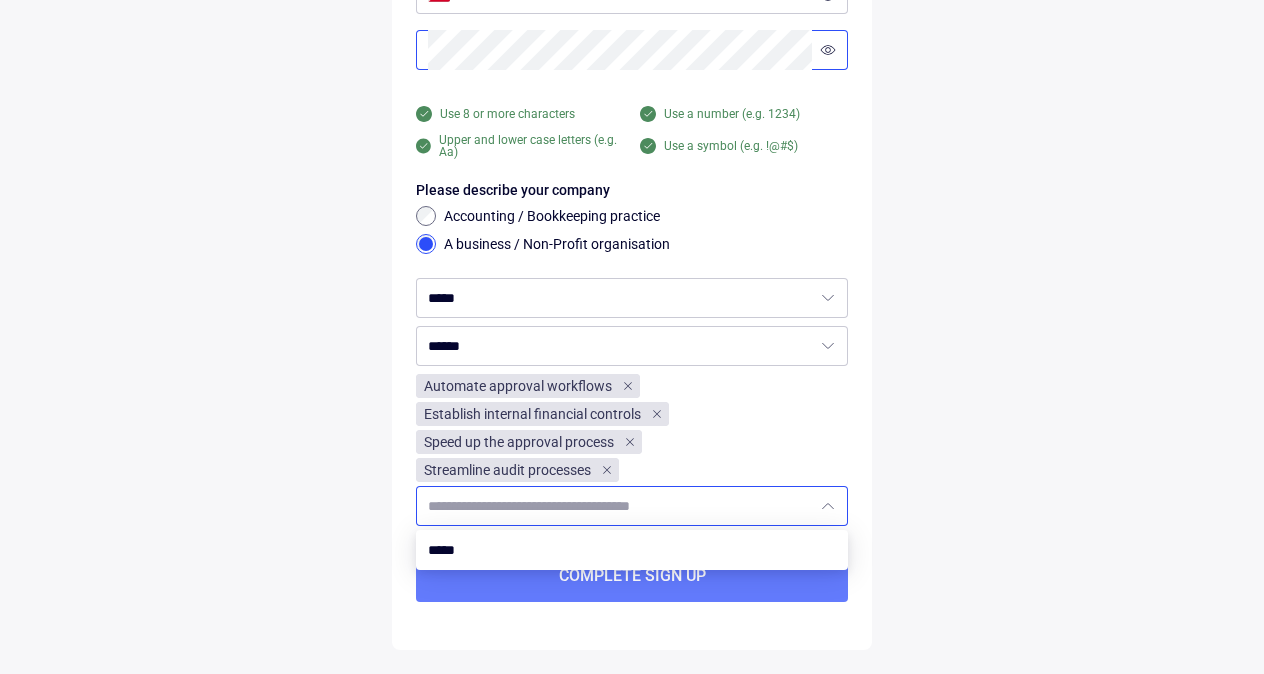 click on "**********" at bounding box center [632, 207] 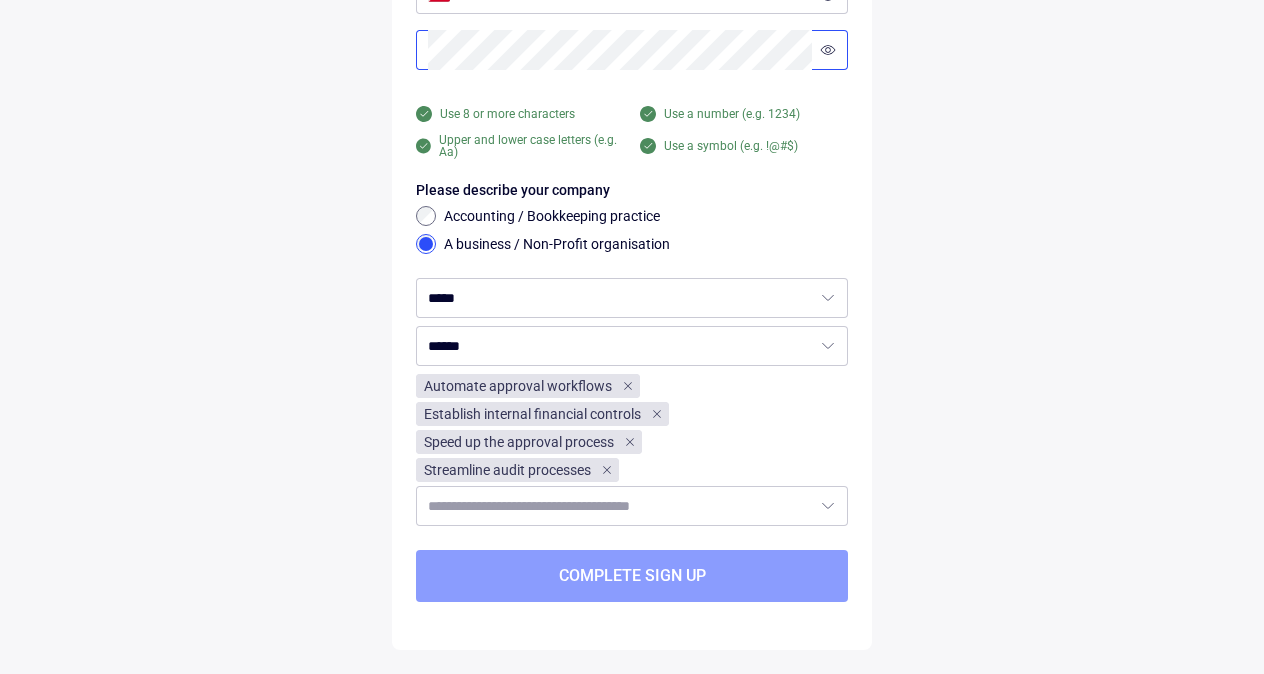 click on "Complete sign up" at bounding box center (632, 576) 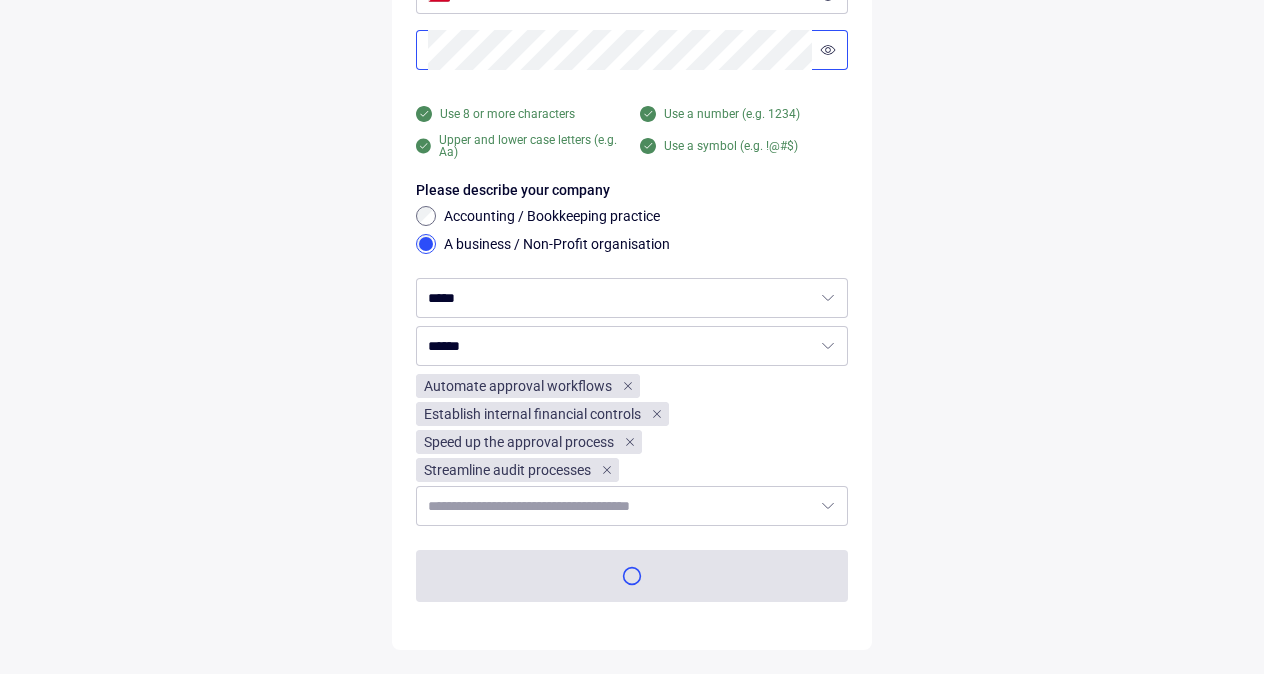 scroll, scrollTop: 0, scrollLeft: 0, axis: both 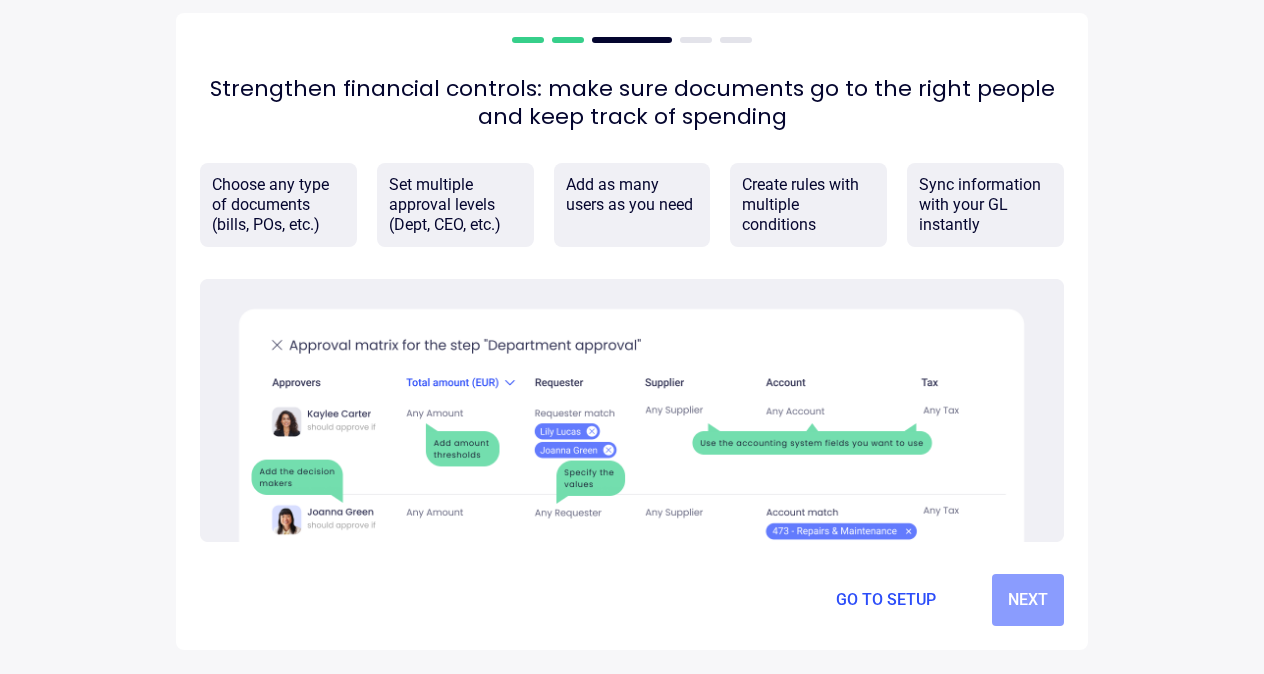 click on "Next" at bounding box center (1028, 600) 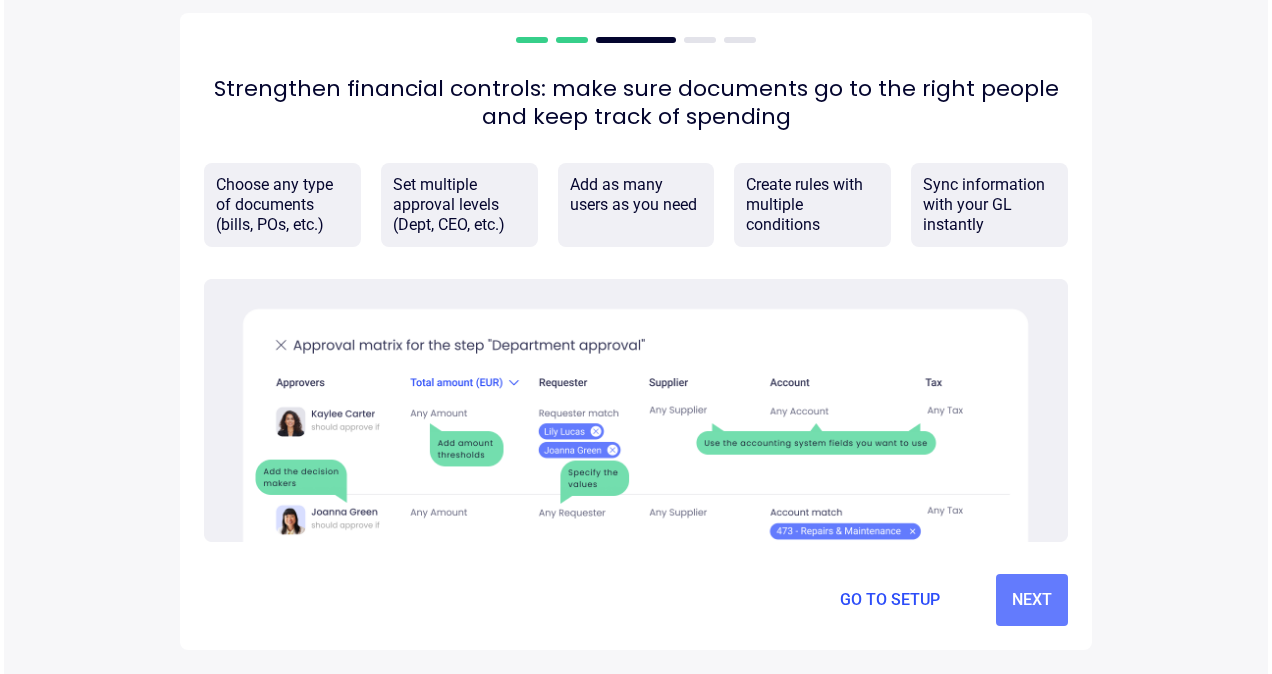 scroll, scrollTop: 0, scrollLeft: 0, axis: both 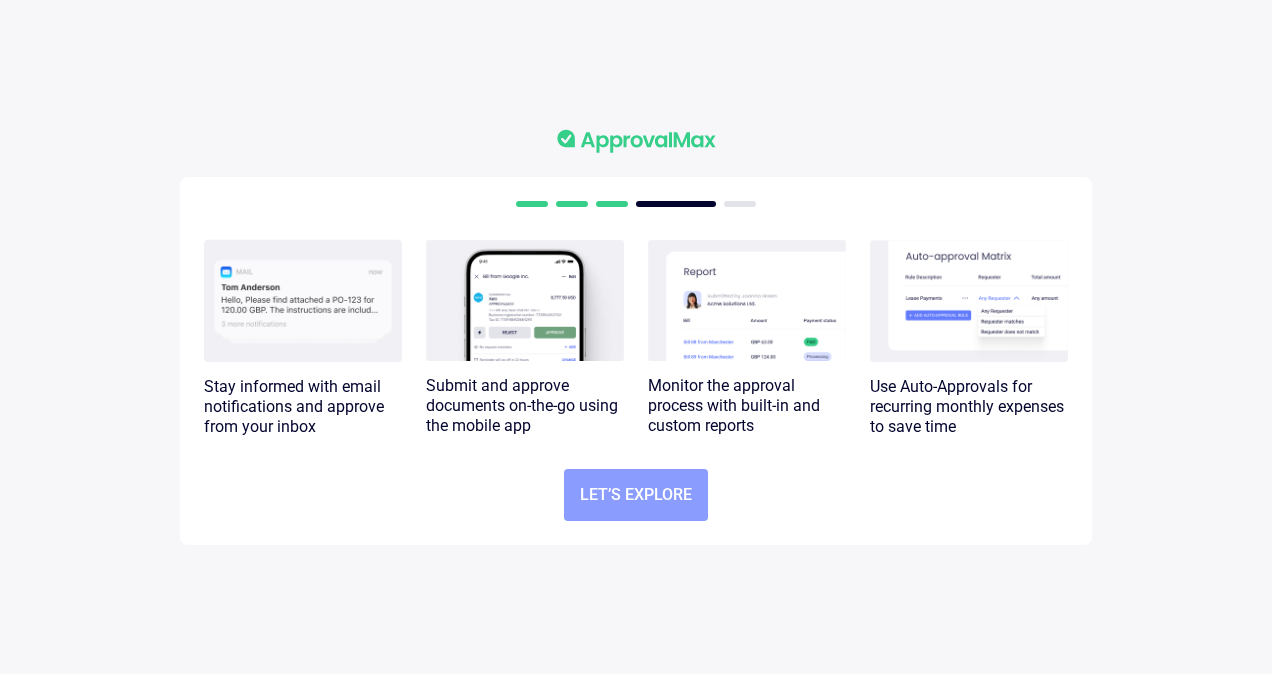 click on "Let’s explore" at bounding box center [636, 495] 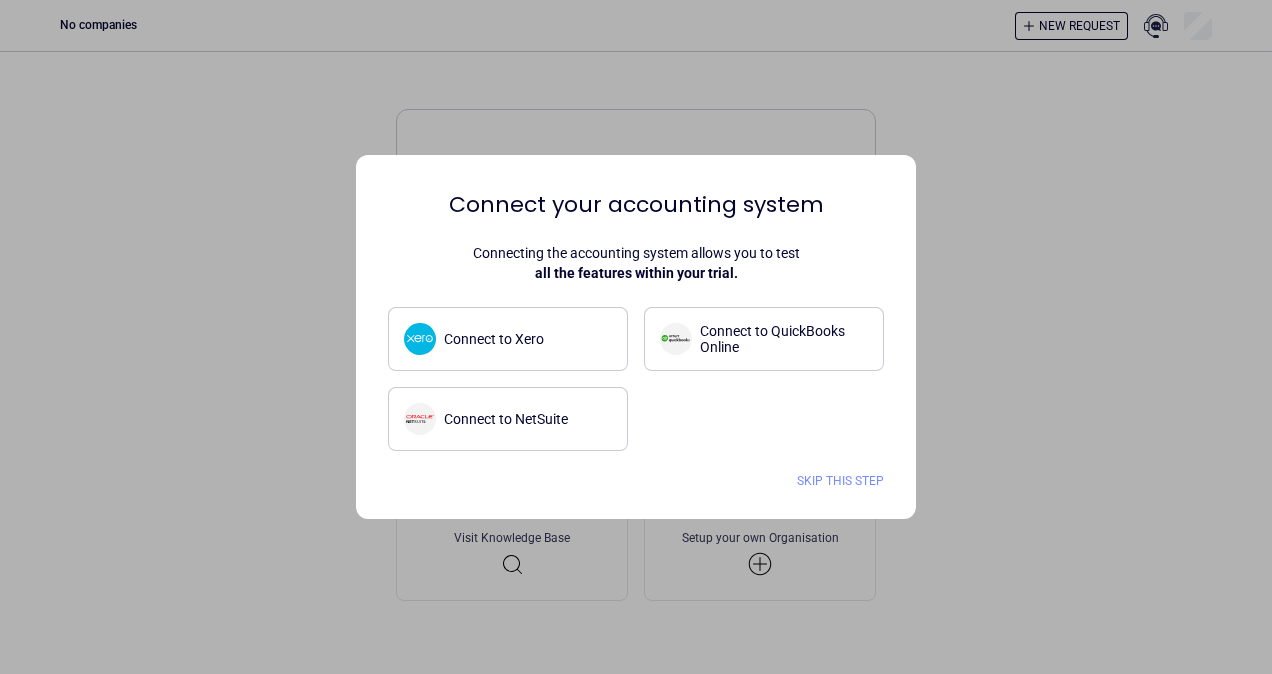 click on "Skip this step" at bounding box center [840, 481] 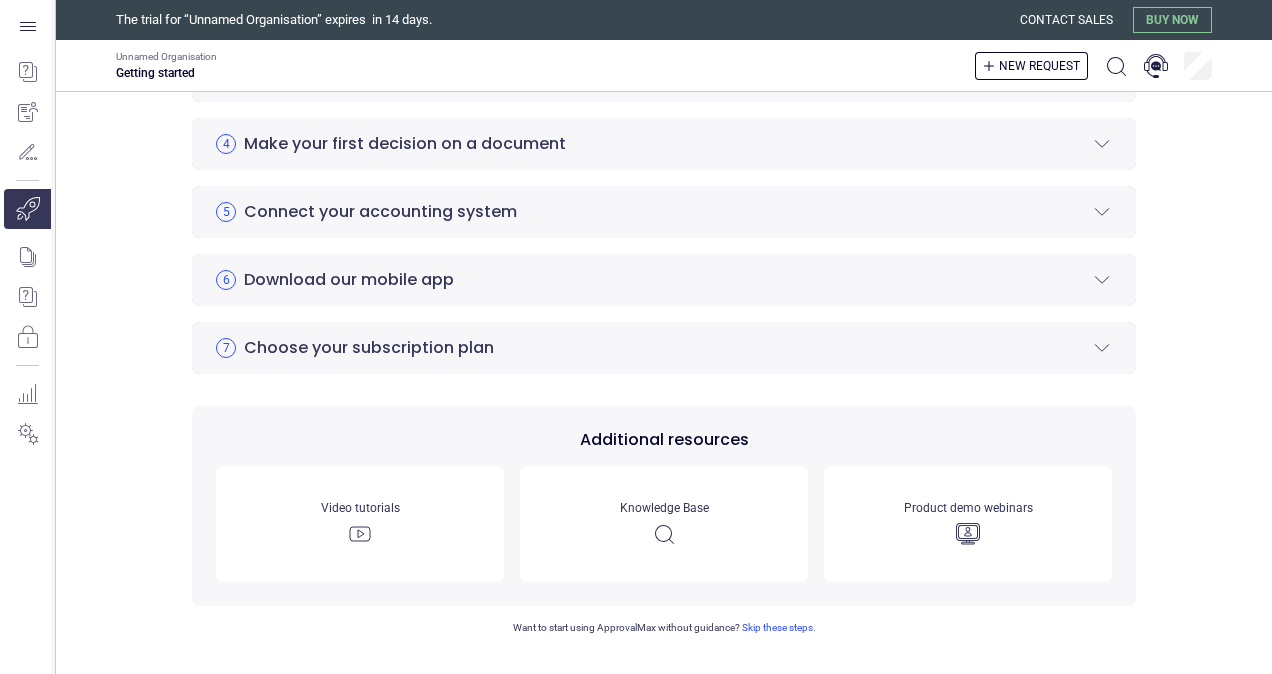 scroll, scrollTop: 0, scrollLeft: 0, axis: both 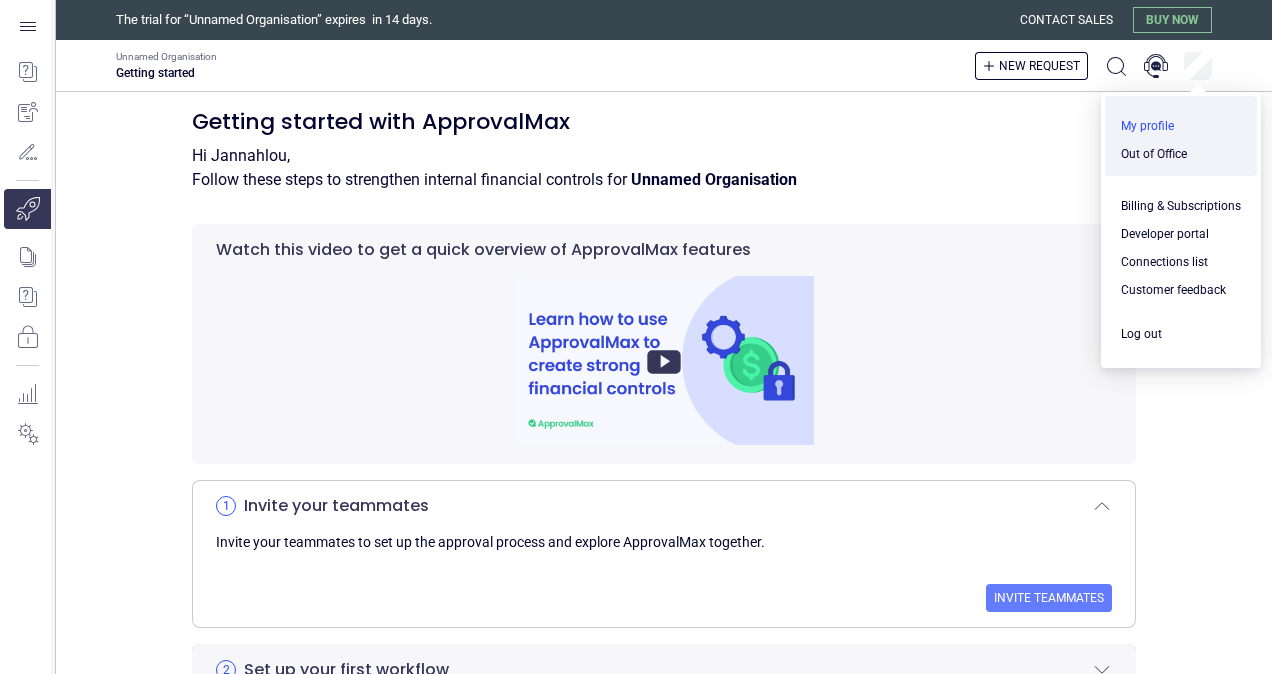 click at bounding box center [1181, 126] 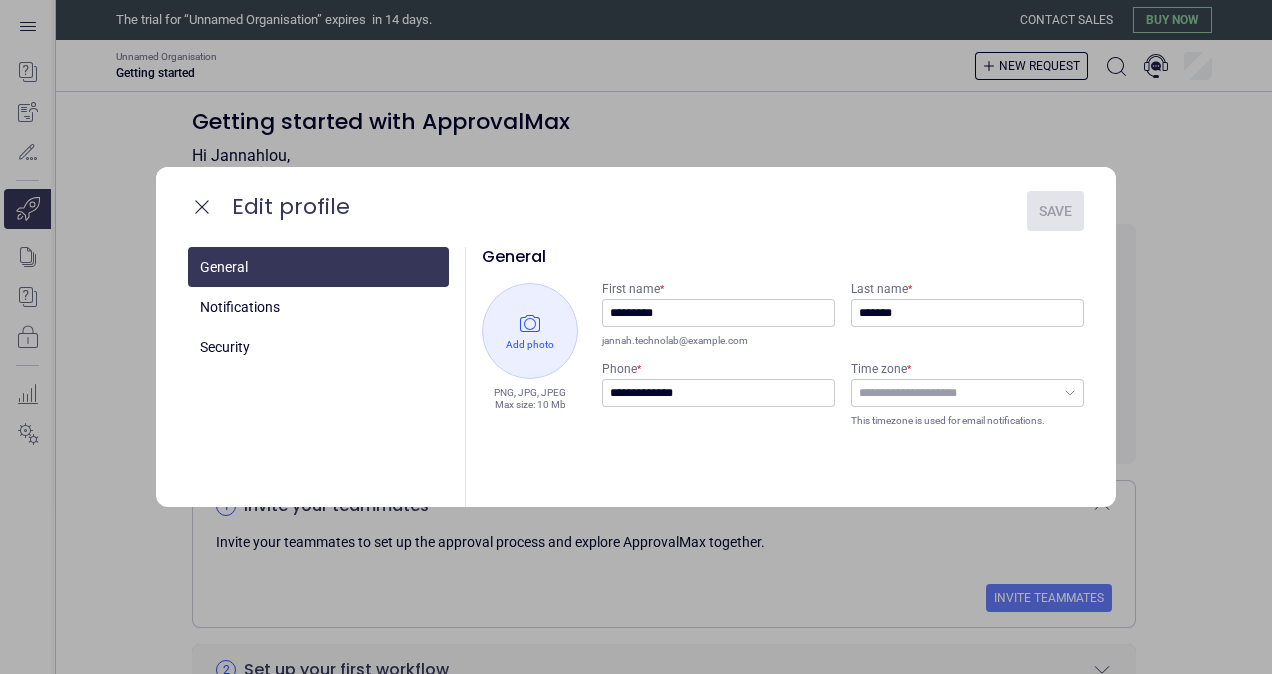 type on "**********" 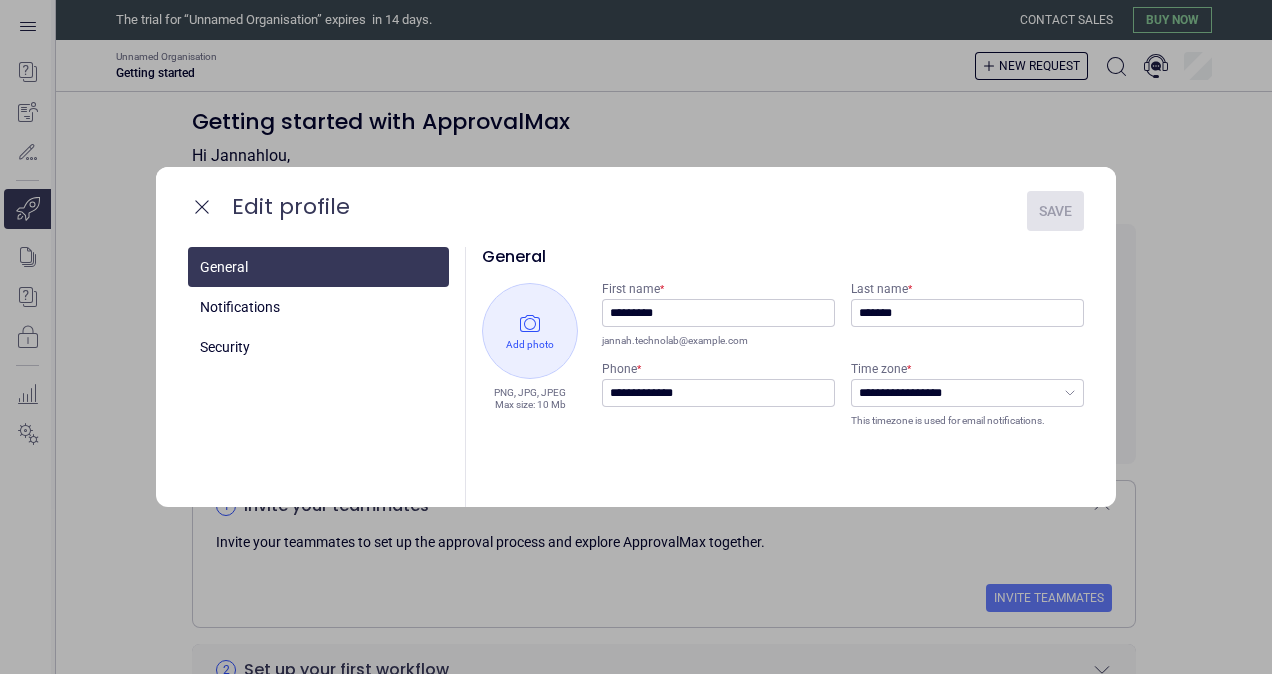 click on "**********" at bounding box center (791, 377) 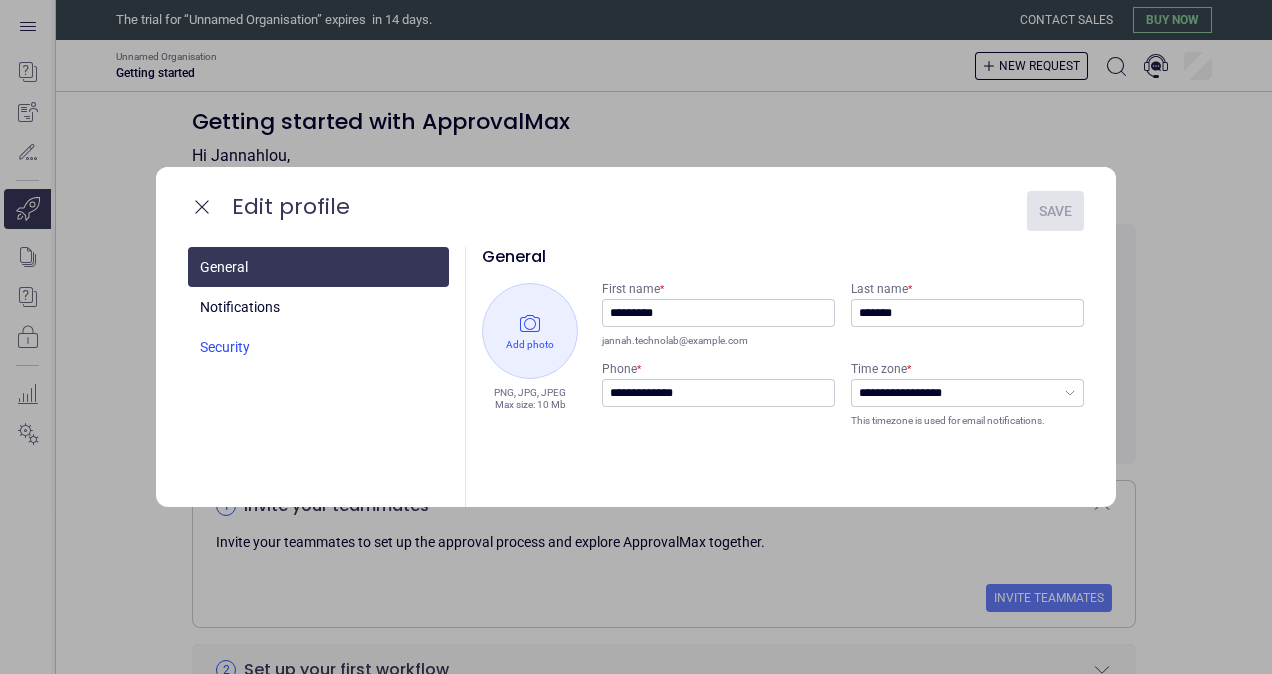 click at bounding box center [318, 307] 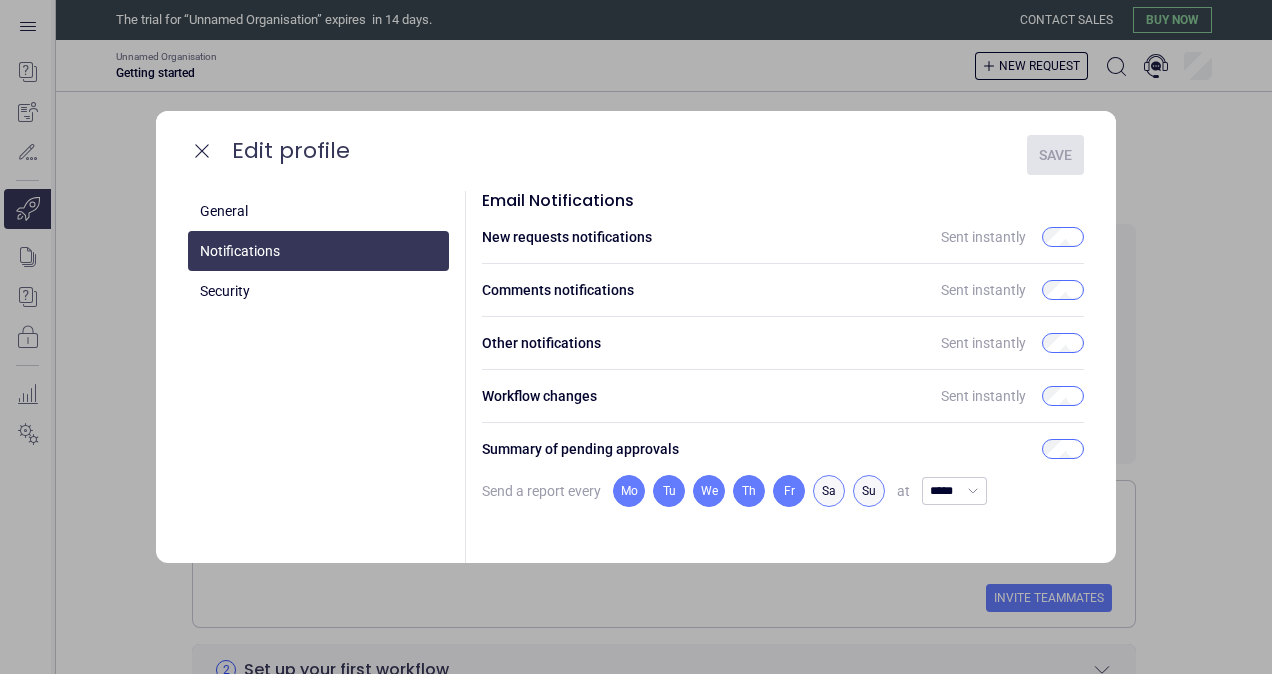 click on "Edit profile Save" at bounding box center [636, 155] 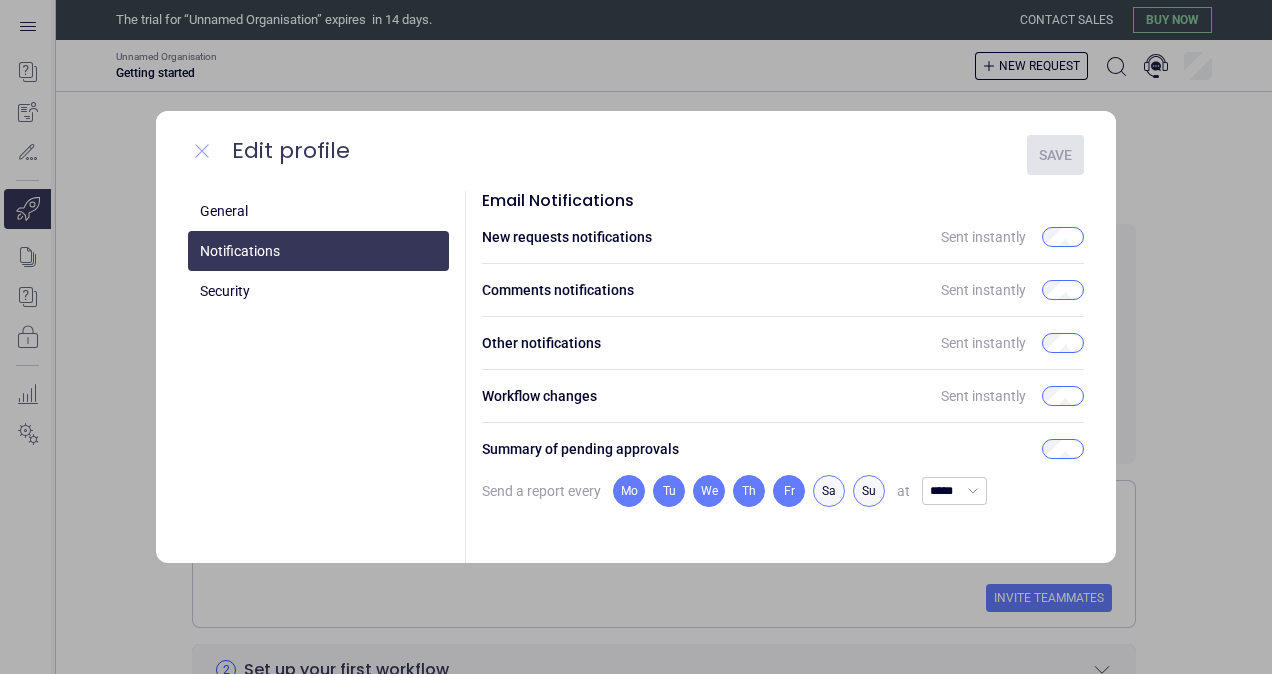 click 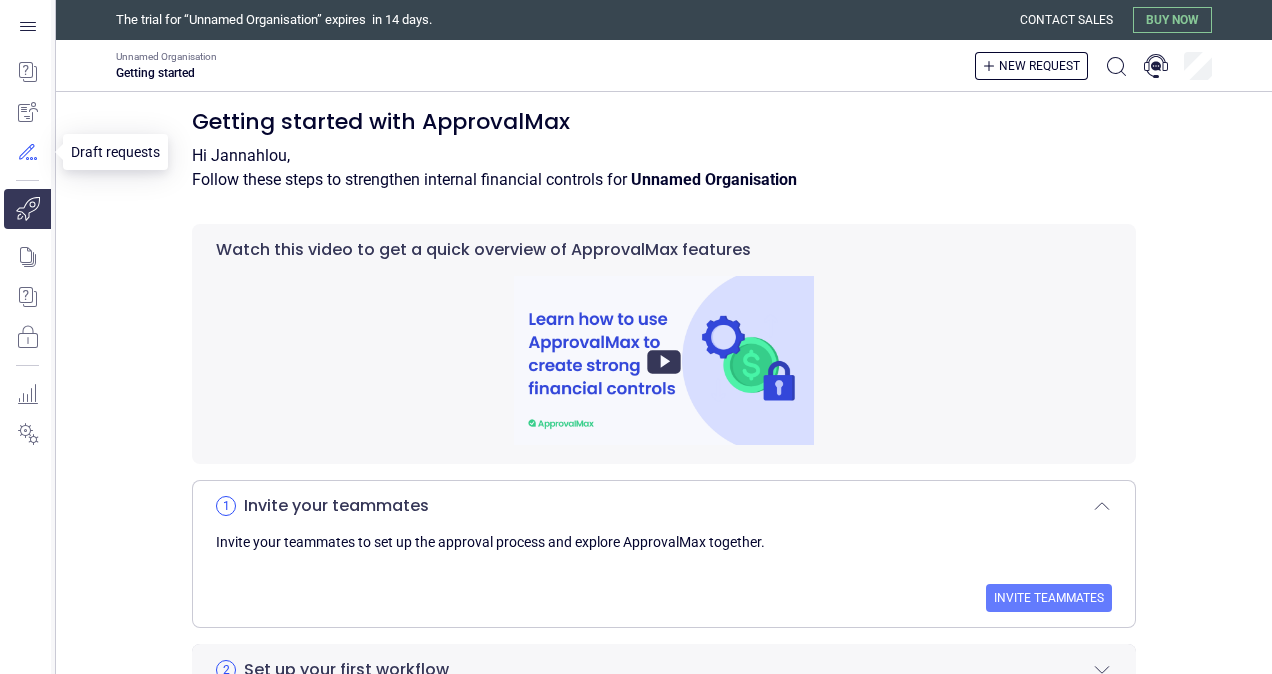 click at bounding box center (27, 152) 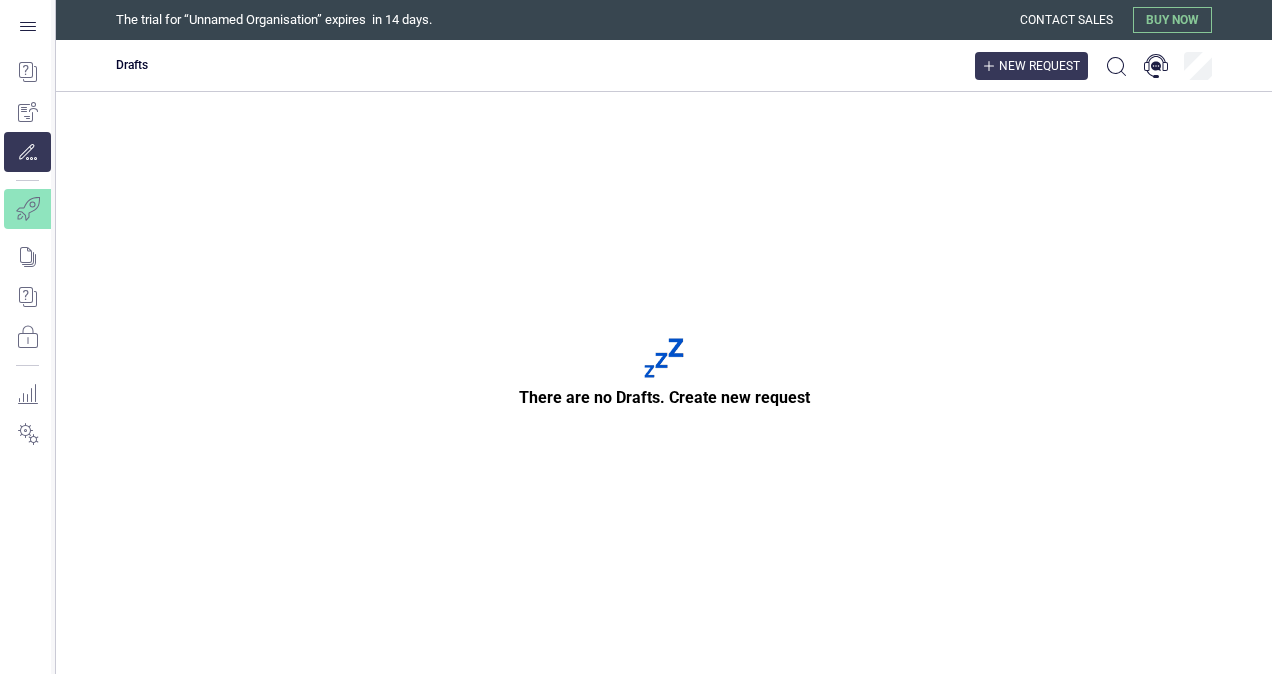 click on "New request" at bounding box center [1039, 66] 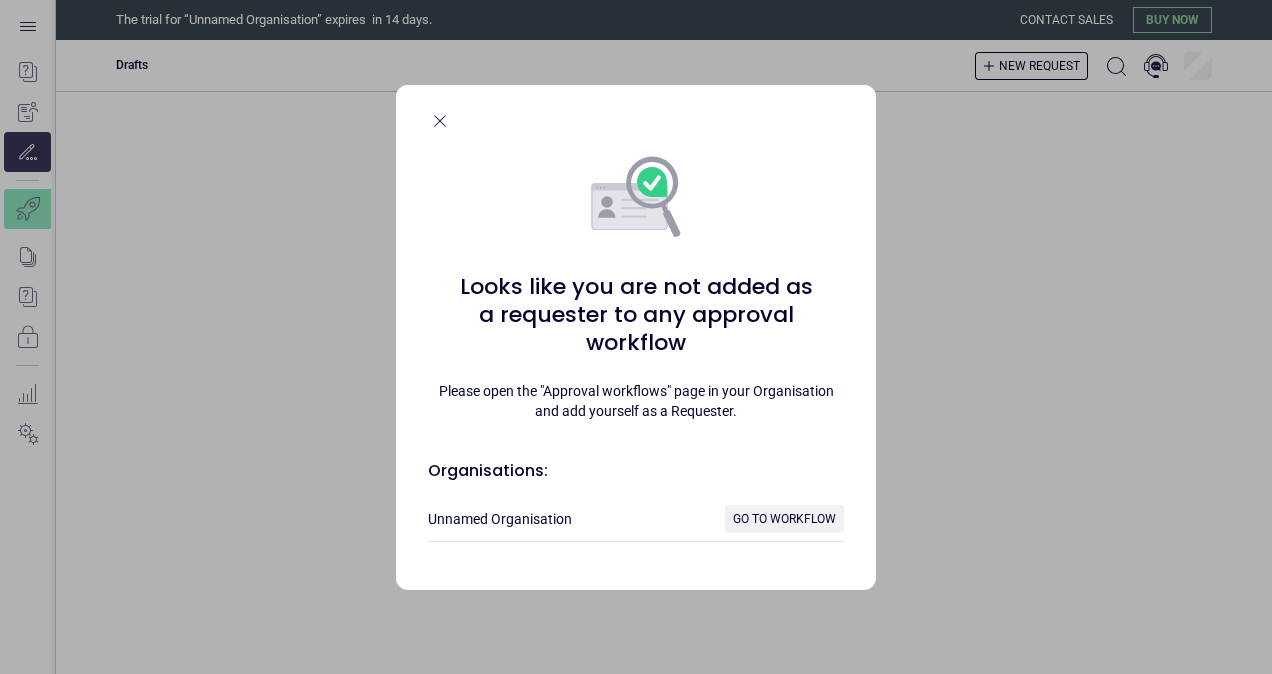 click on "Go to workflow" at bounding box center (784, 519) 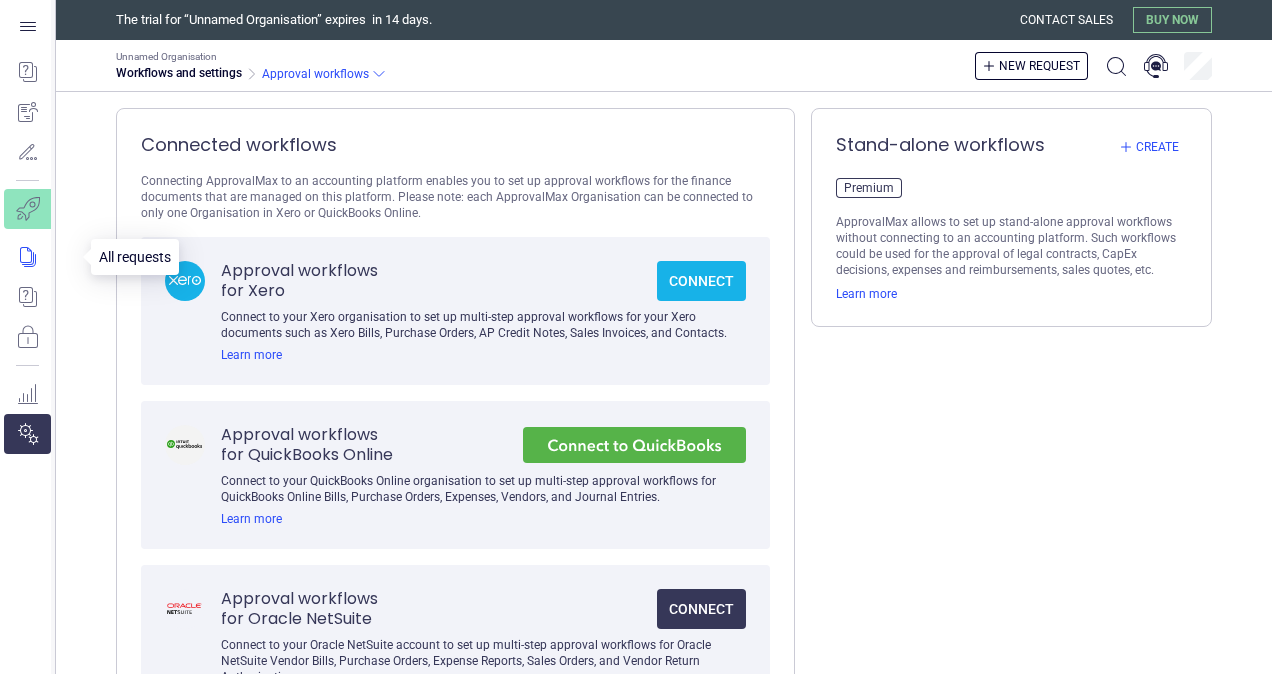 click at bounding box center [41, 257] 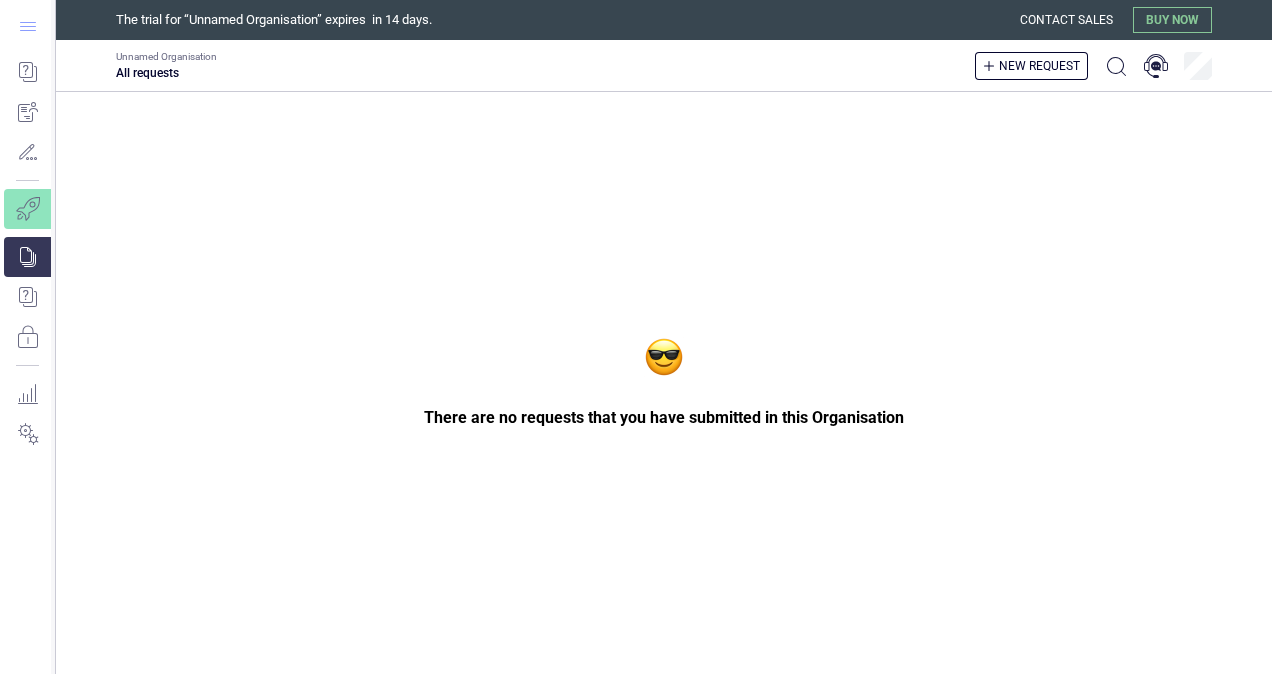 click at bounding box center [27, 26] 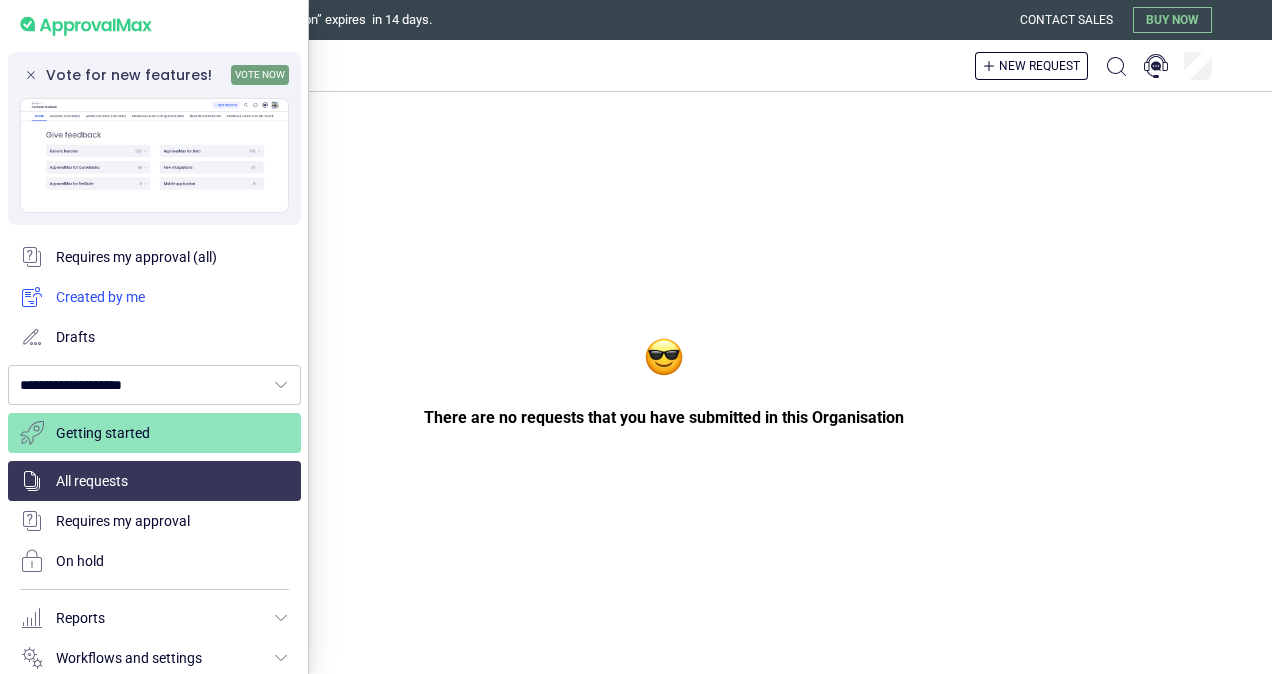 click at bounding box center (154, 297) 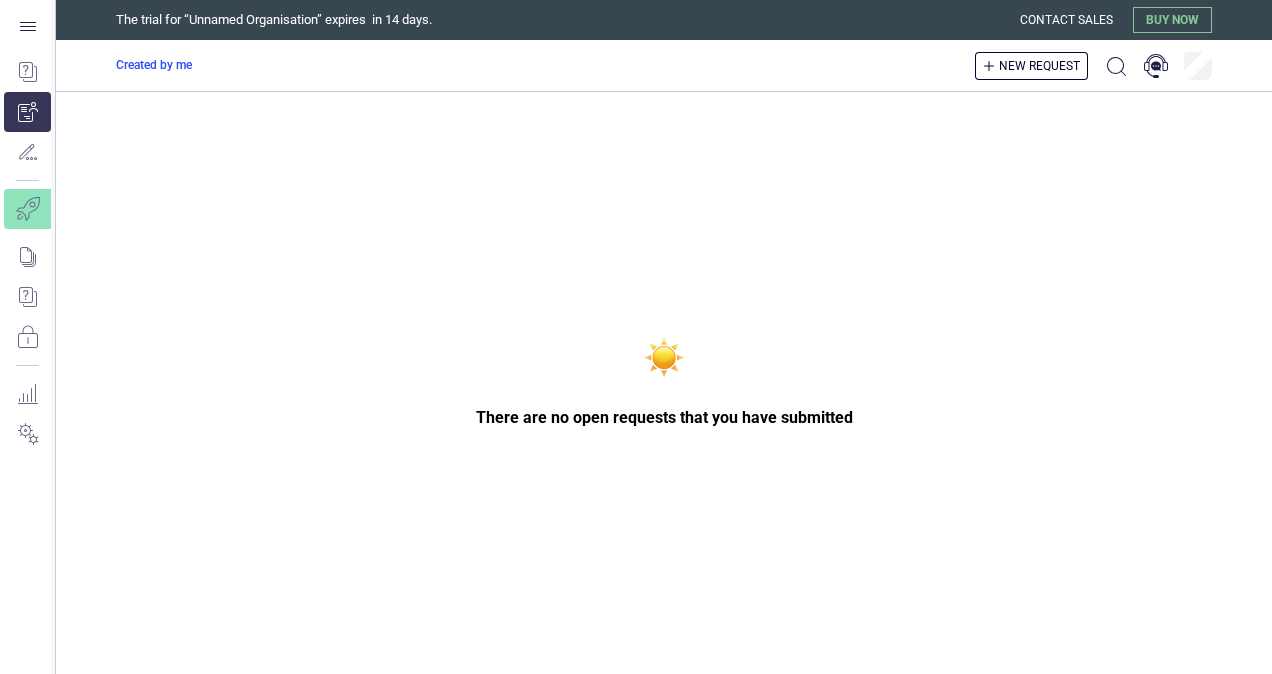 click on "Created by me" at bounding box center (154, 65) 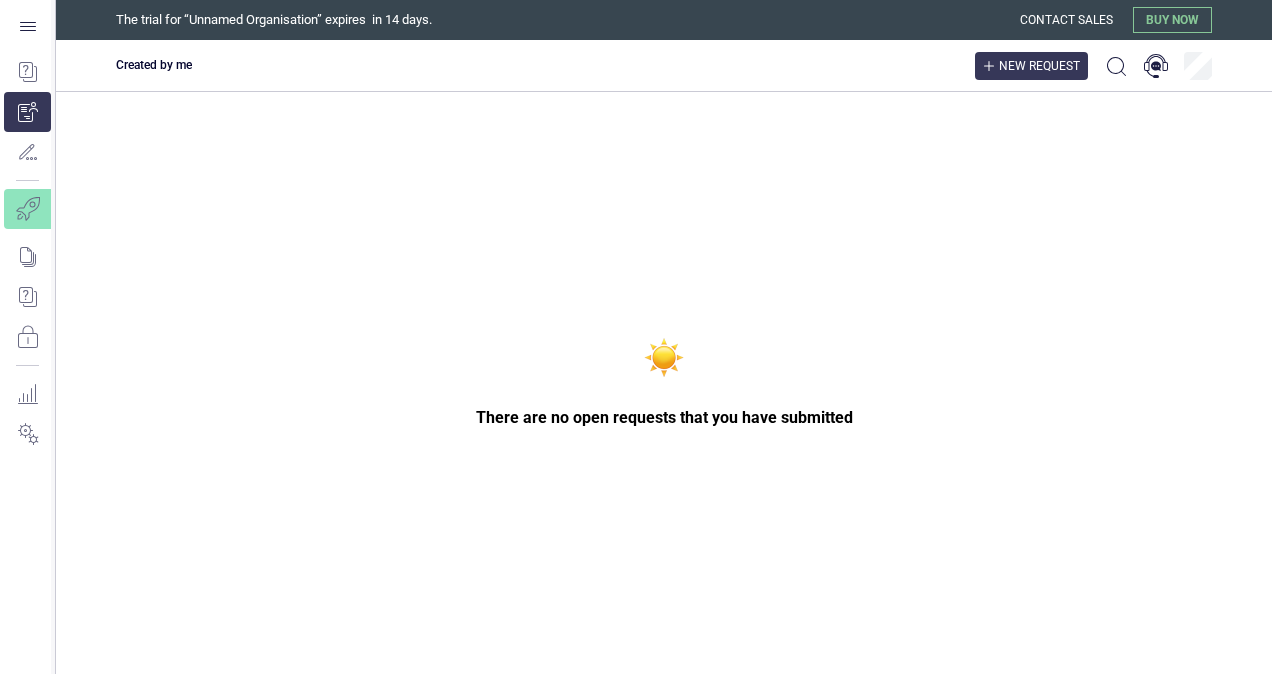 click on "New request" at bounding box center [1039, 66] 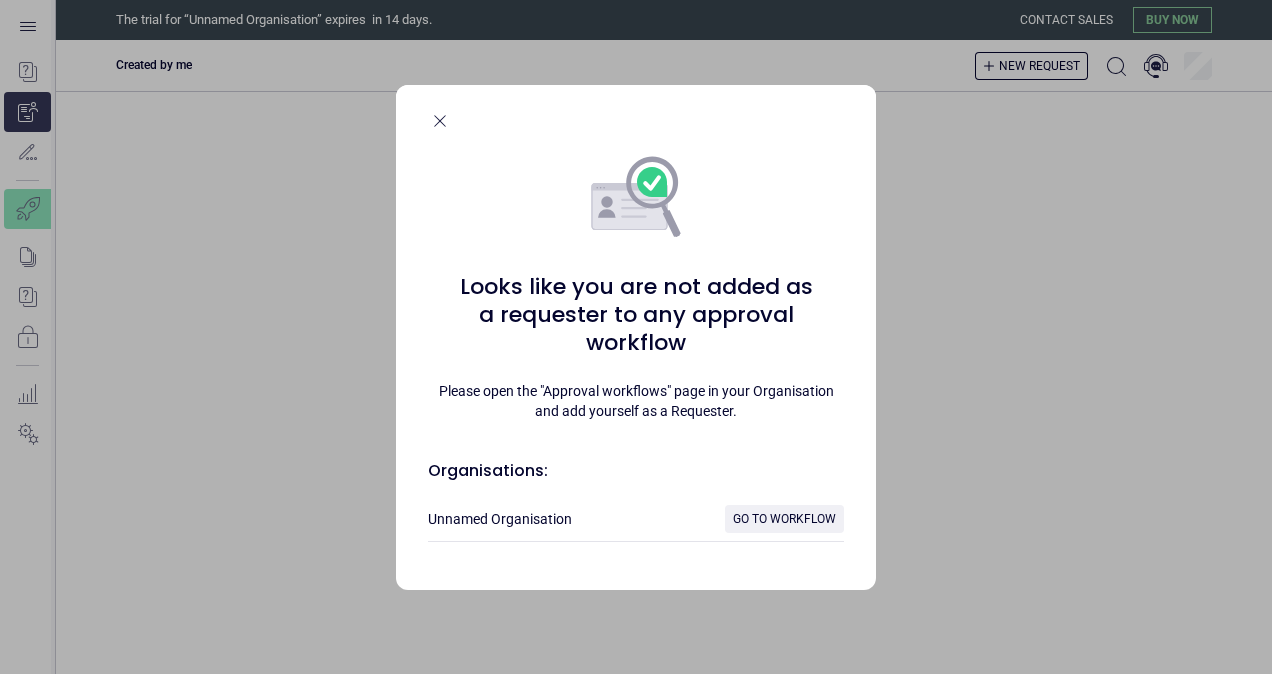 click on "Go to workflow" at bounding box center [784, 519] 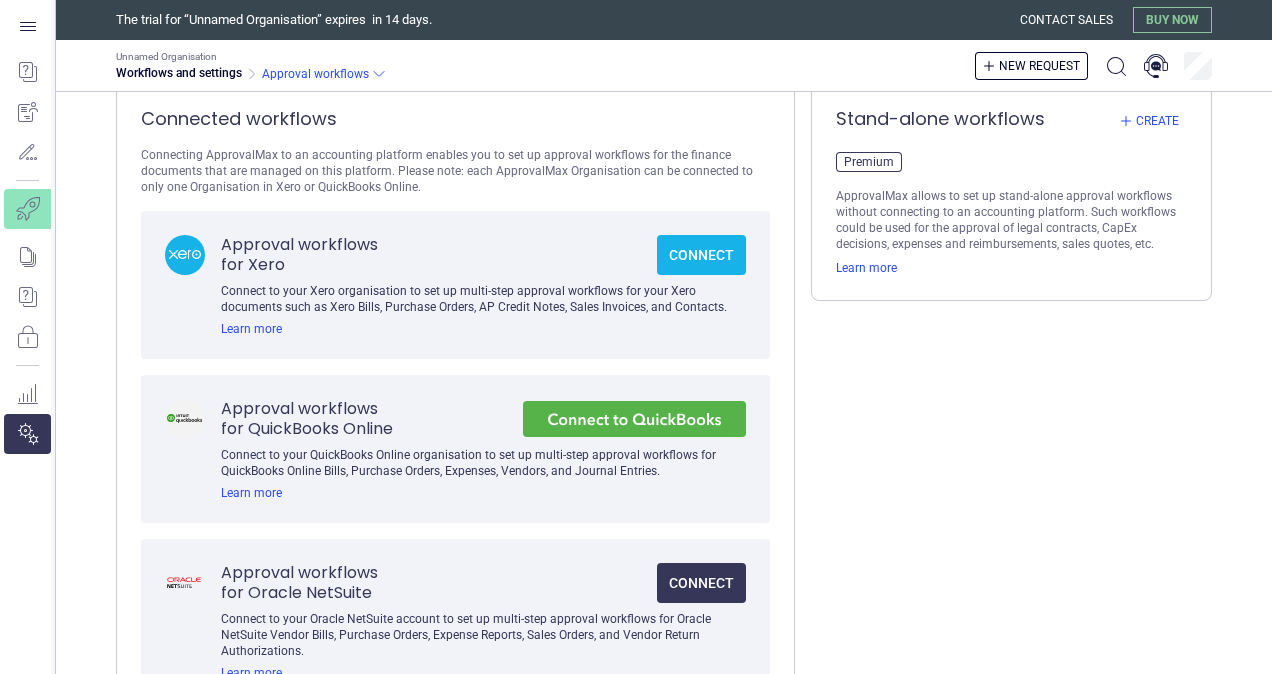 scroll, scrollTop: 0, scrollLeft: 0, axis: both 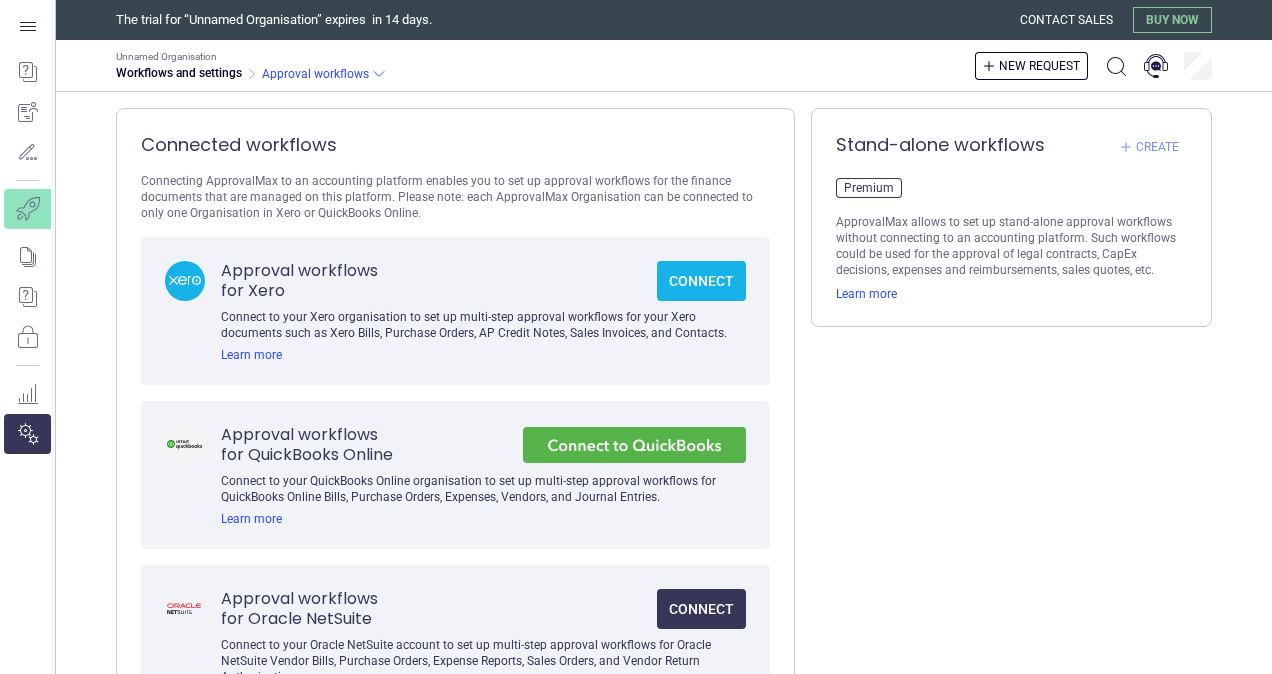 click on "Create" at bounding box center (1157, 147) 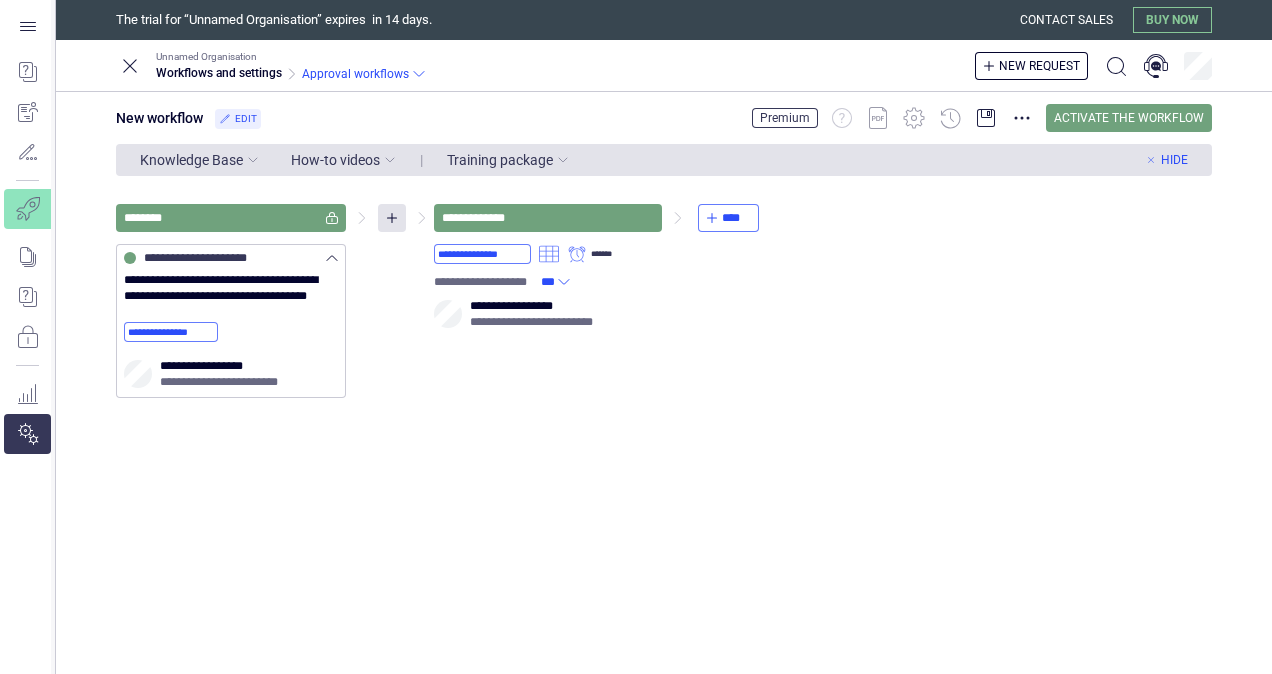 click on "Knowledge Base" at bounding box center [191, 160] 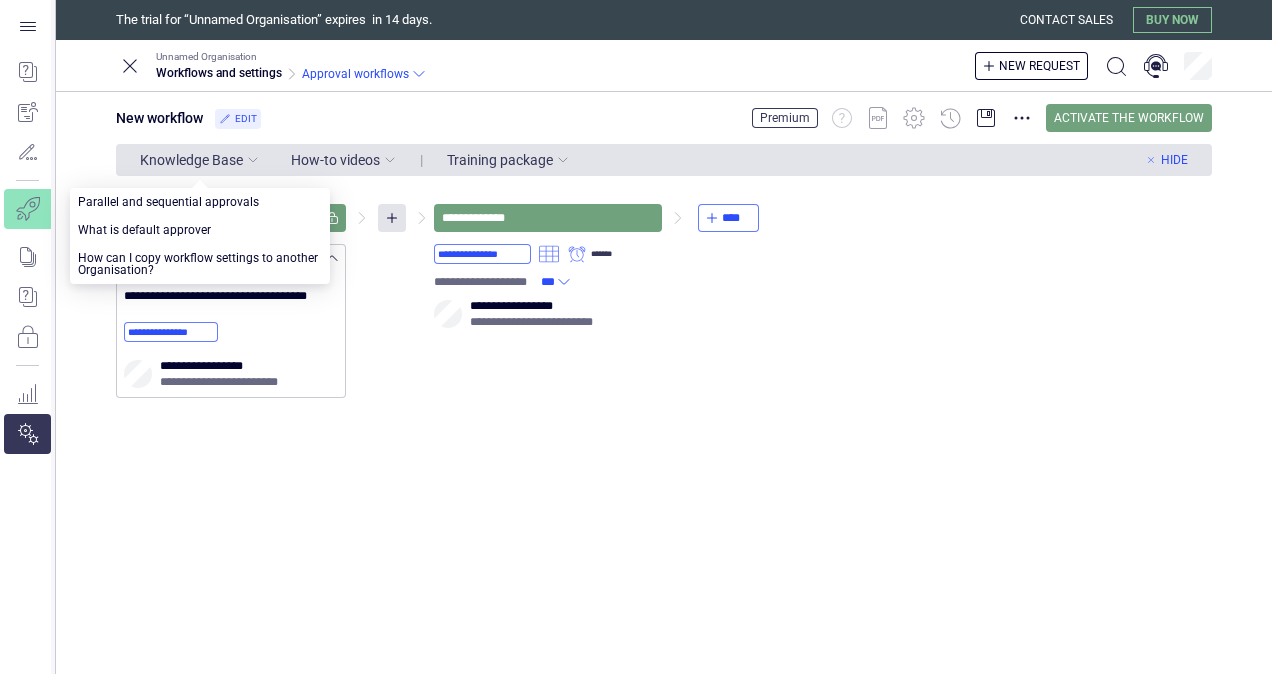 click on "Knowledge Base" at bounding box center [191, 160] 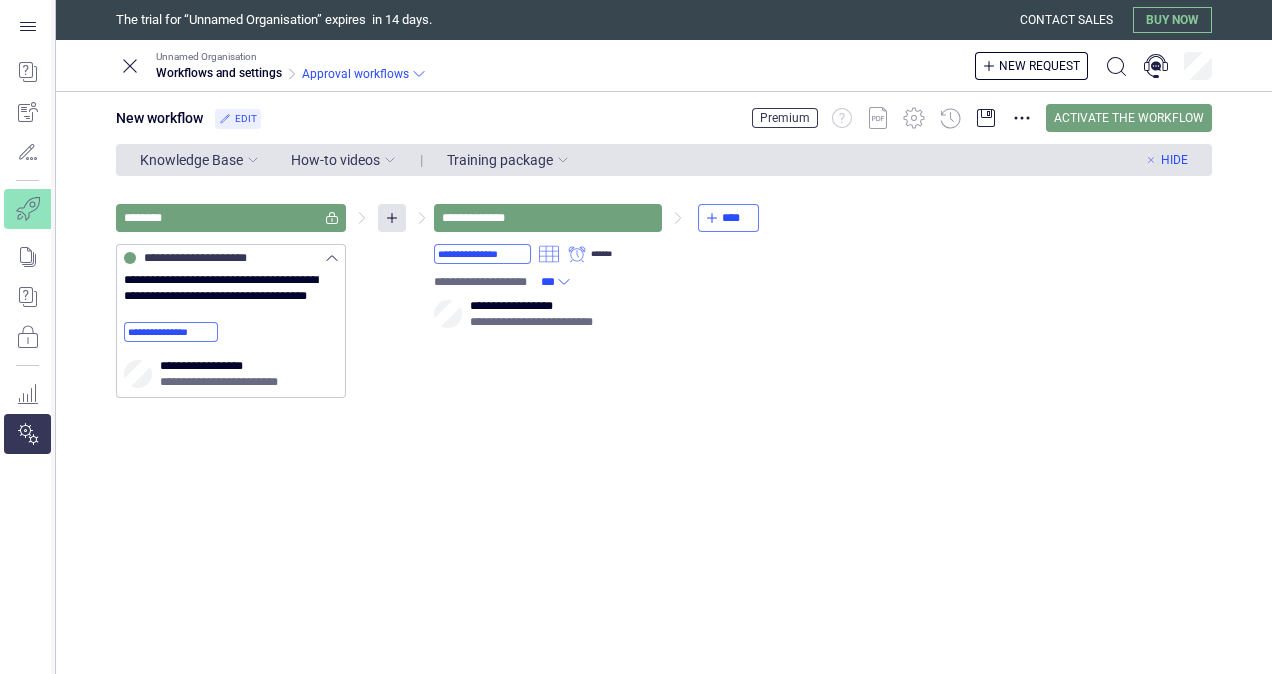 click on "How-to videos" at bounding box center [335, 160] 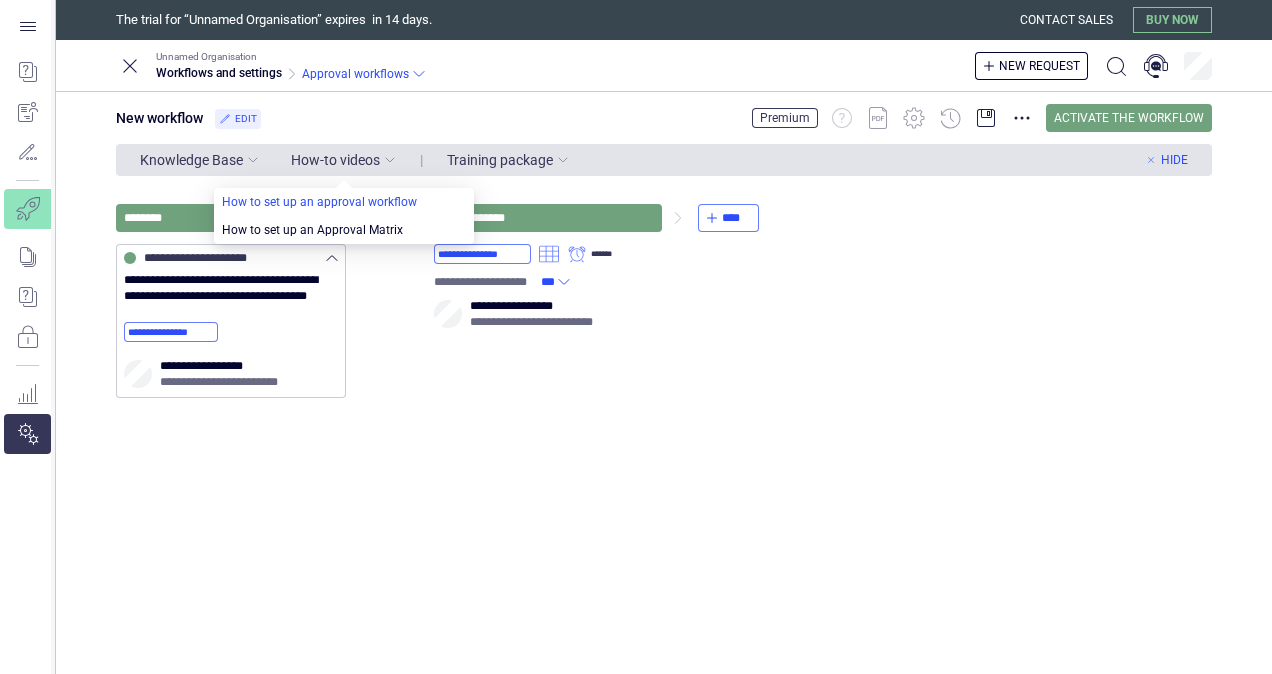 click at bounding box center (344, 202) 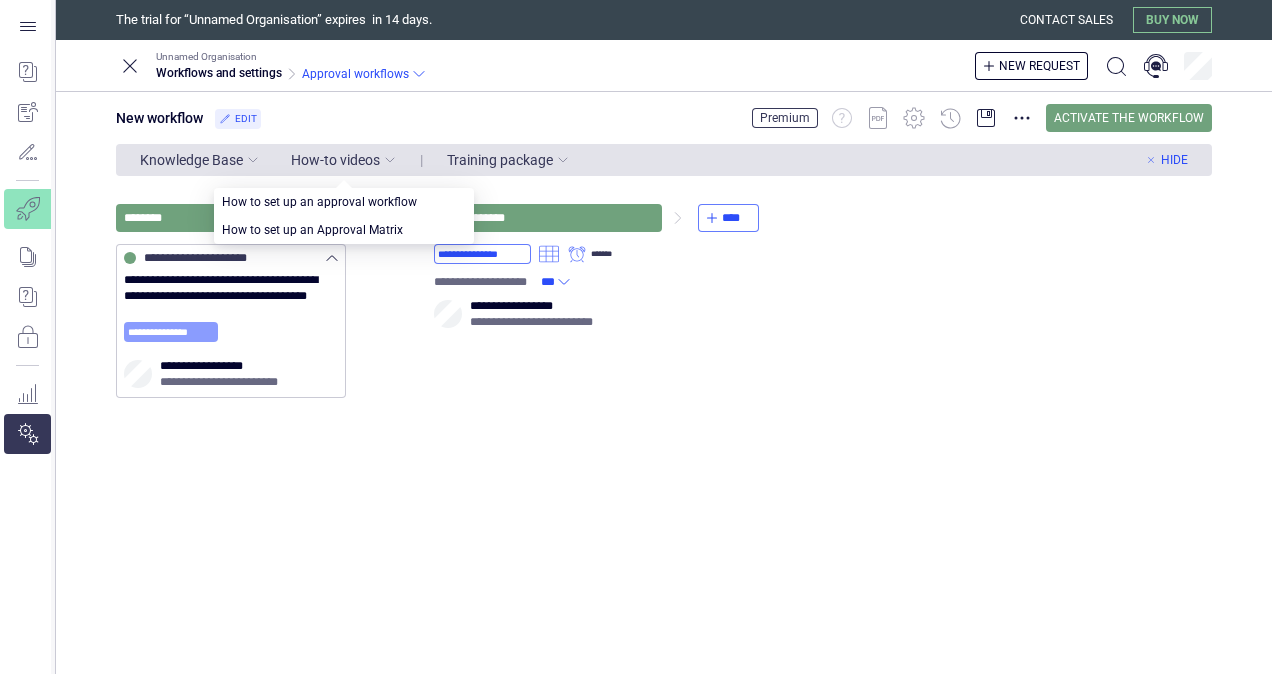 click on "**********" at bounding box center [171, 332] 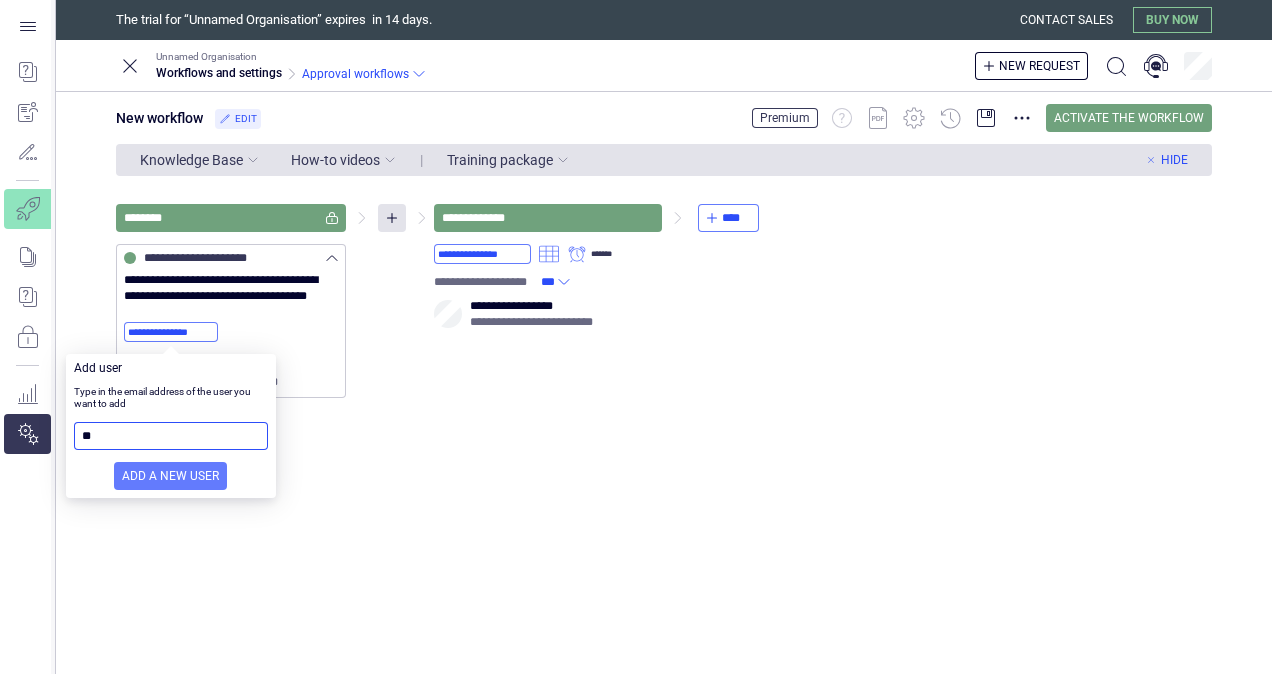 type on "*" 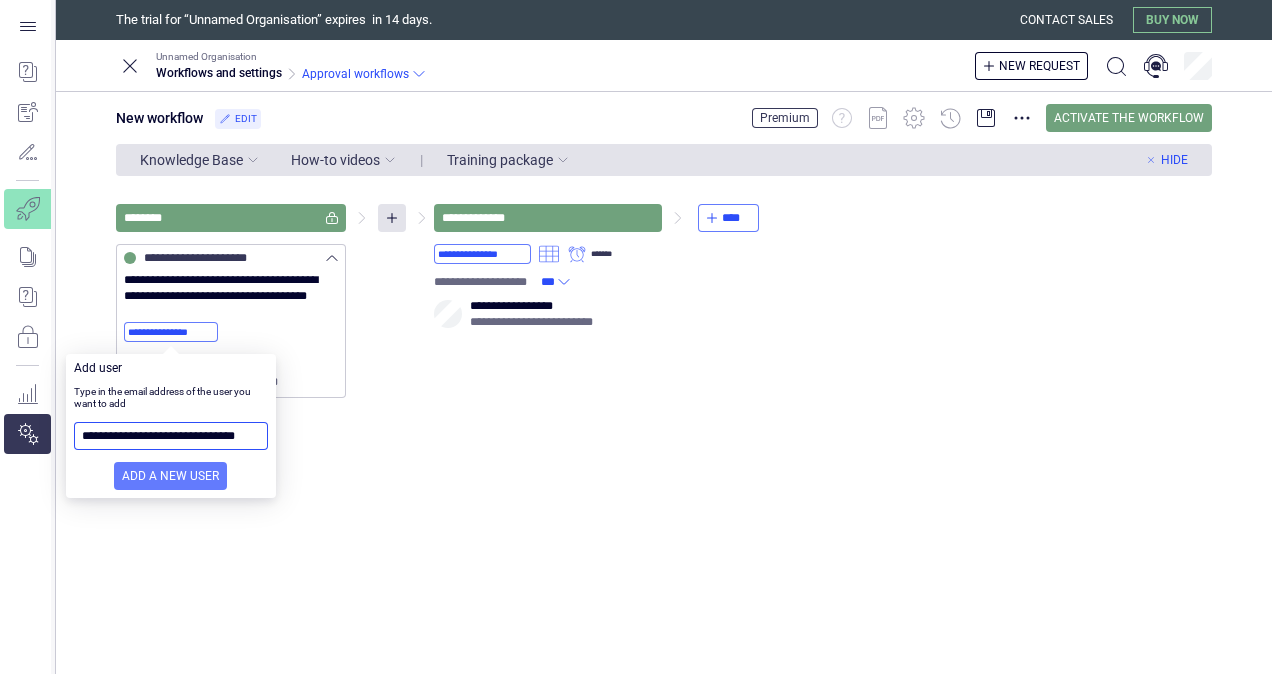 scroll, scrollTop: 0, scrollLeft: 24, axis: horizontal 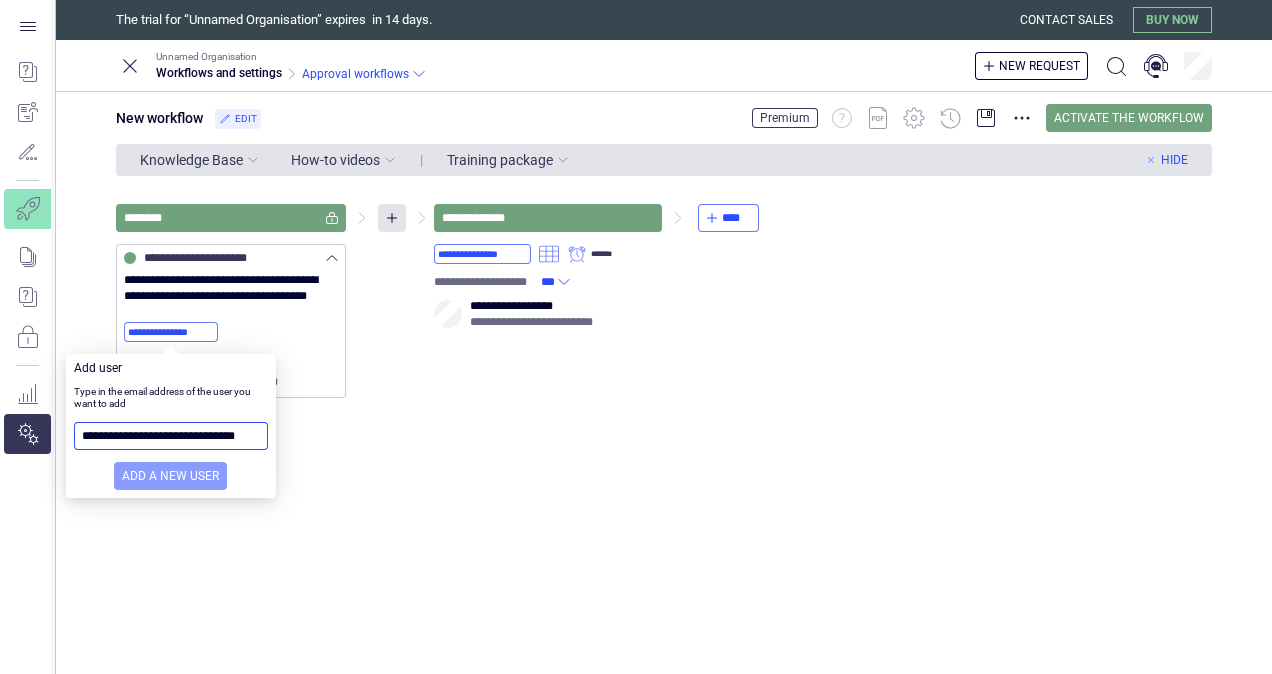 type on "**********" 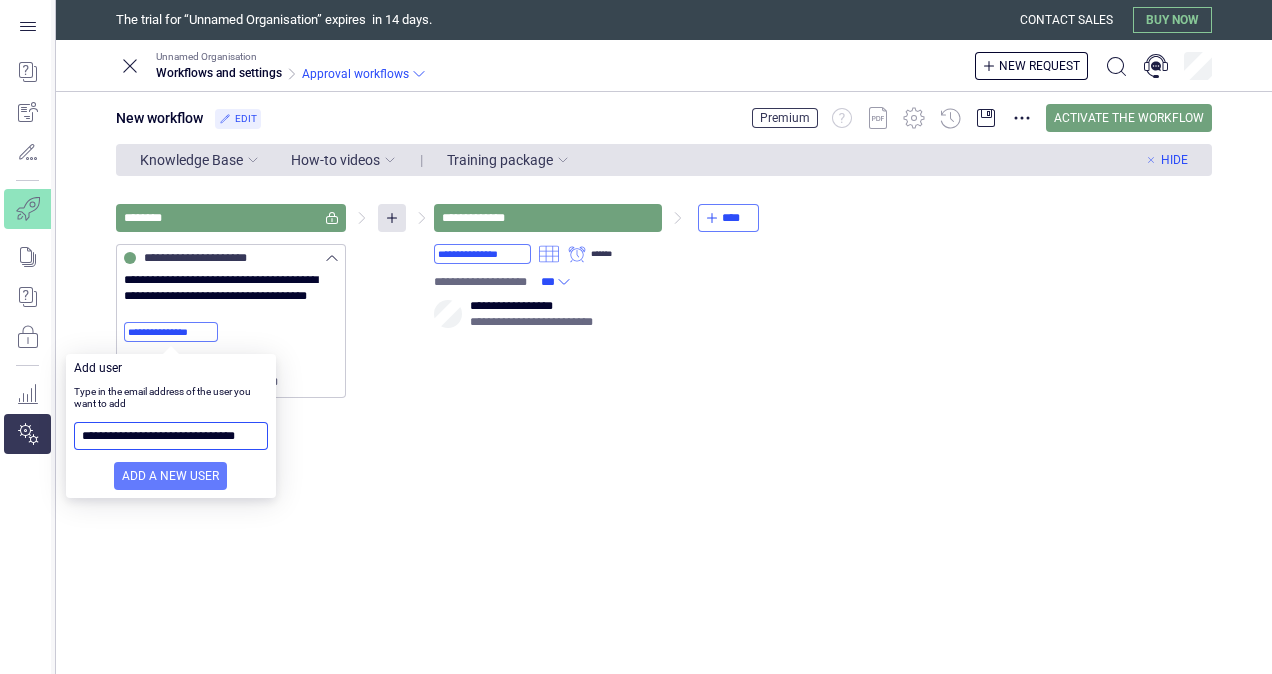 scroll, scrollTop: 0, scrollLeft: 0, axis: both 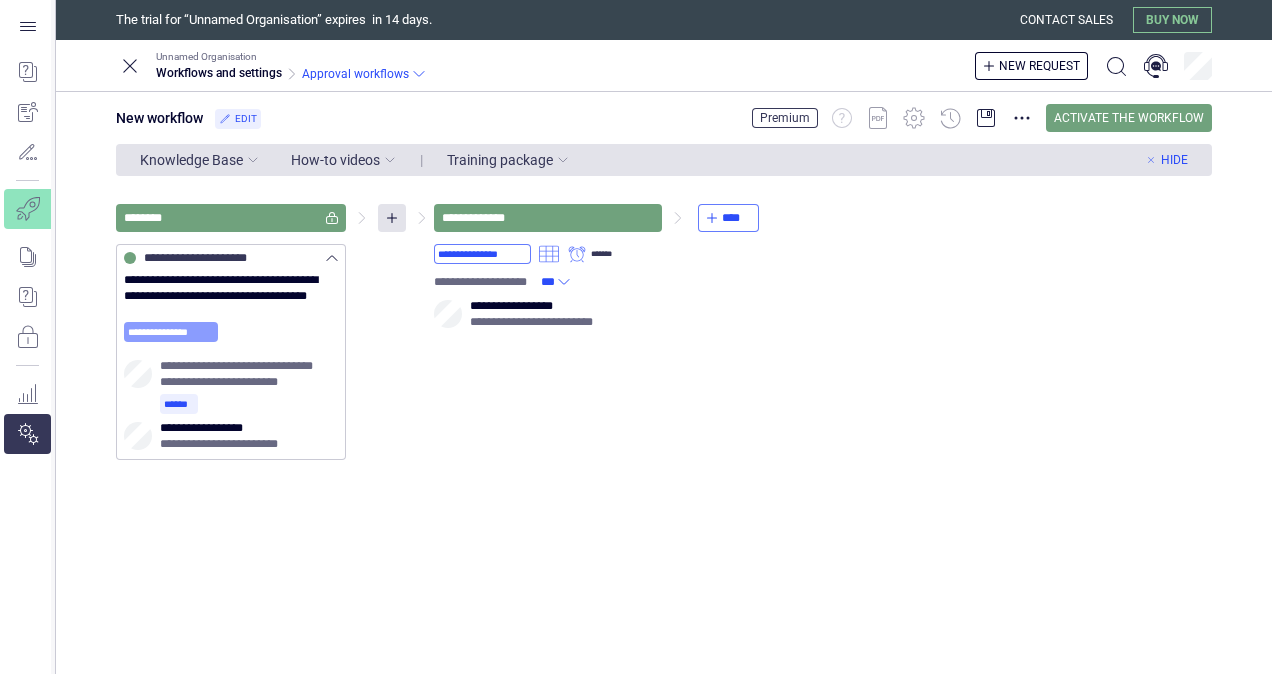 click on "**********" at bounding box center (171, 332) 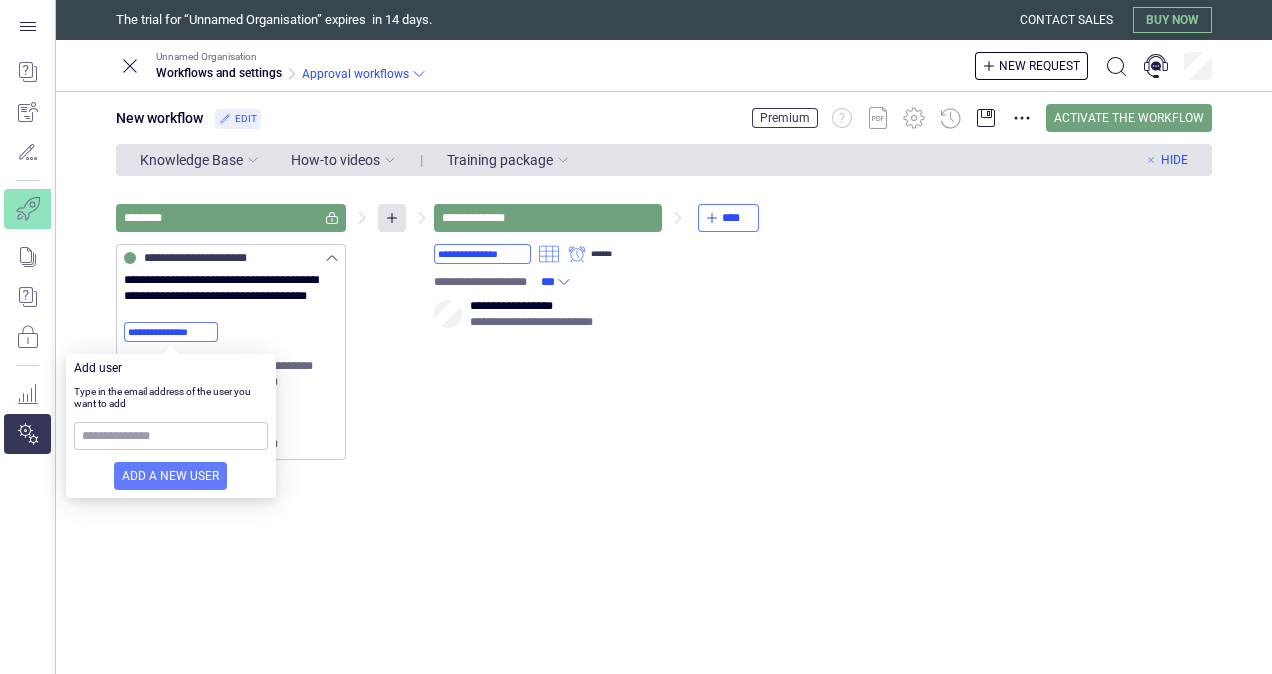 drag, startPoint x: 272, startPoint y: 492, endPoint x: 284, endPoint y: 493, distance: 12.0415945 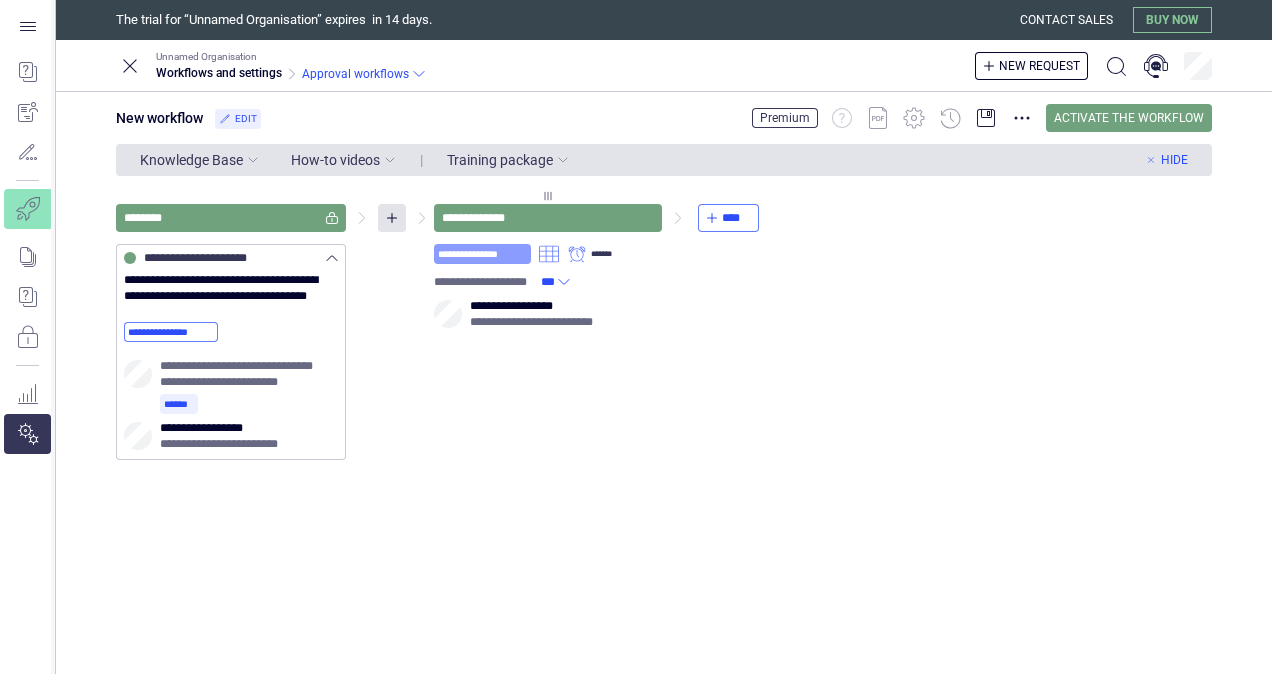 click on "**********" at bounding box center (482, 254) 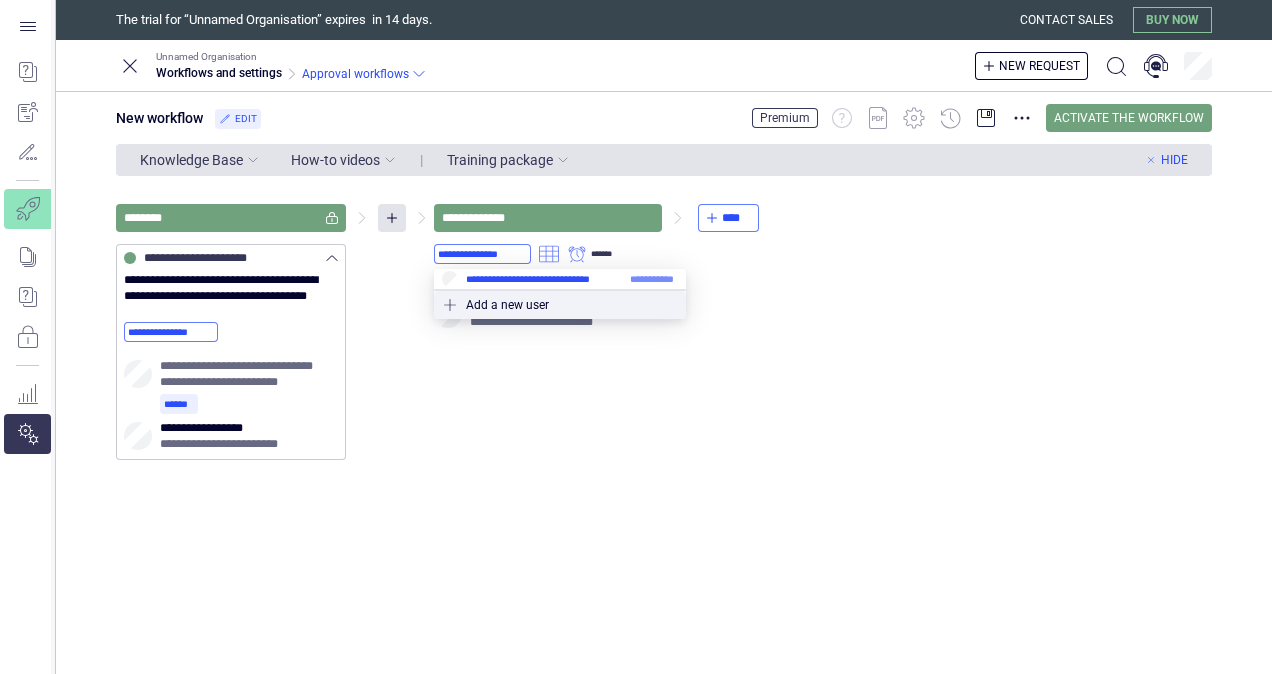 click at bounding box center (560, 279) 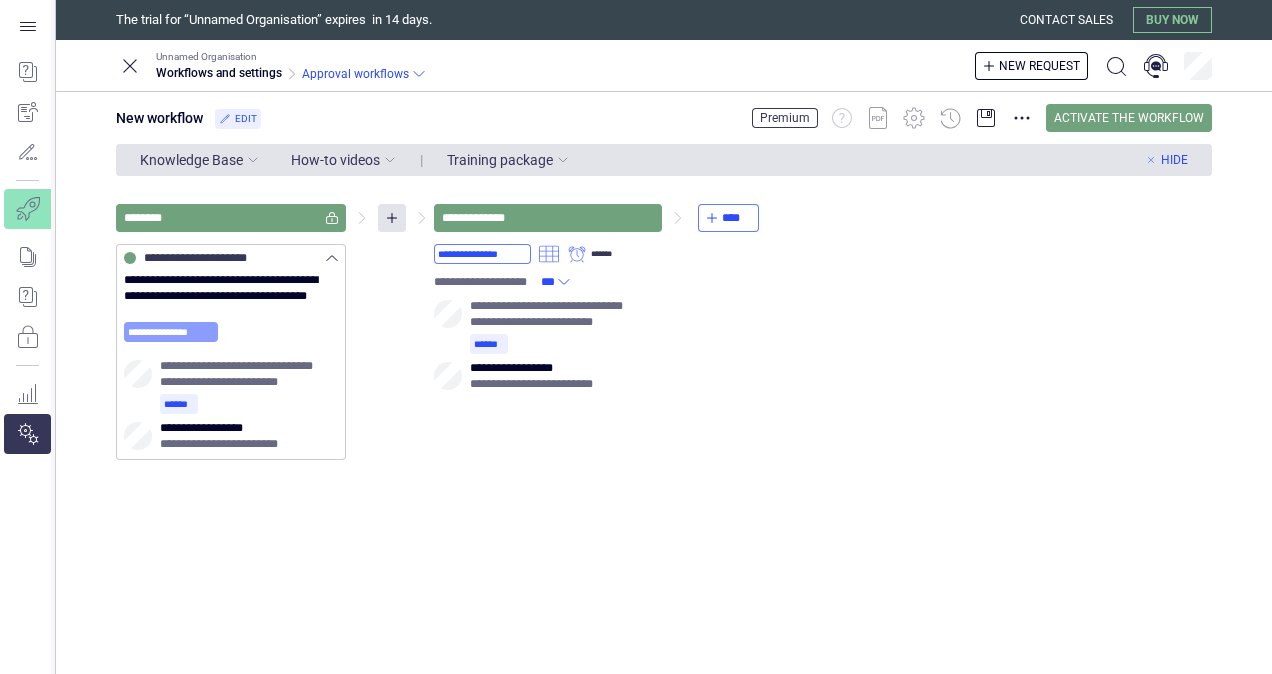 click on "**********" at bounding box center [171, 332] 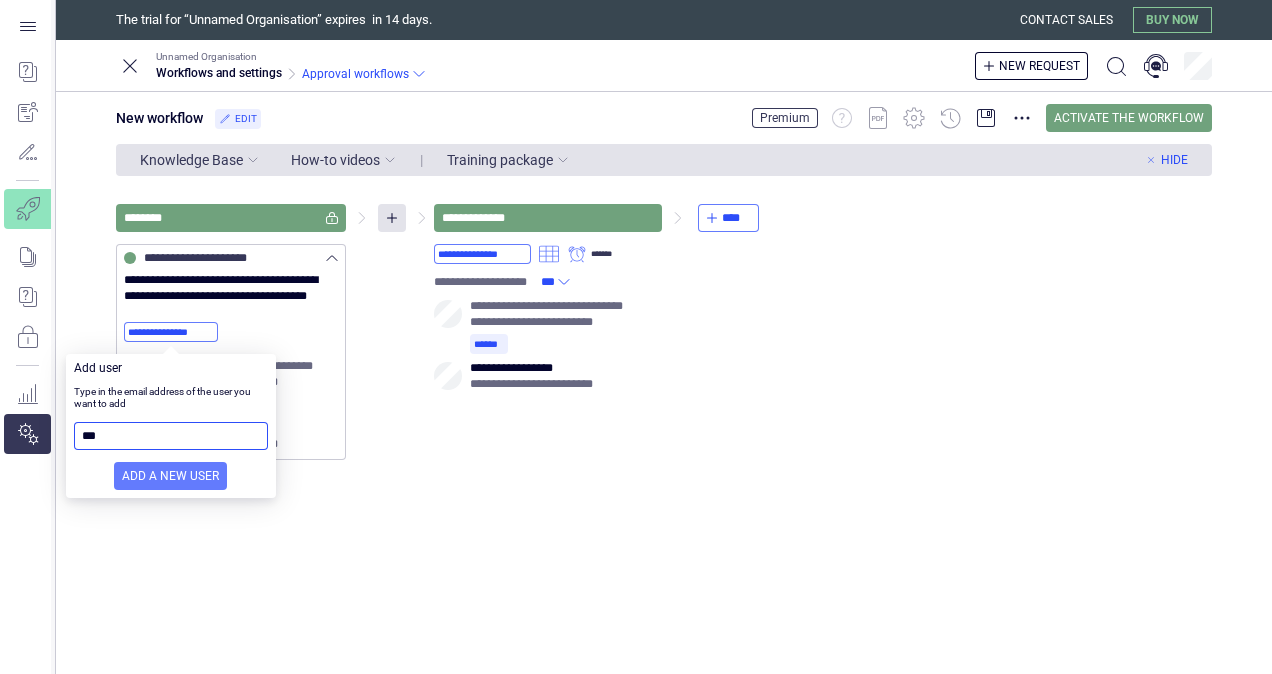 type on "****" 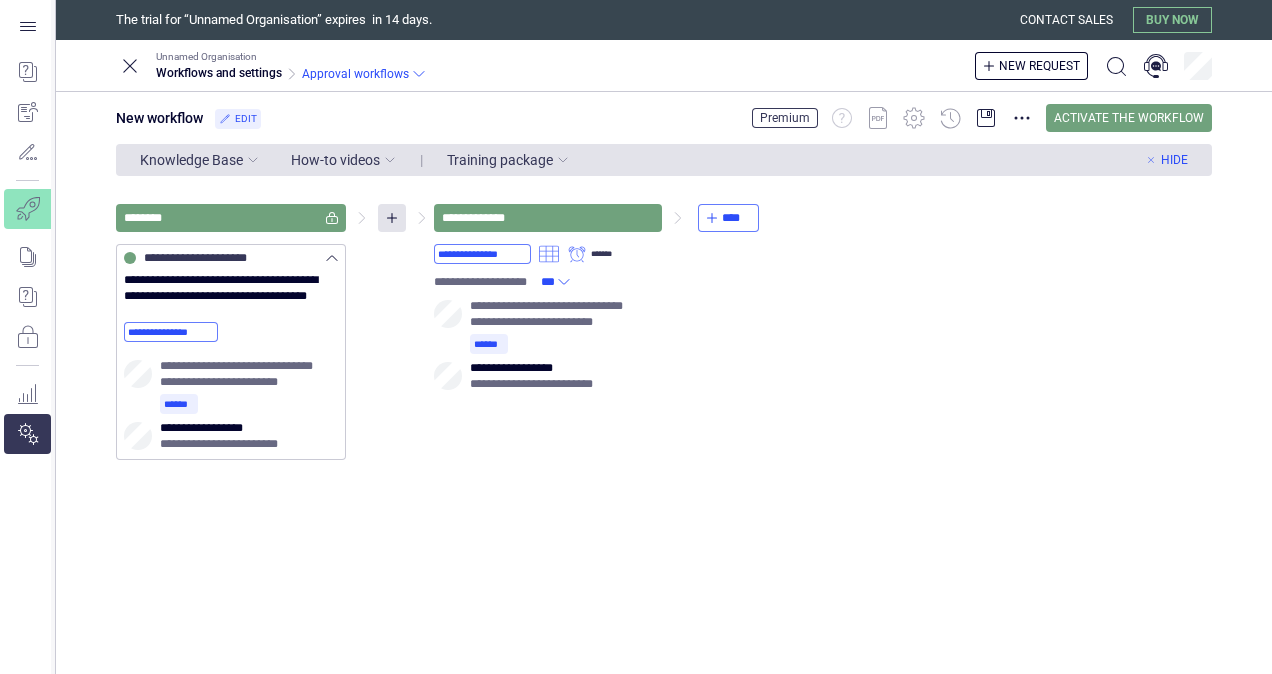 type 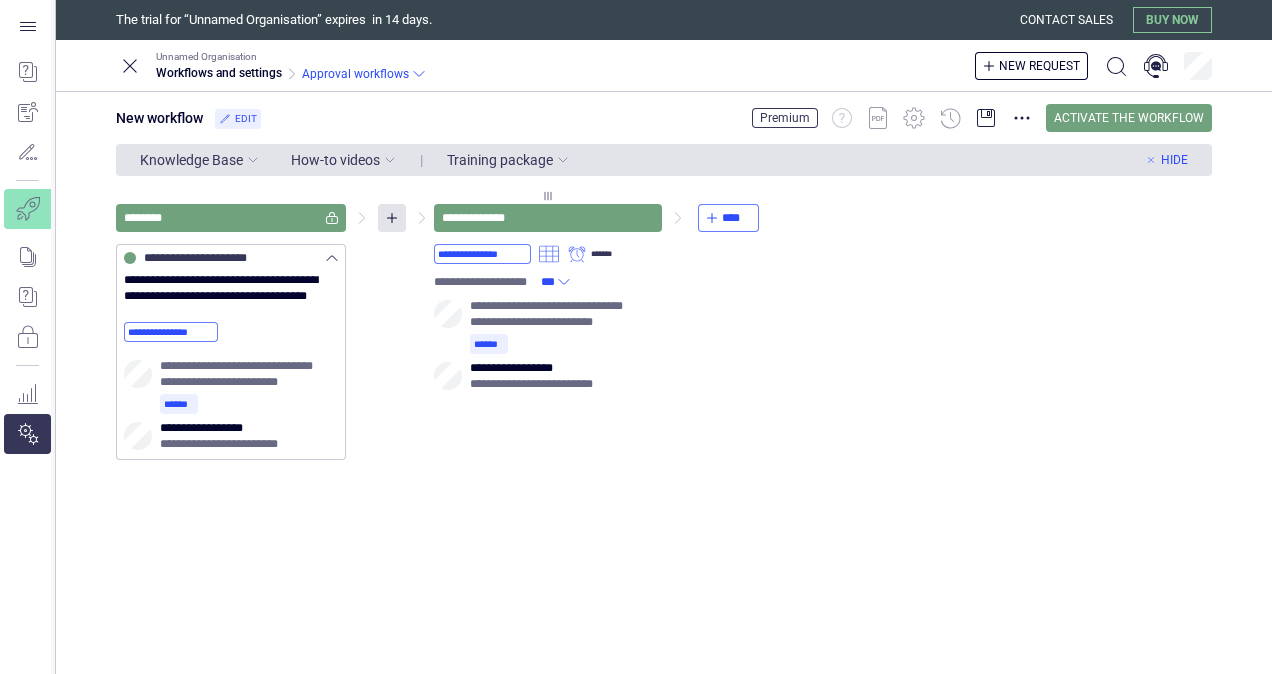click 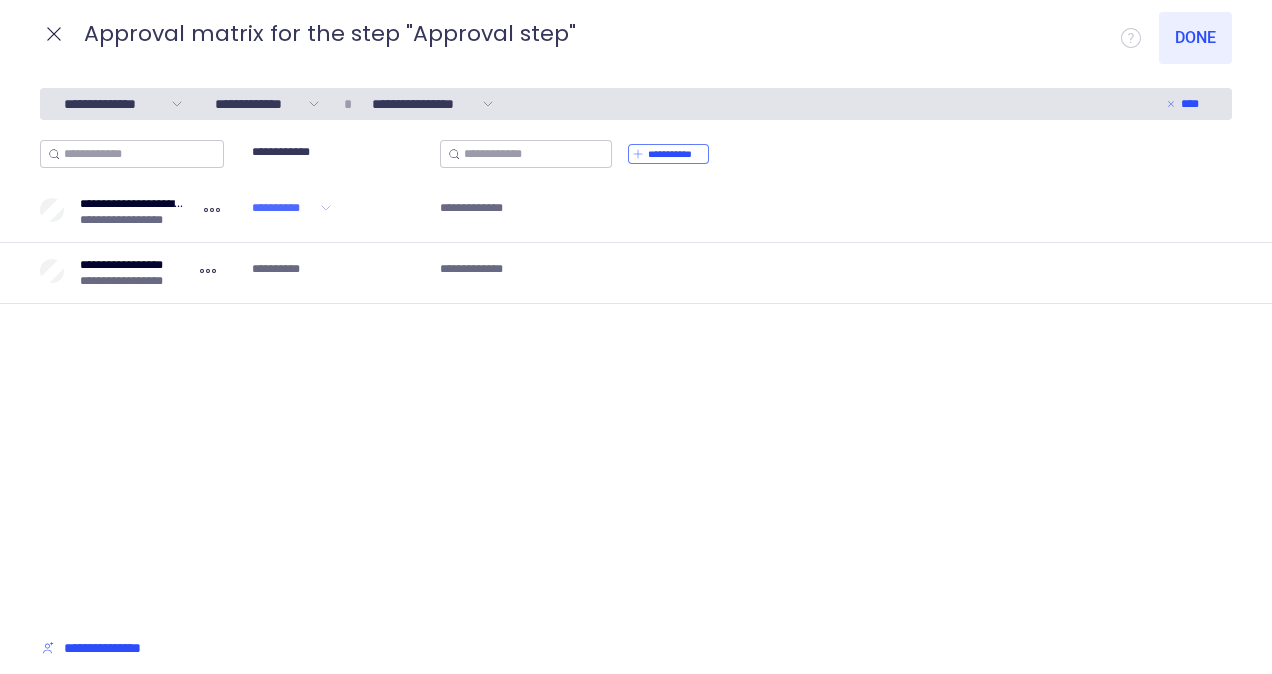 click on "**********" at bounding box center (284, 208) 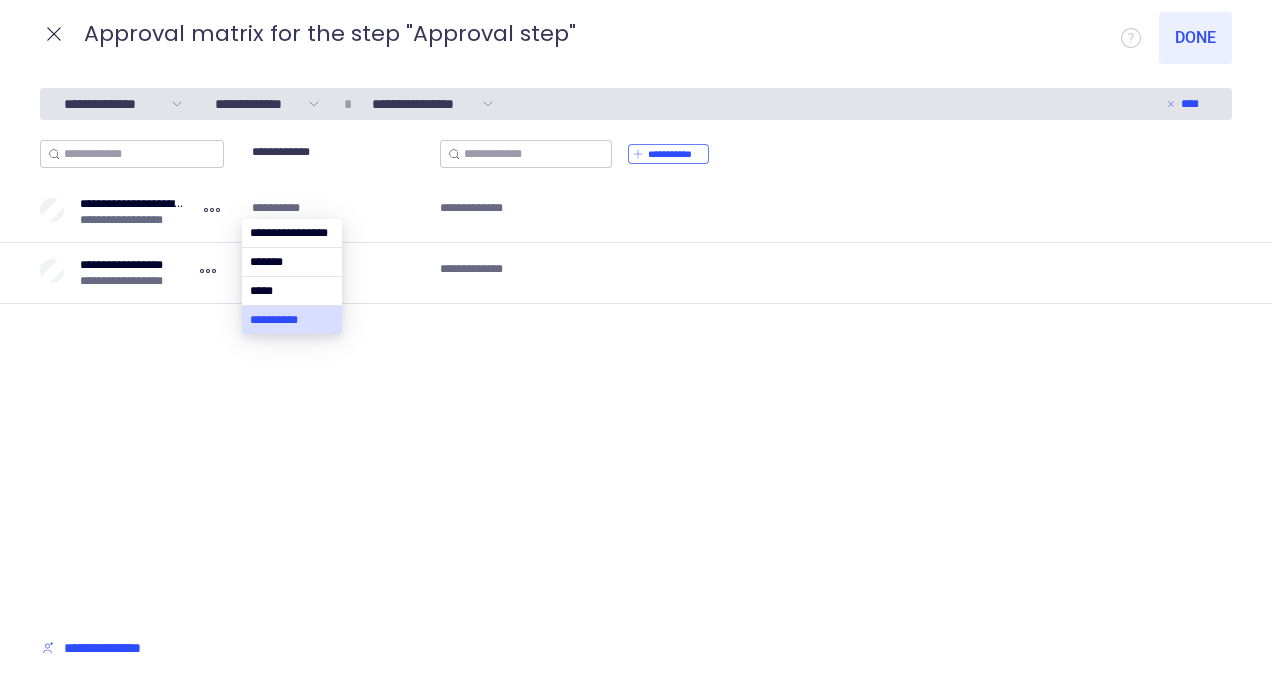 click at bounding box center [292, 320] 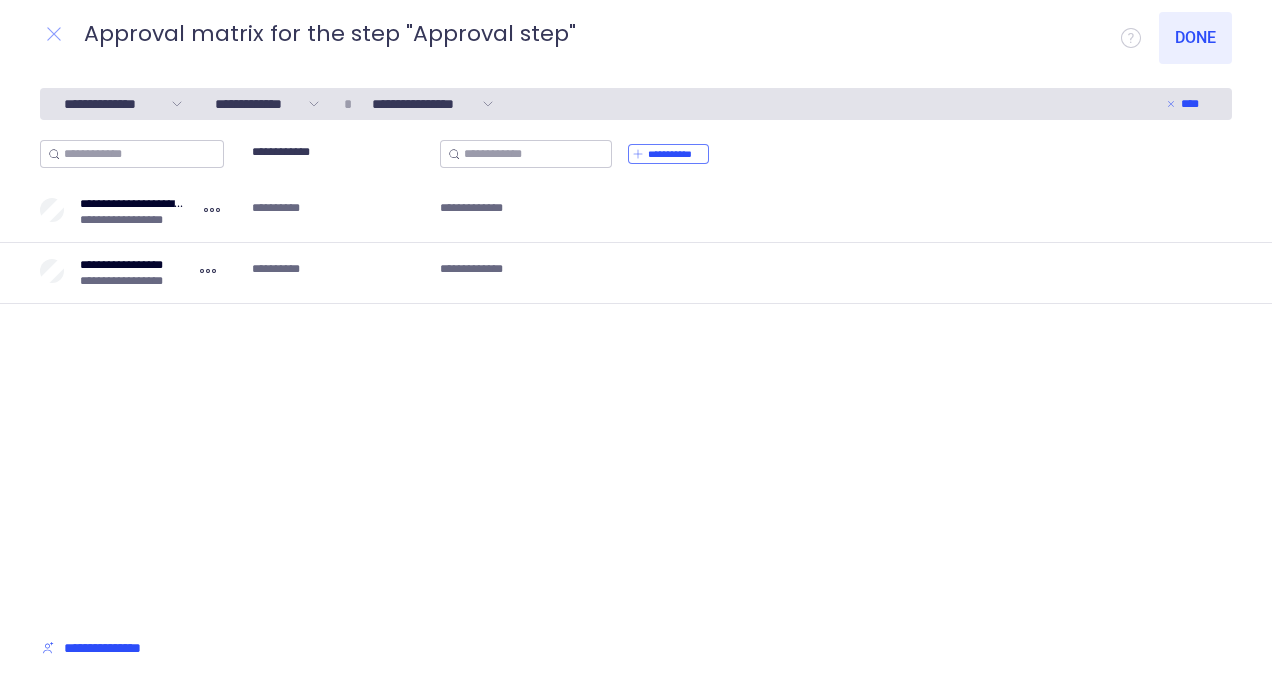 click 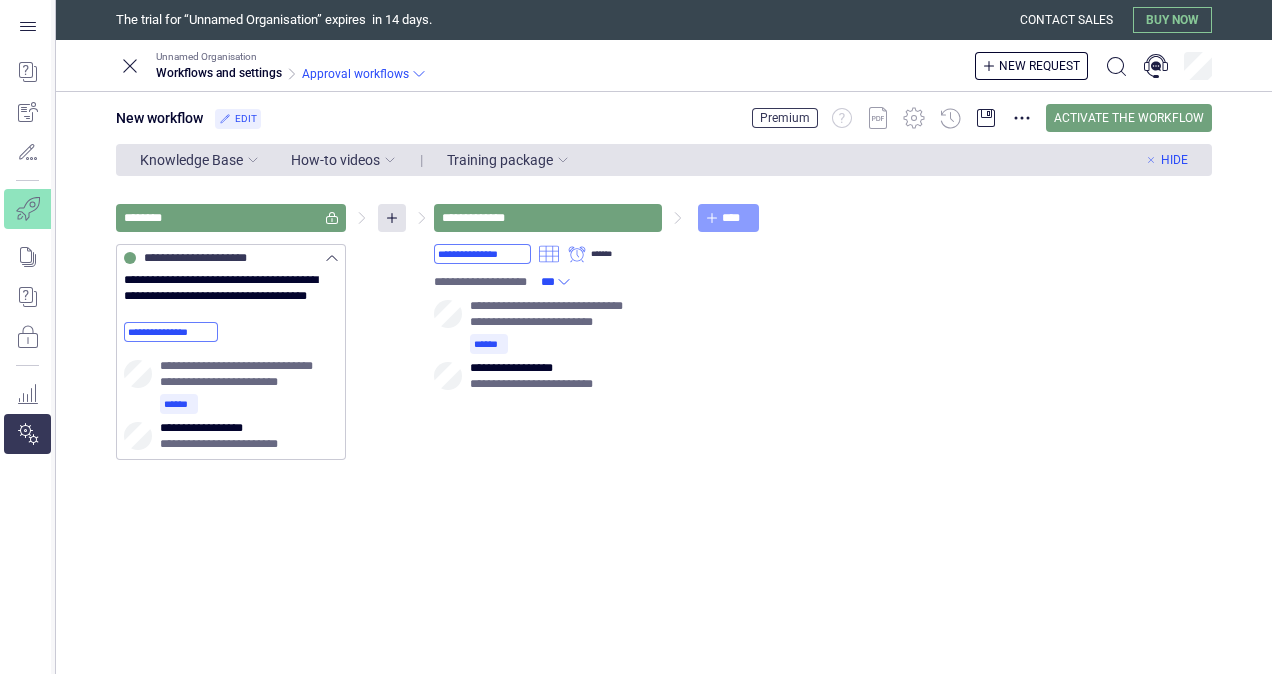click on "****" at bounding box center (728, 218) 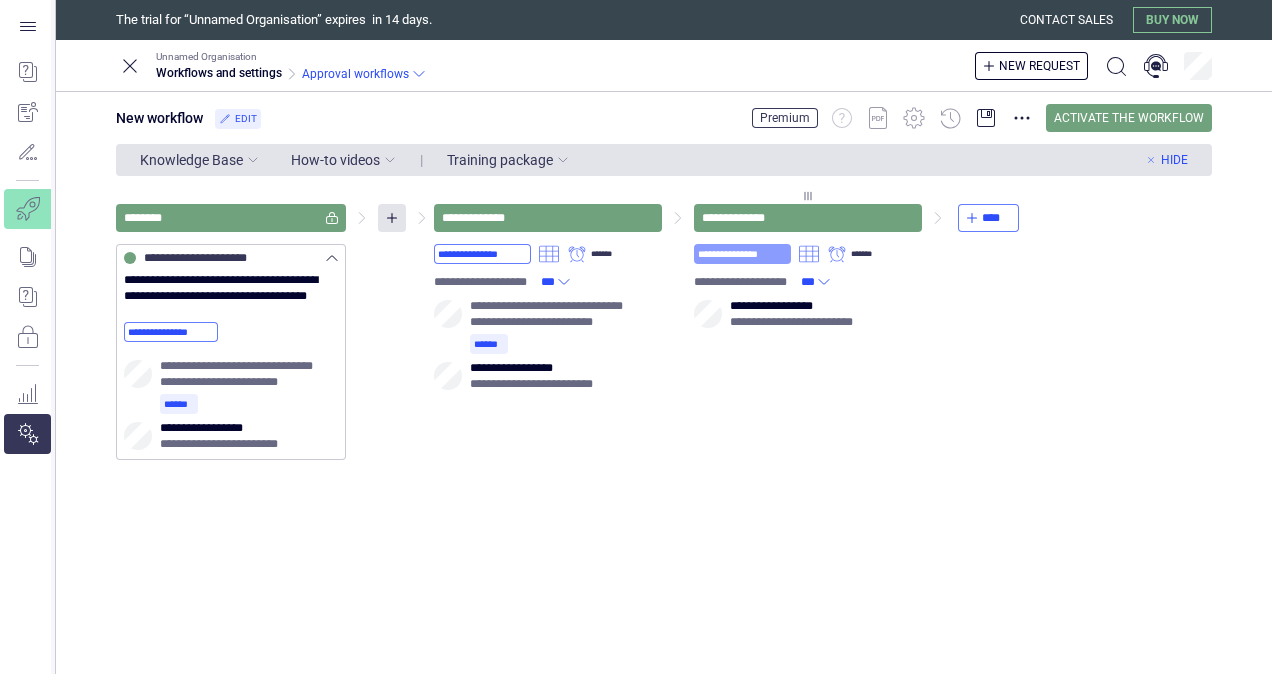 click on "**********" at bounding box center (742, 254) 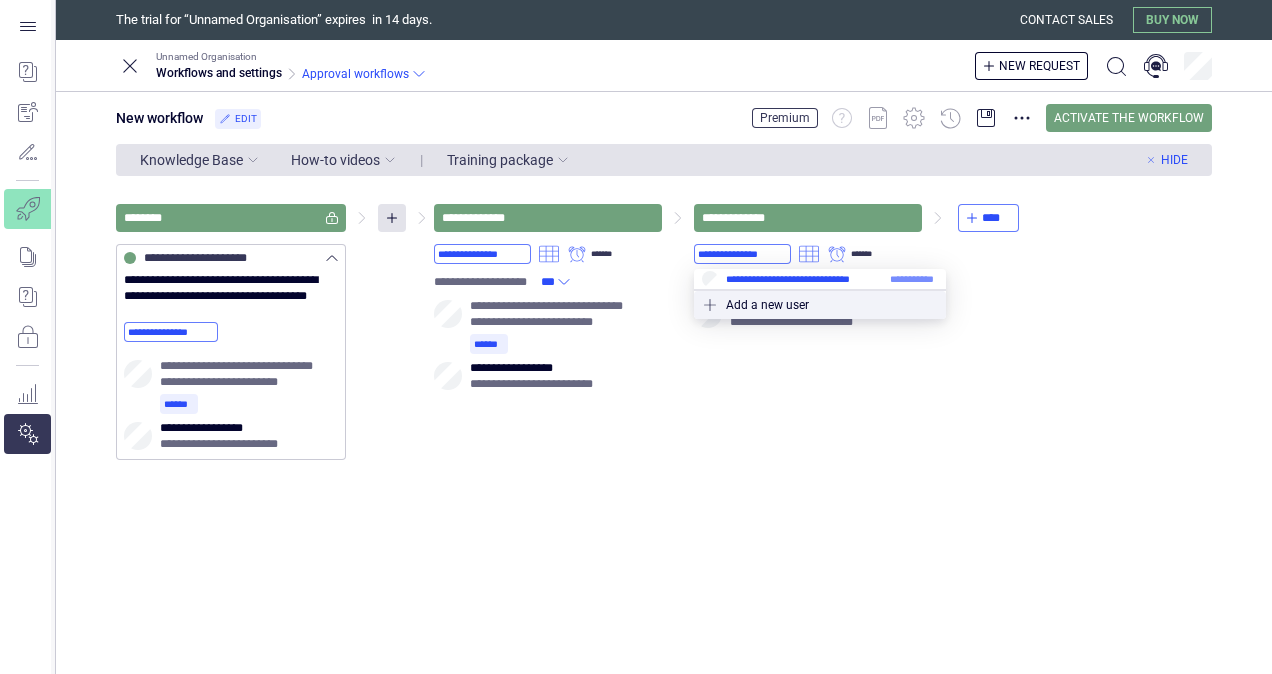 click at bounding box center (820, 279) 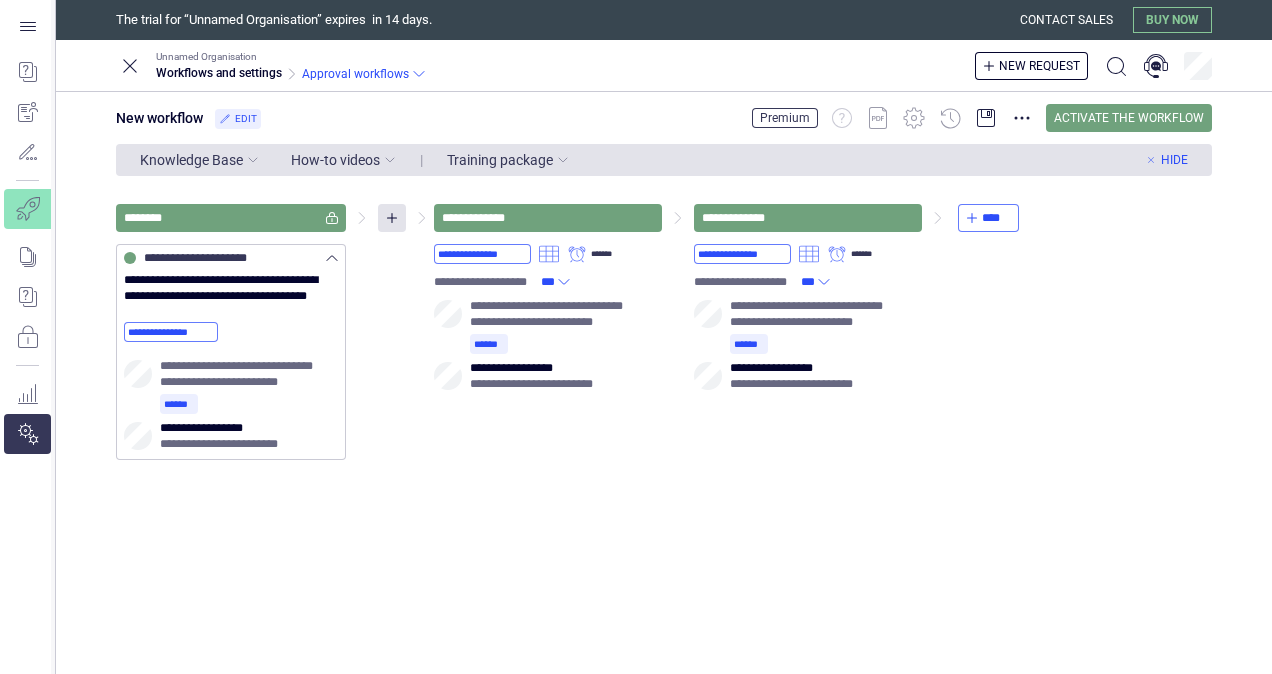 click on "**********" at bounding box center [664, 332] 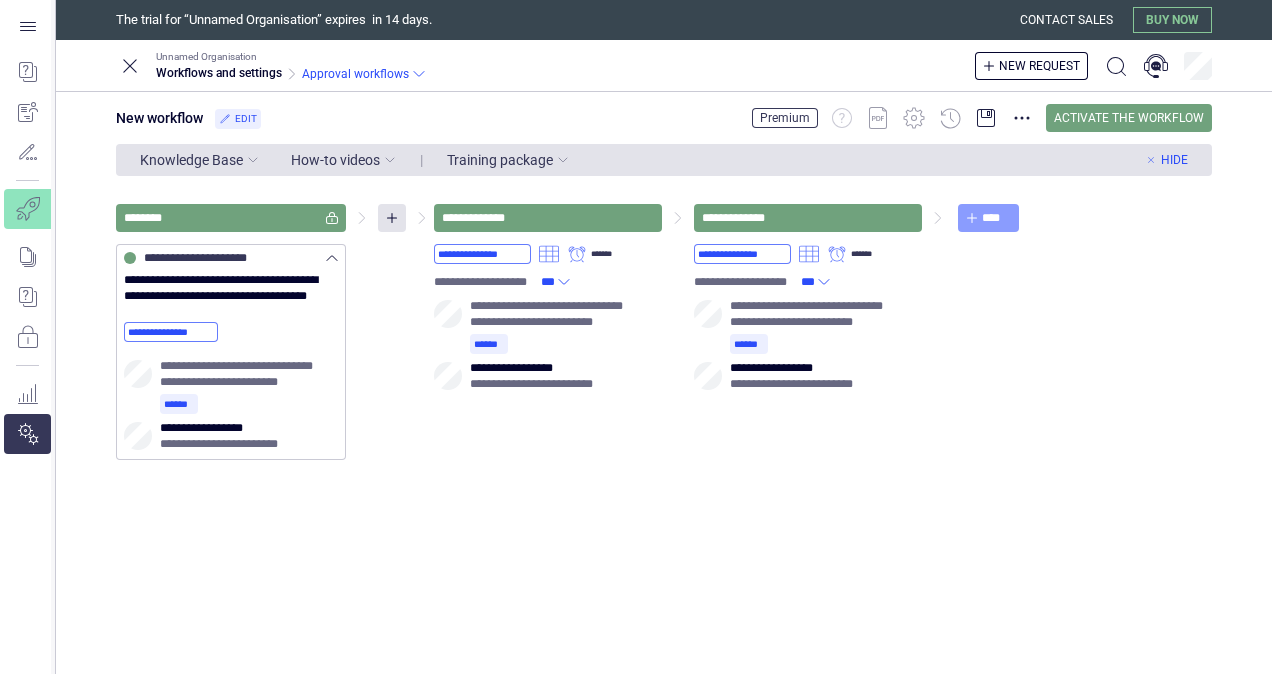 click on "****" at bounding box center [996, 218] 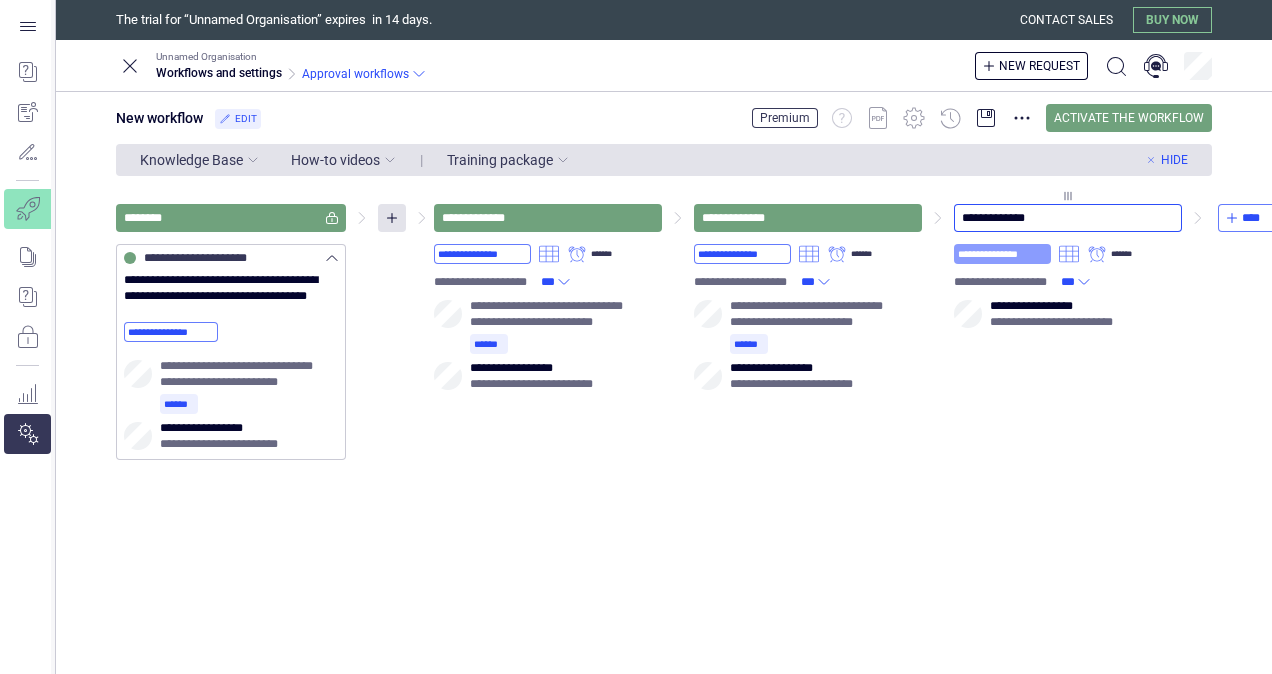 click on "**********" at bounding box center [1002, 254] 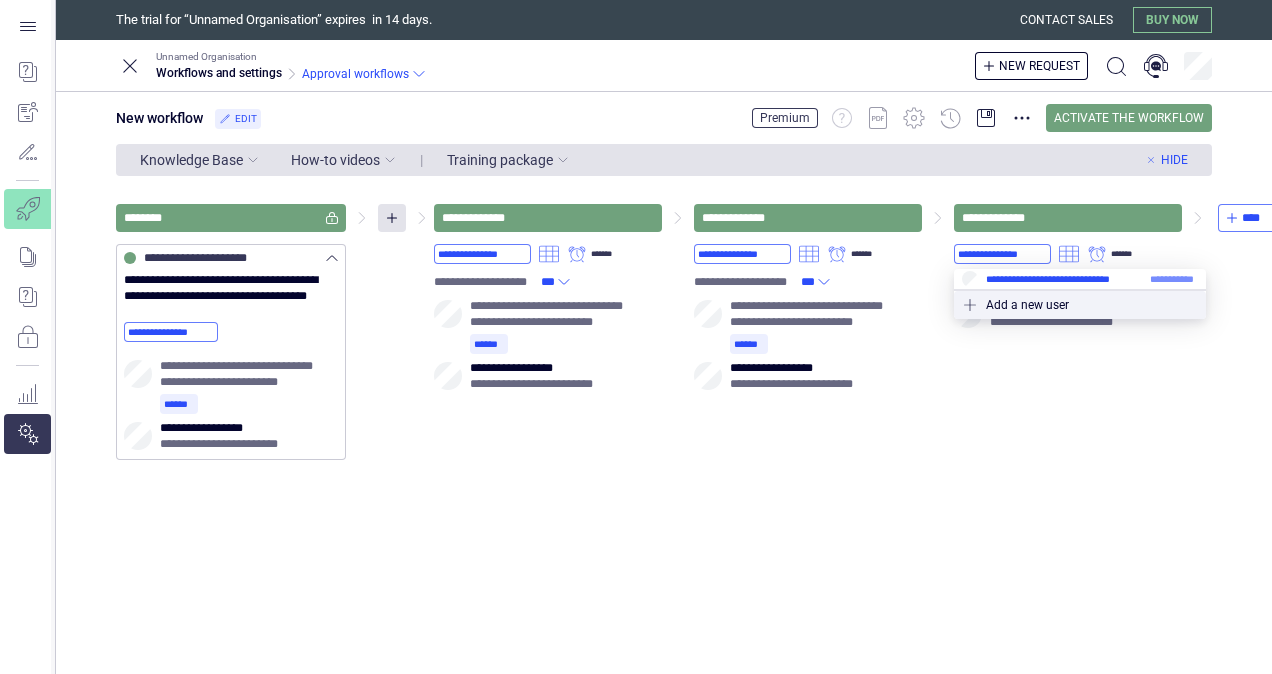 click at bounding box center [1080, 279] 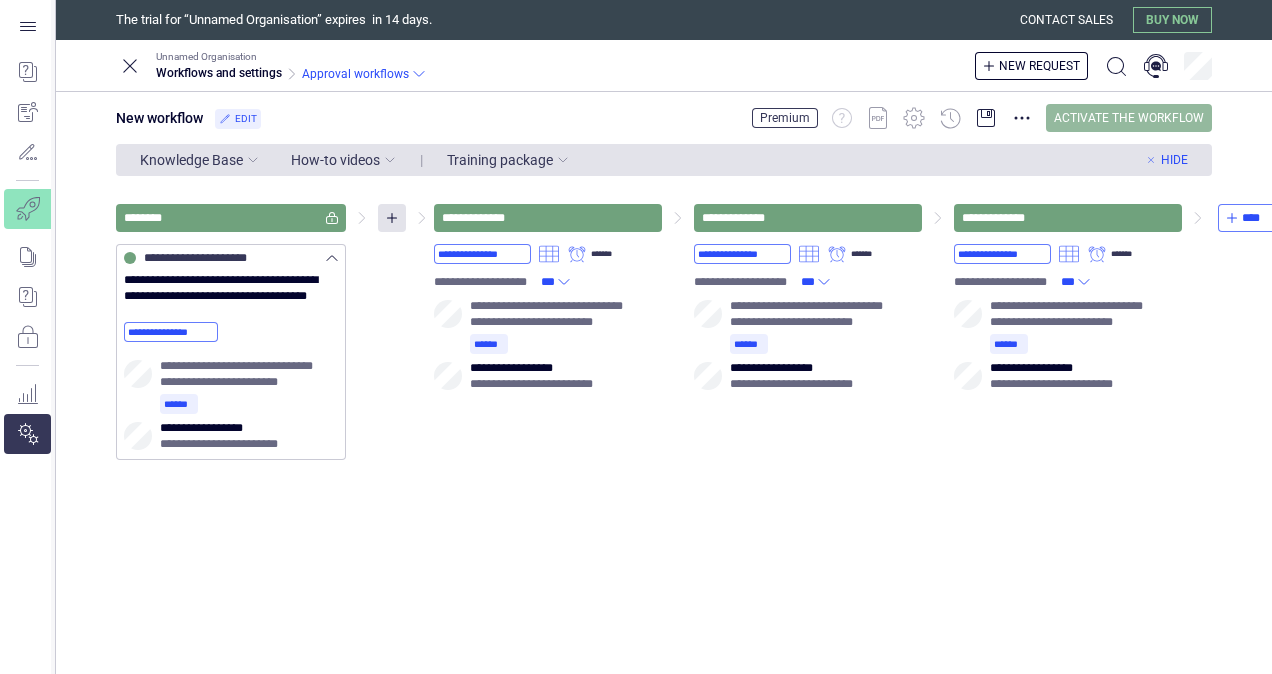 click on "Activate the workflow" at bounding box center (1129, 118) 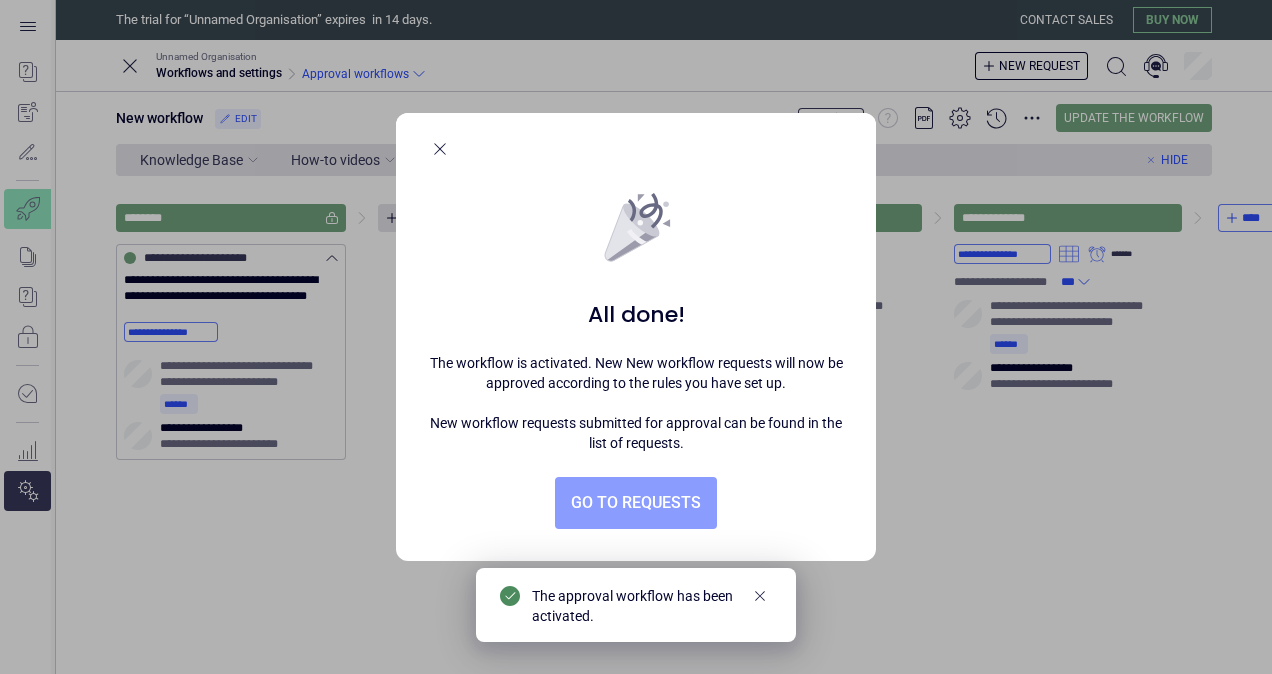click on "Go to requests" at bounding box center [636, 503] 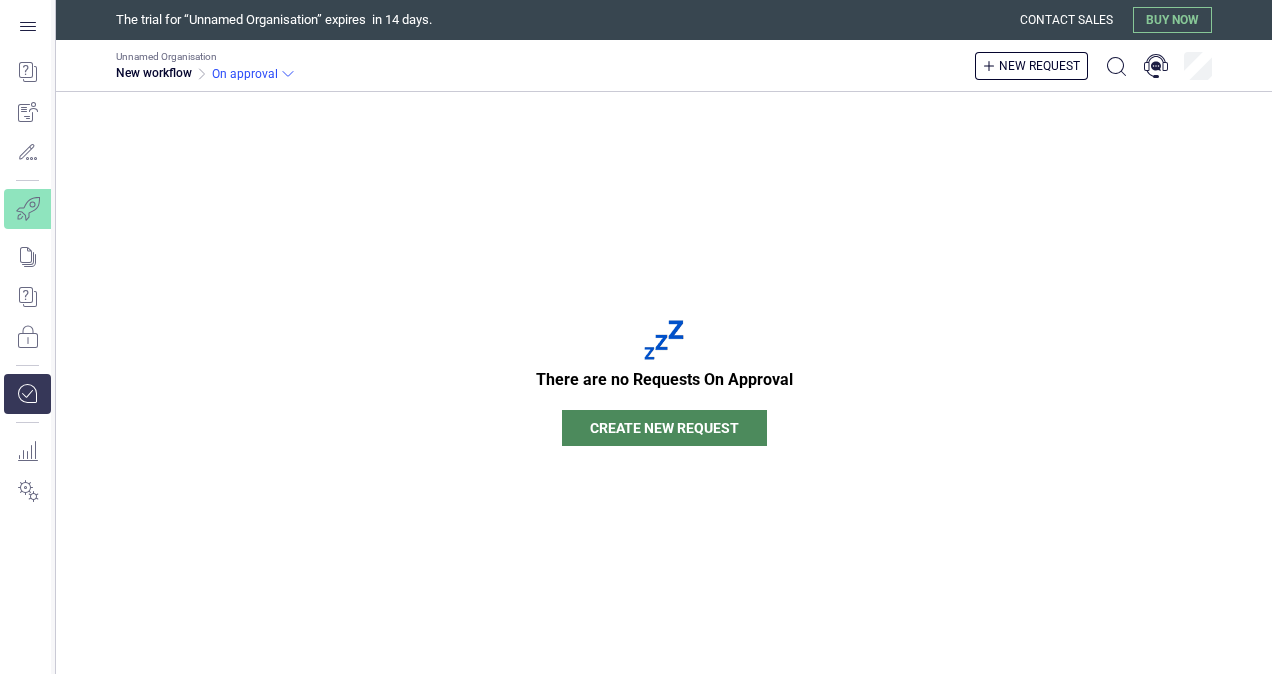 click on "Buy now" at bounding box center [1172, 20] 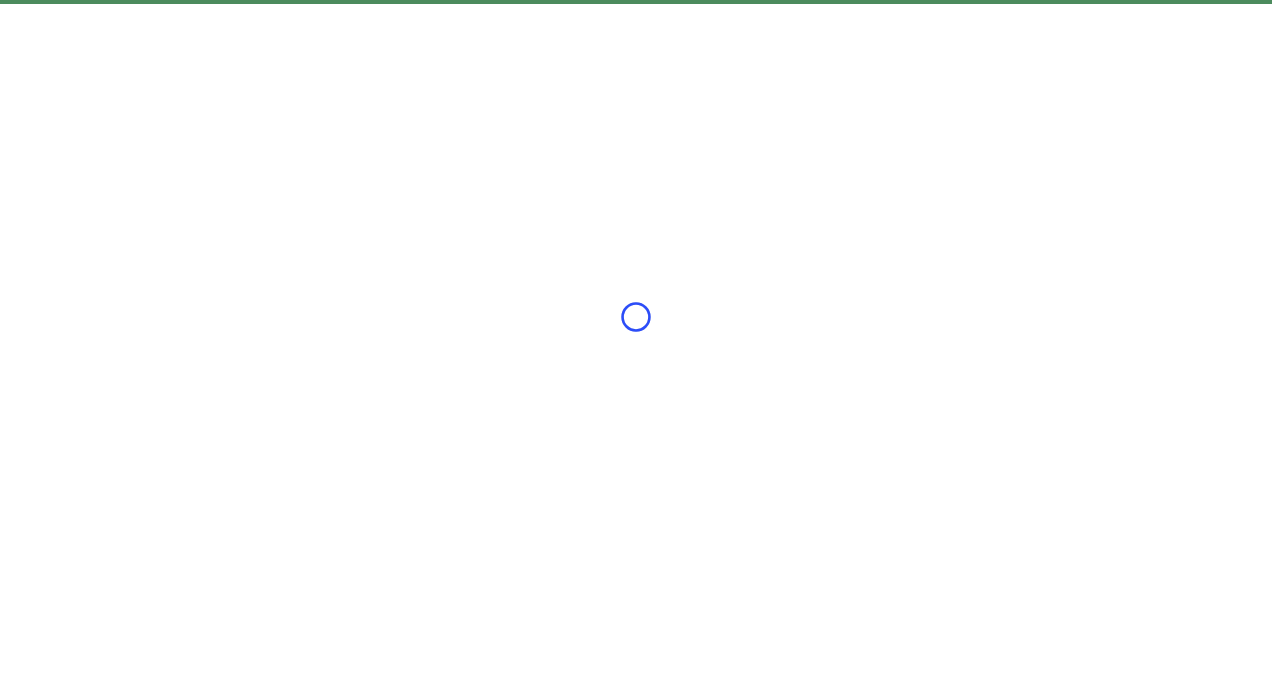 scroll, scrollTop: 0, scrollLeft: 0, axis: both 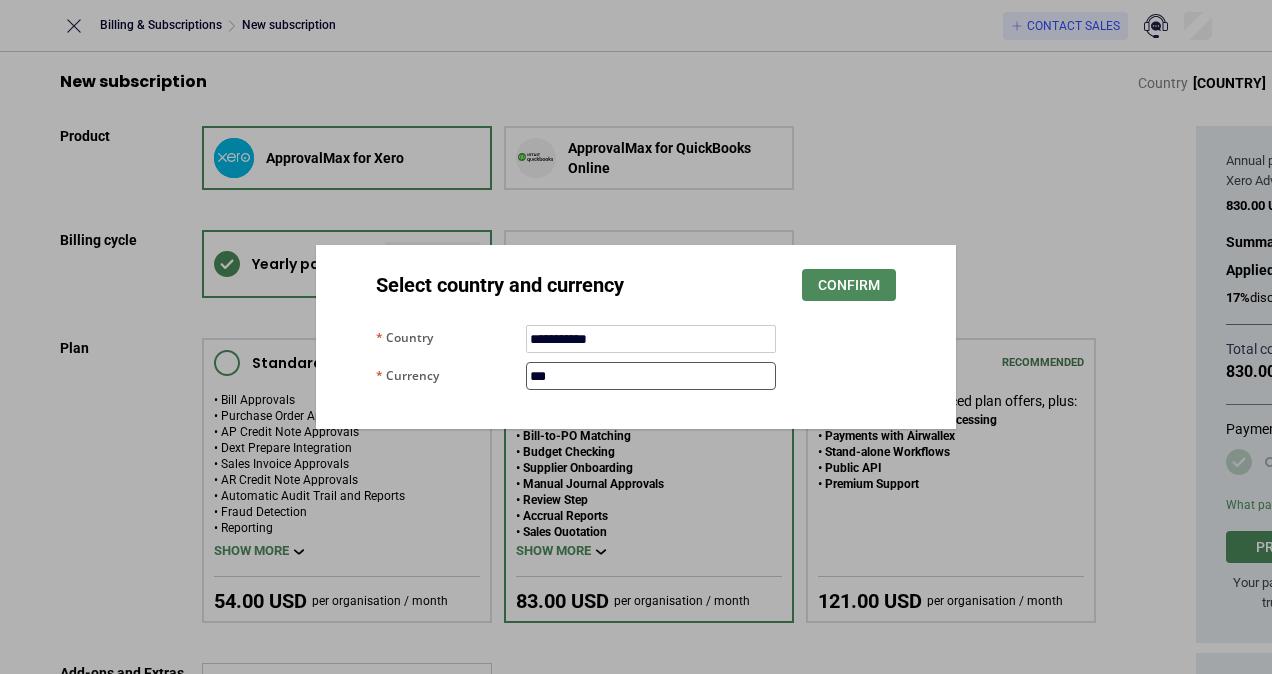 click on "***" at bounding box center [651, 376] 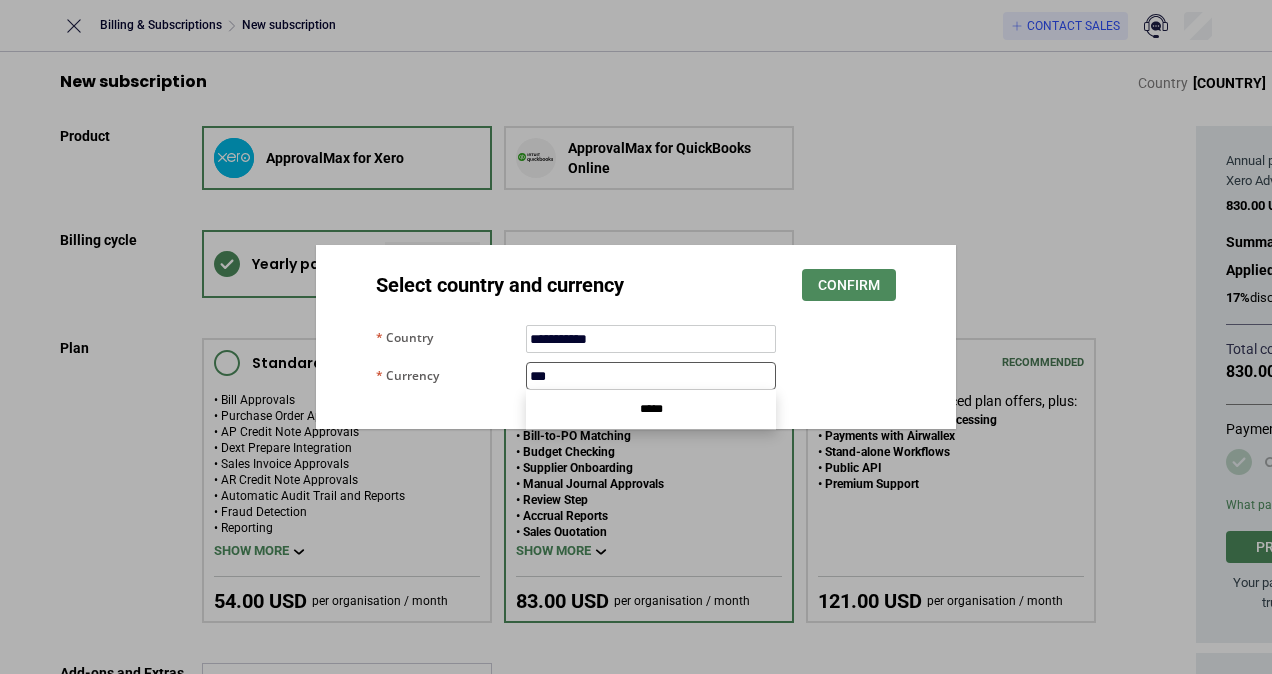 type on "***" 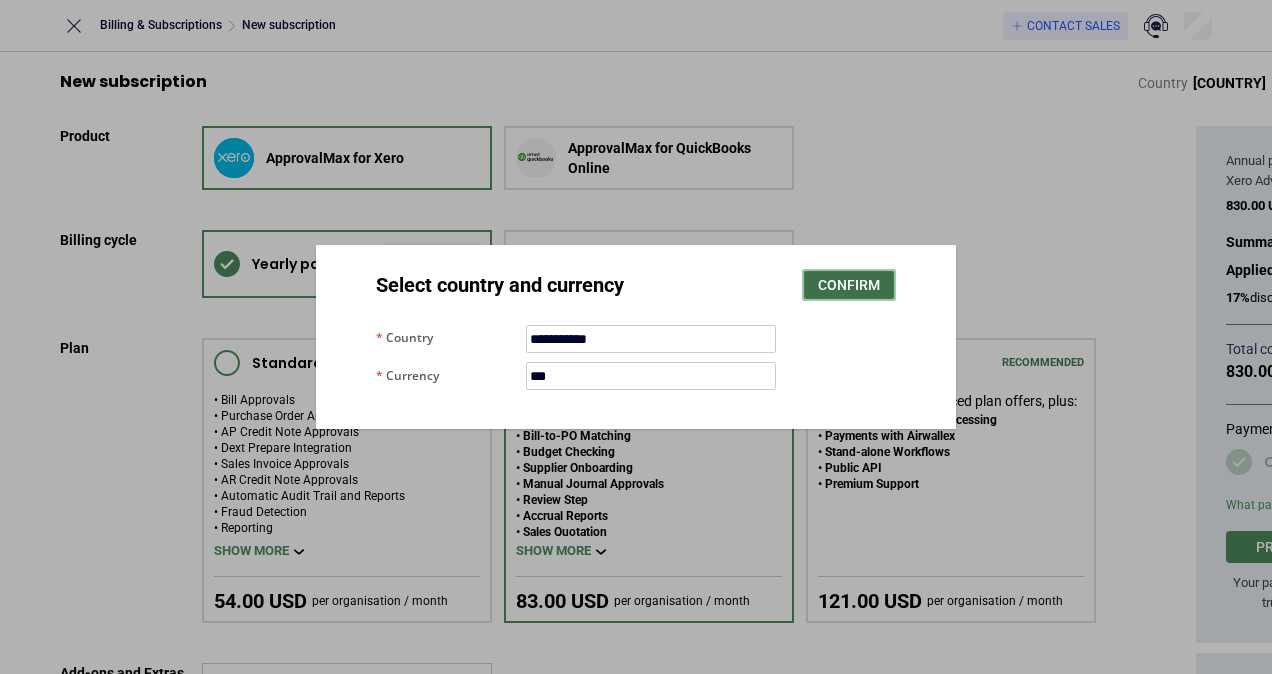 click on "Confirm" at bounding box center (849, 285) 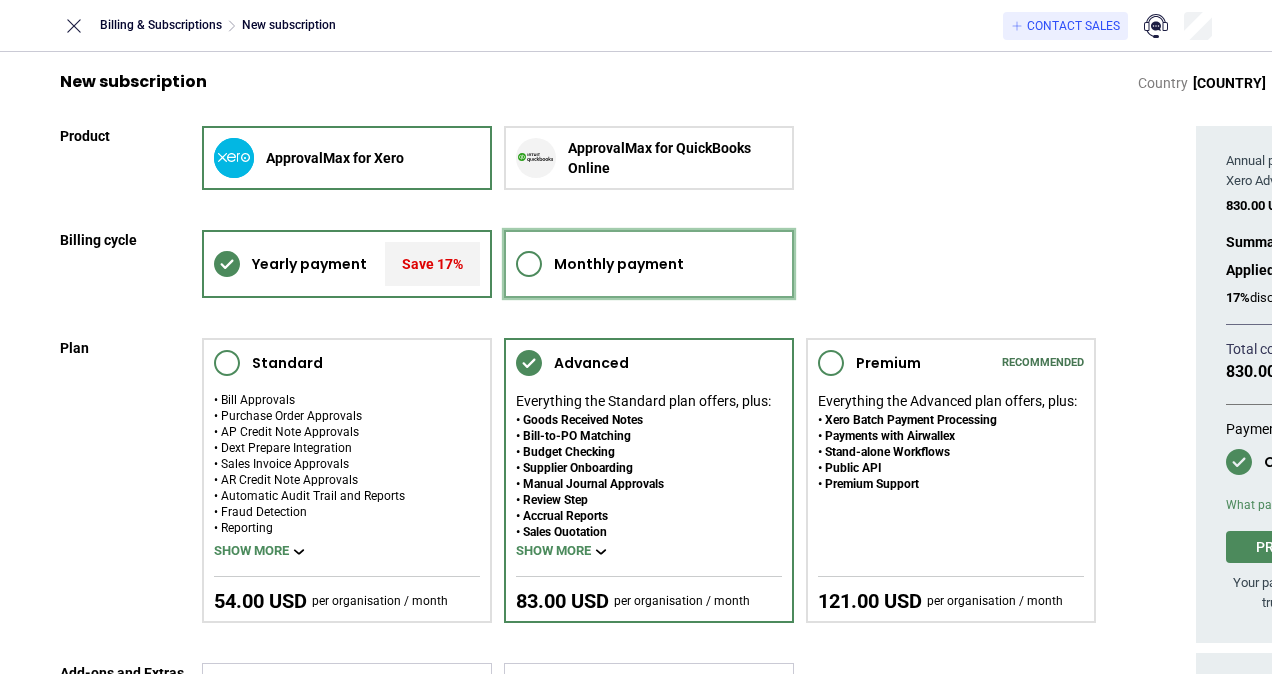 click on "Monthly payment" at bounding box center [649, 264] 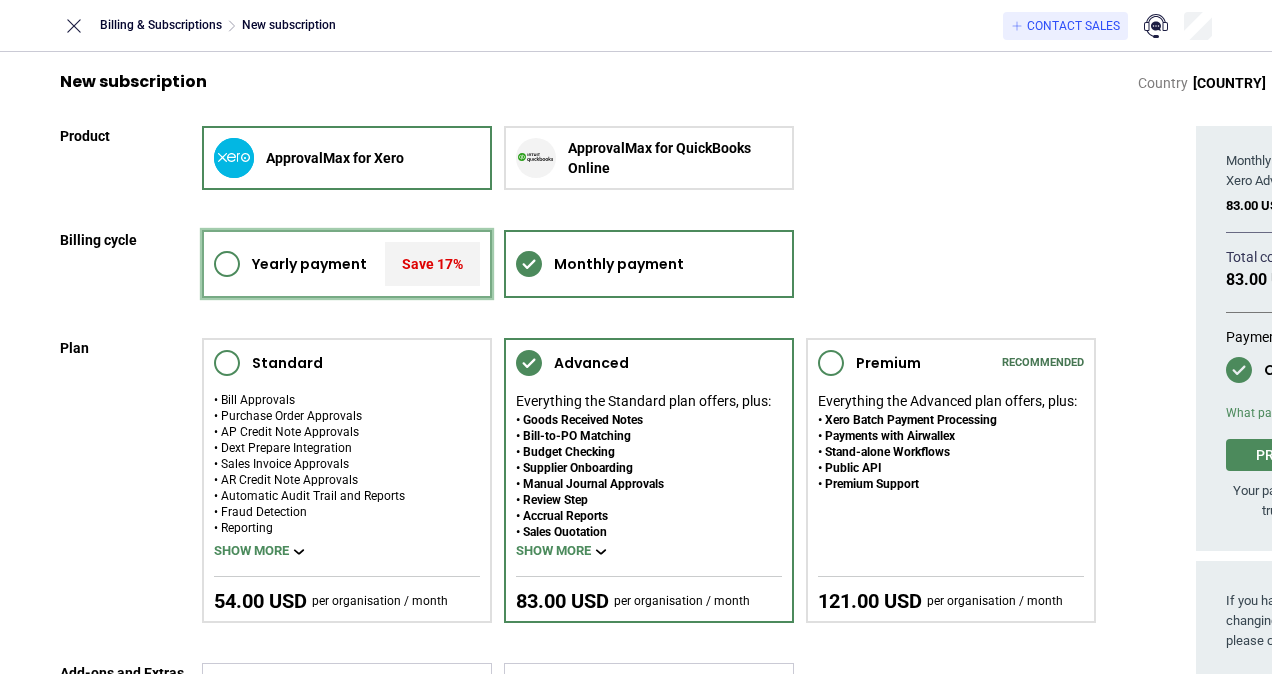 click on "Yearly payment" at bounding box center [309, 264] 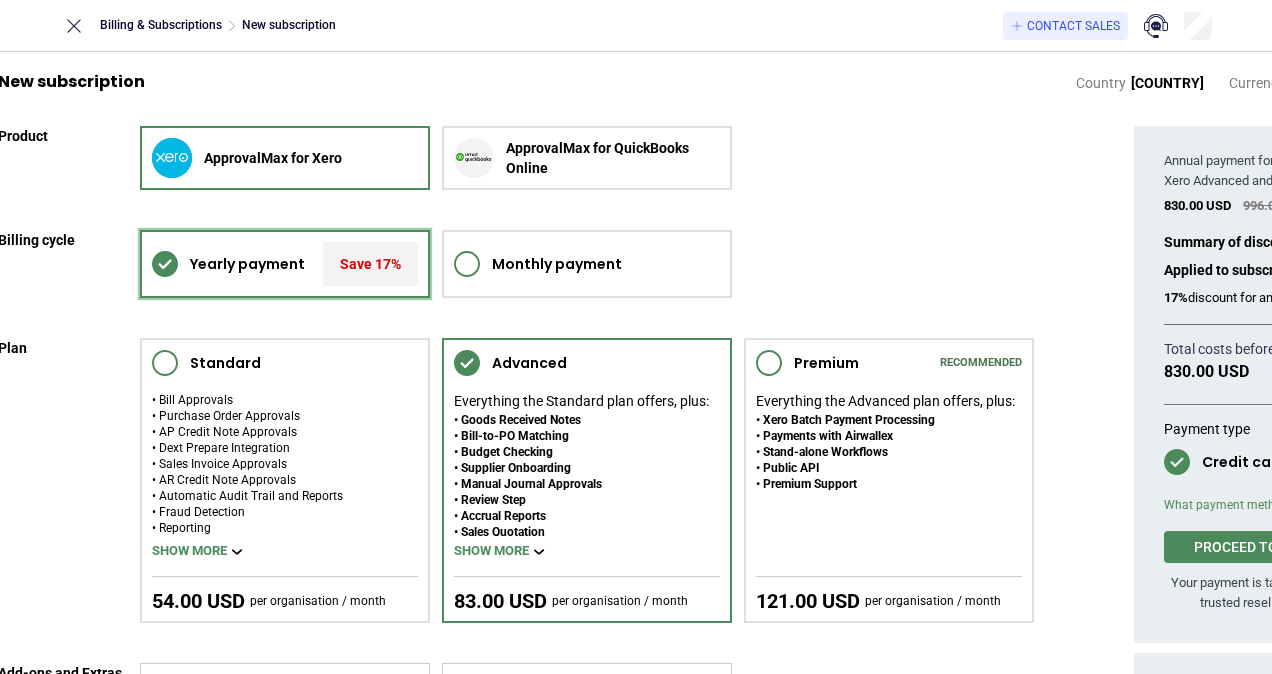 scroll, scrollTop: 0, scrollLeft: 51, axis: horizontal 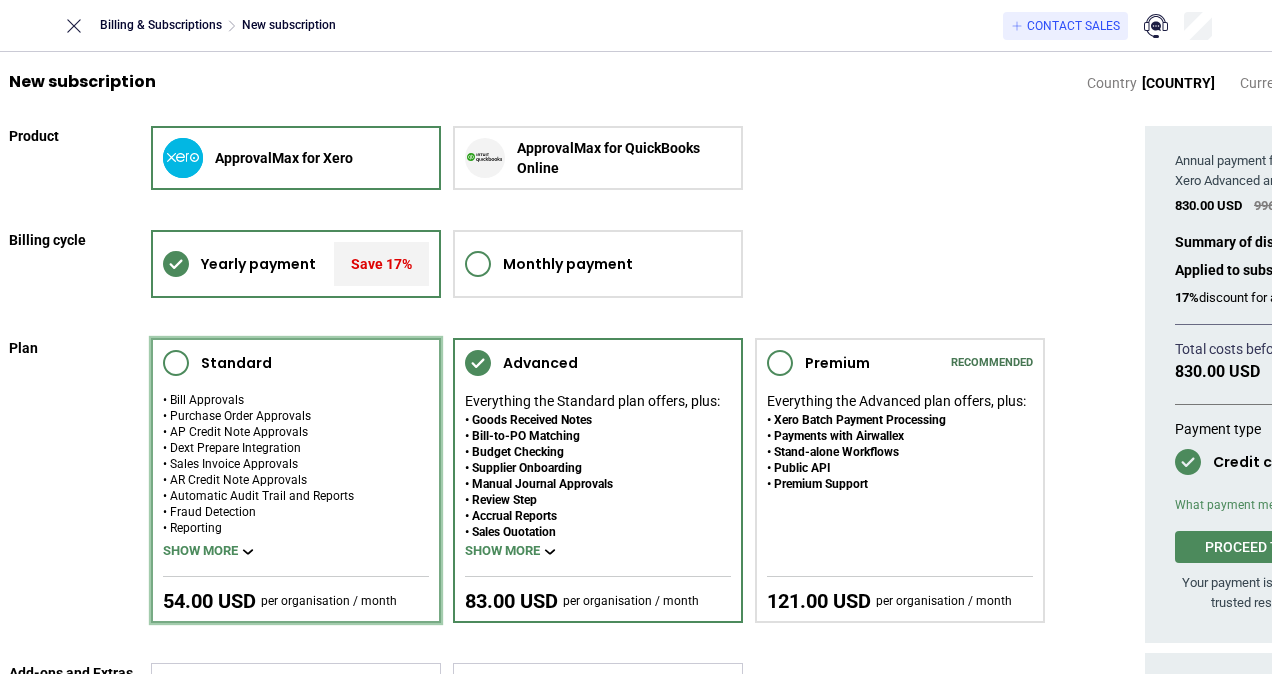 click 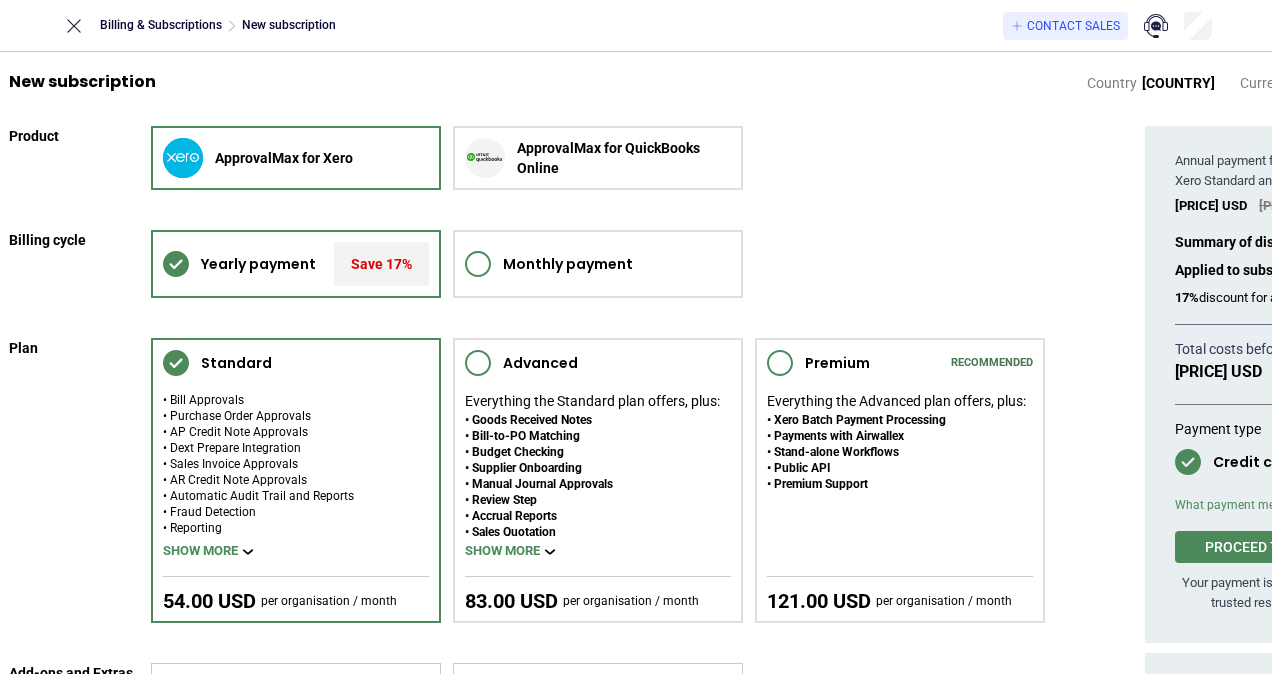 scroll, scrollTop: 42, scrollLeft: 51, axis: both 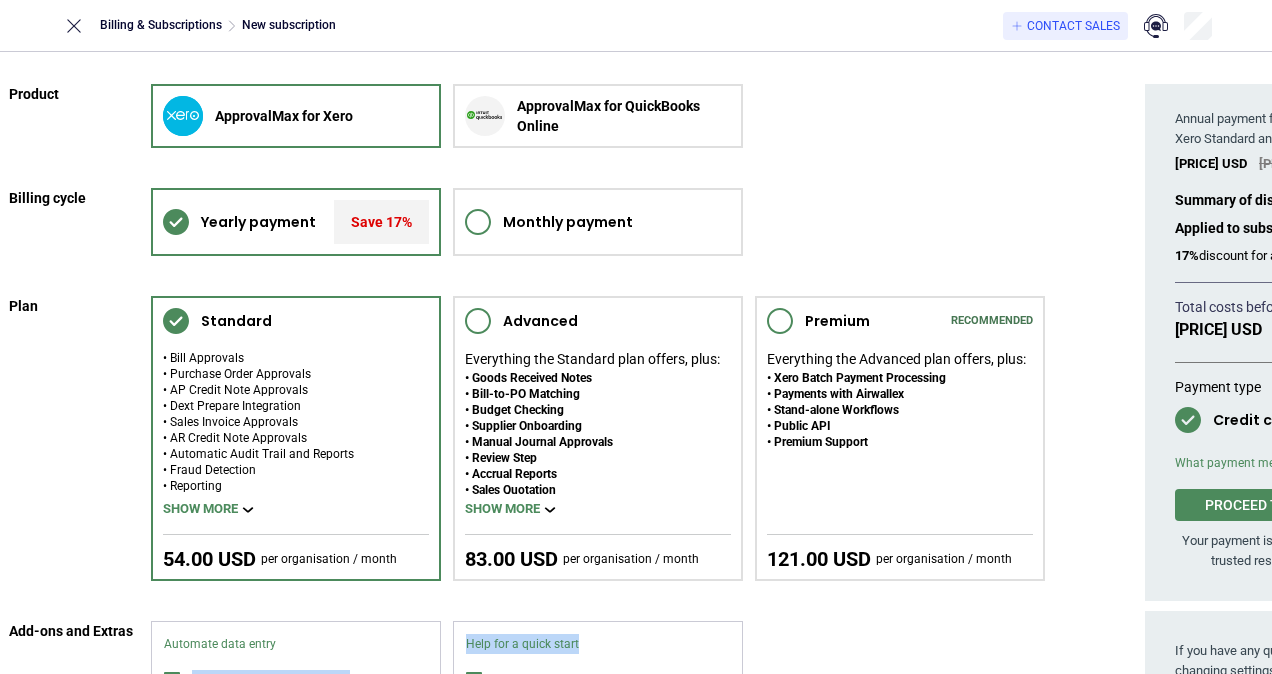 drag, startPoint x: 394, startPoint y: 662, endPoint x: 858, endPoint y: 623, distance: 465.63614 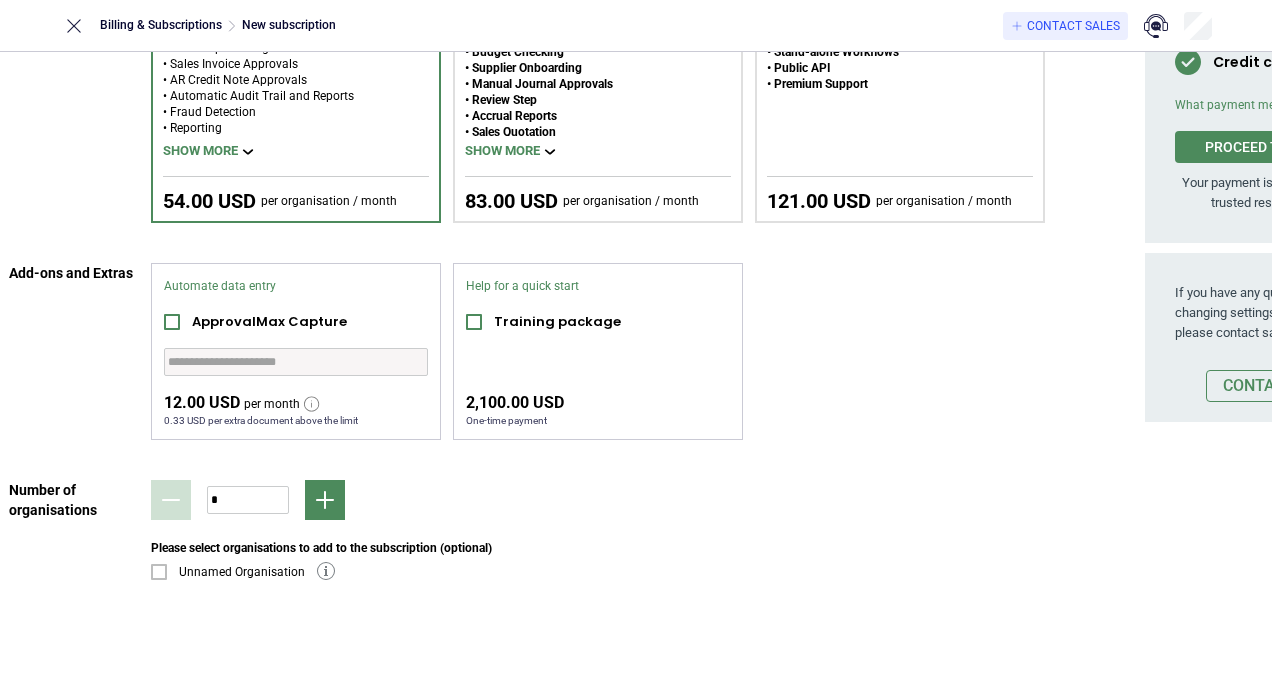 click on "*" at bounding box center [598, 500] 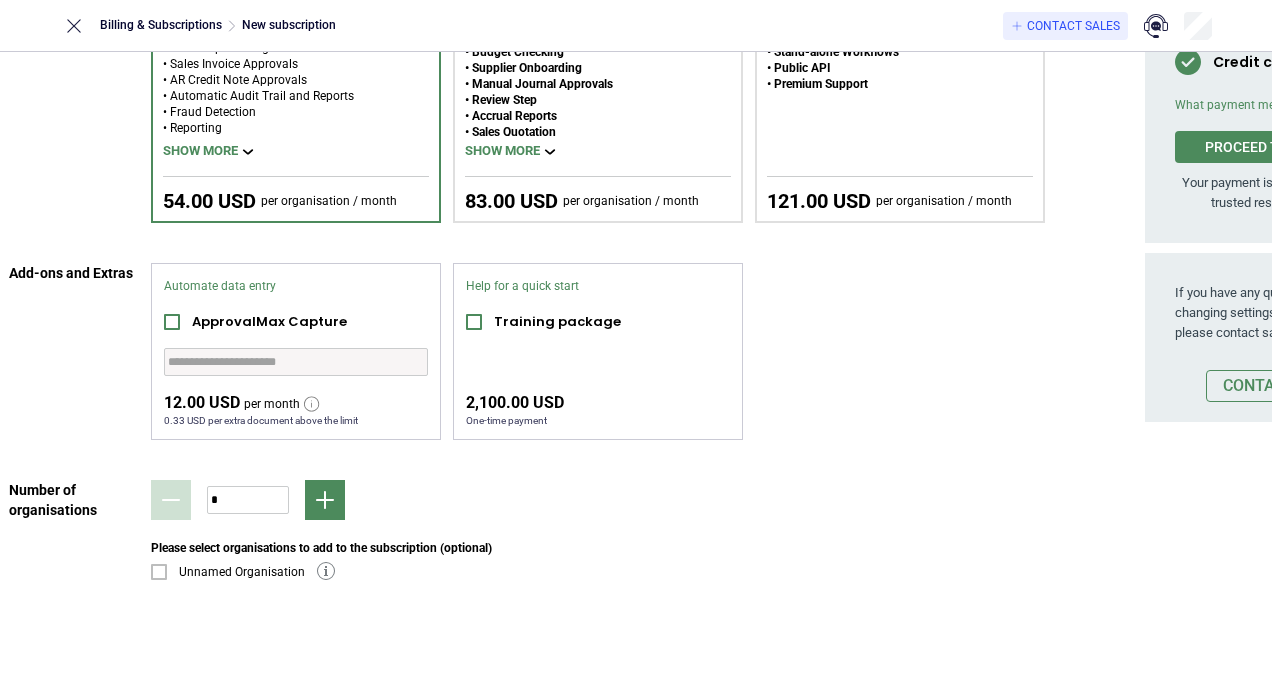 scroll, scrollTop: 0, scrollLeft: 51, axis: horizontal 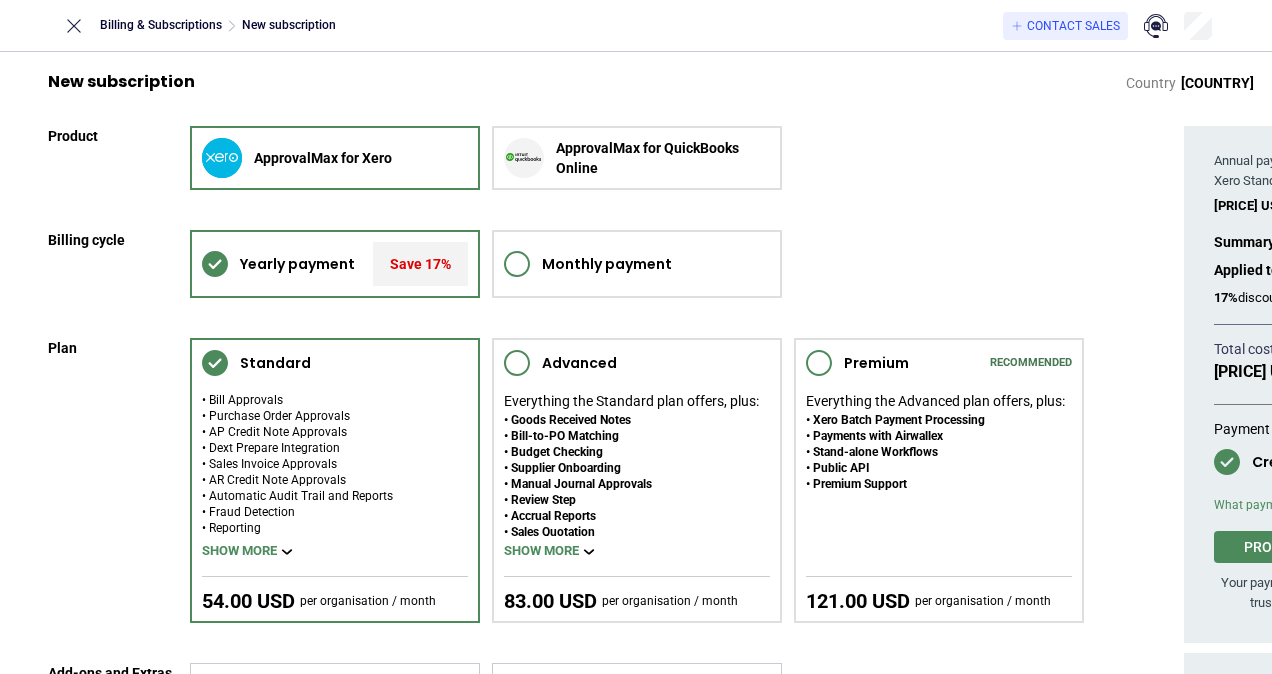 click on "Product ApprovalMax for Xero ApprovalMax for QuickBooks Online Billing cycle Yearly payment Save 17% Monthly payment Plan Standard Bill Approvals Purchase Order Approvals AP Credit Note Approvals Dext Prepare Integration Sales Invoice Approvals AR Credit Note Approvals Automatic Audit Trail and Reports Fraud Detection Reporting Mobile App Slack Integration Customer support Nudge Show more  54.00 USD per organisation / month Advanced Everything the Standard plan offers, plus: Goods Received Notes Bill-to-PO Matching Budget Checking Supplier Onboarding Manual Journal Approvals Review Step Accrual Reports Sales Quotation Client Onboarding Automated Approvals Hold Request on Approval Workflow Version History Request Version History Editing on Approval Group of Accounts Show more  83.00 USD per organisation / month Premium Recommended Everything the Advanced plan offers, plus: Xero Batch Payment Processing Payments with Airwallex Stand-alone Workflows Public API Premium Support 121.00 USD per organisation / month" at bounding box center [566, 580] 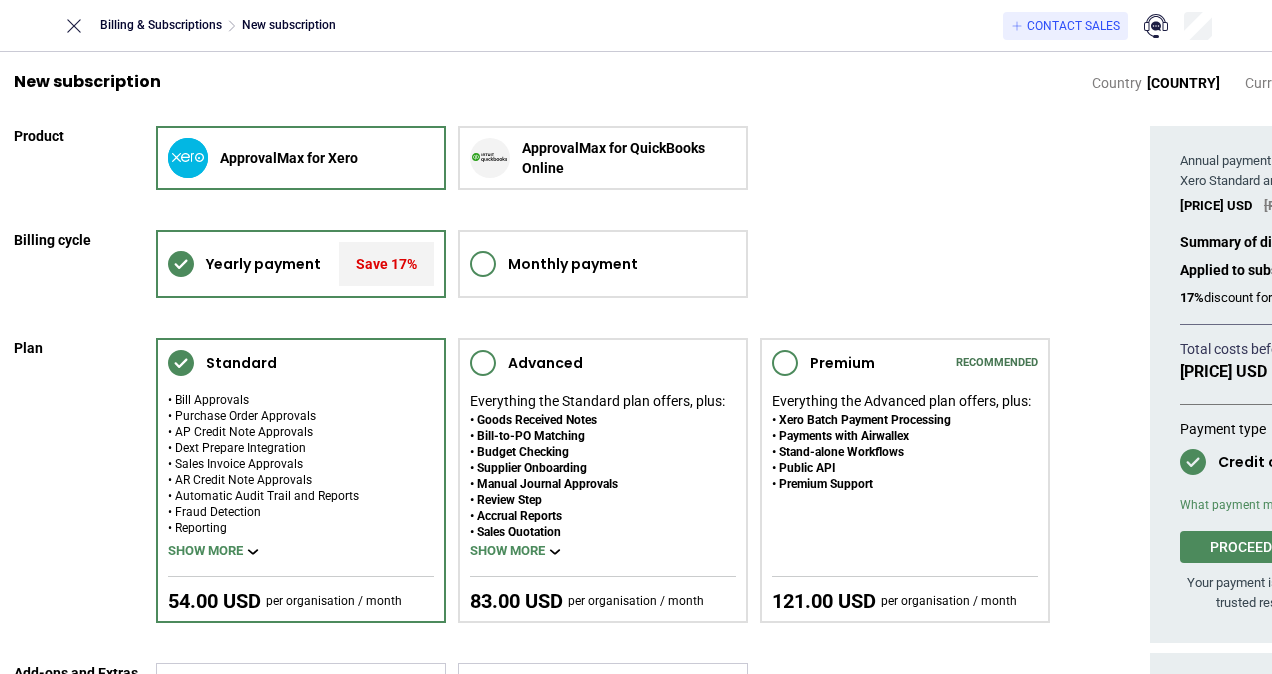 scroll, scrollTop: 0, scrollLeft: 0, axis: both 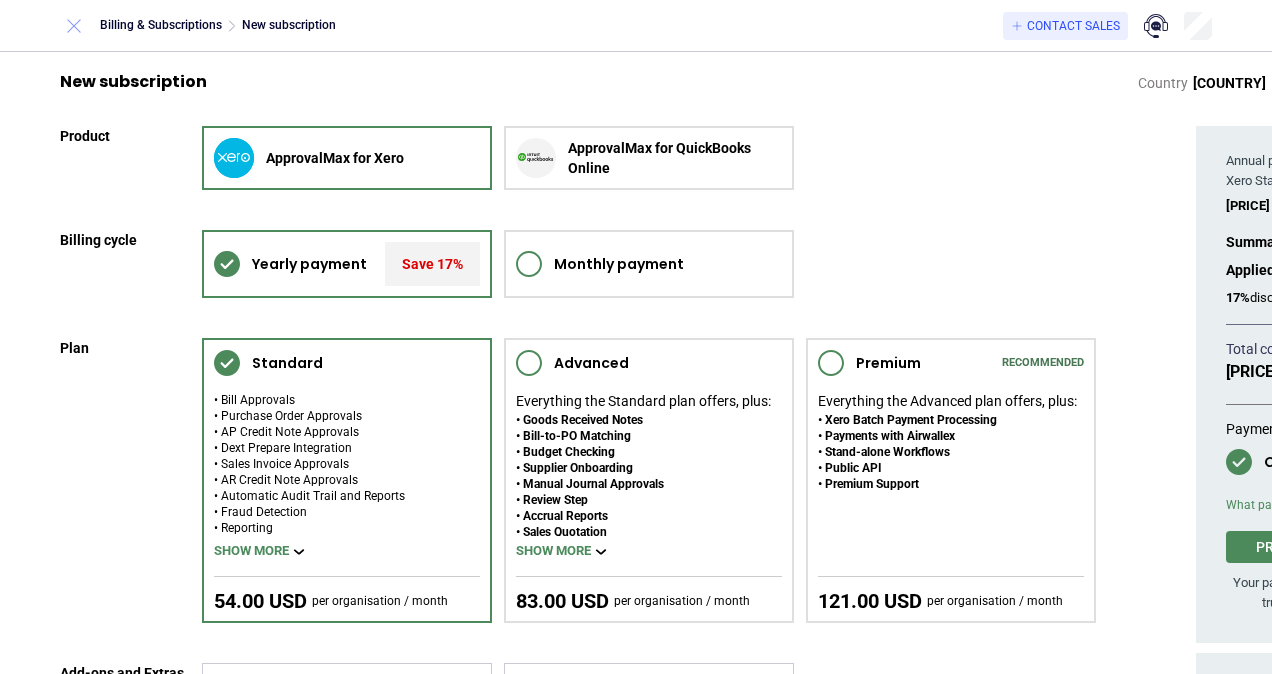 click 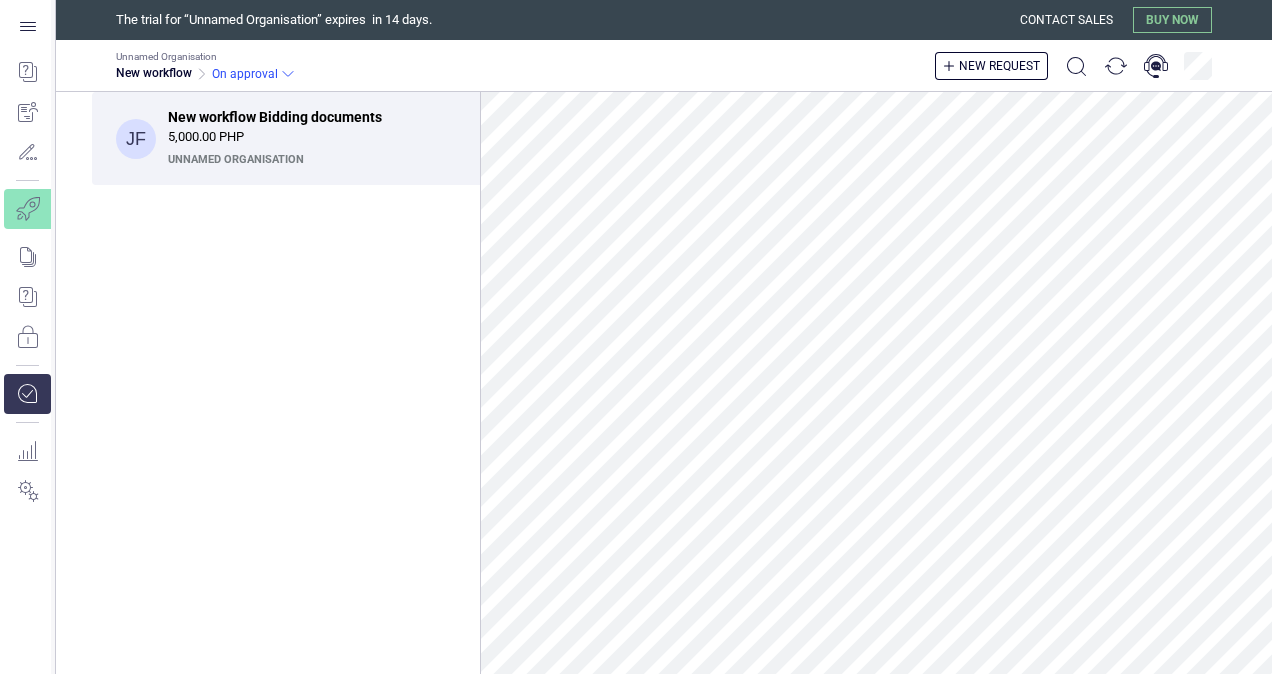 scroll, scrollTop: 0, scrollLeft: 0, axis: both 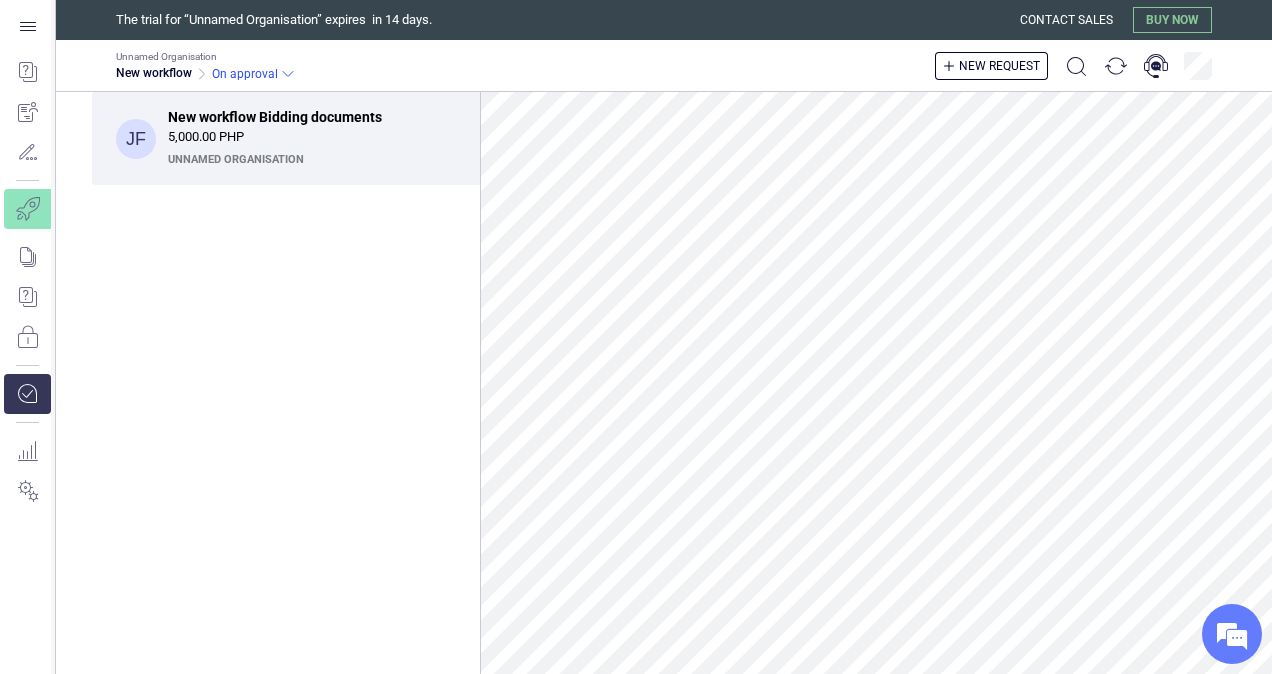 click on "JF New workflow Bidding documents 5,000.00 PHP Unnamed Organisation" at bounding box center [286, 383] 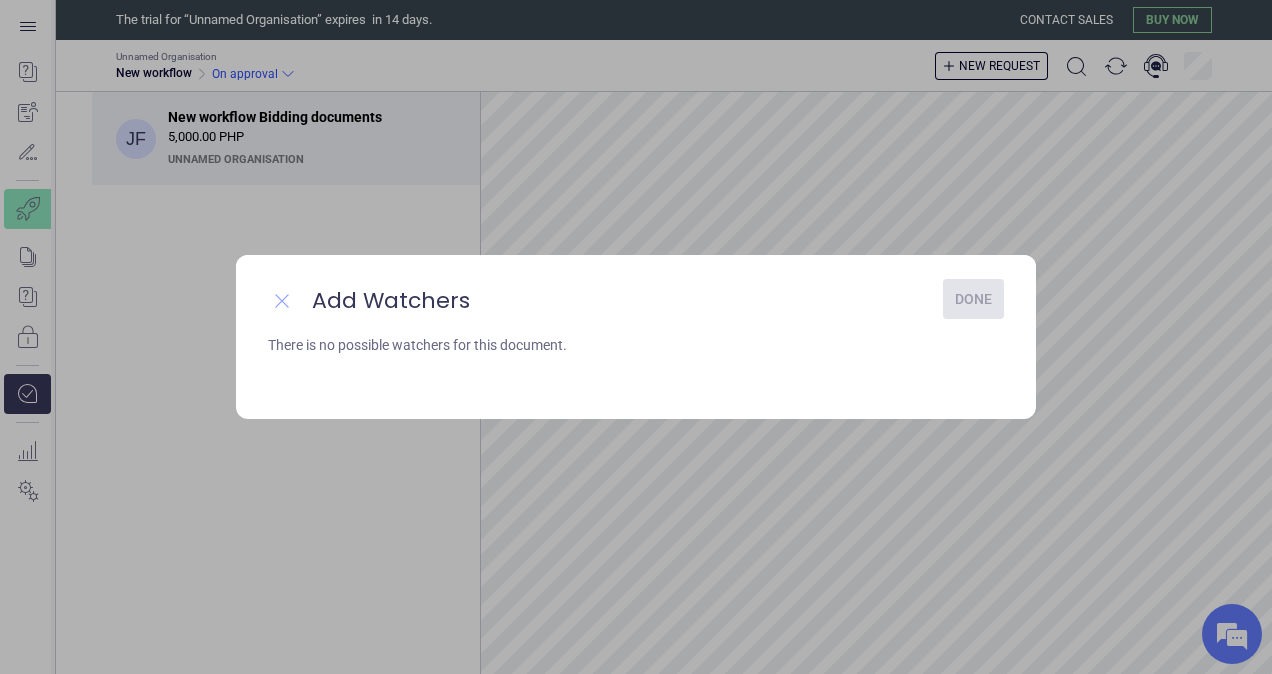 click 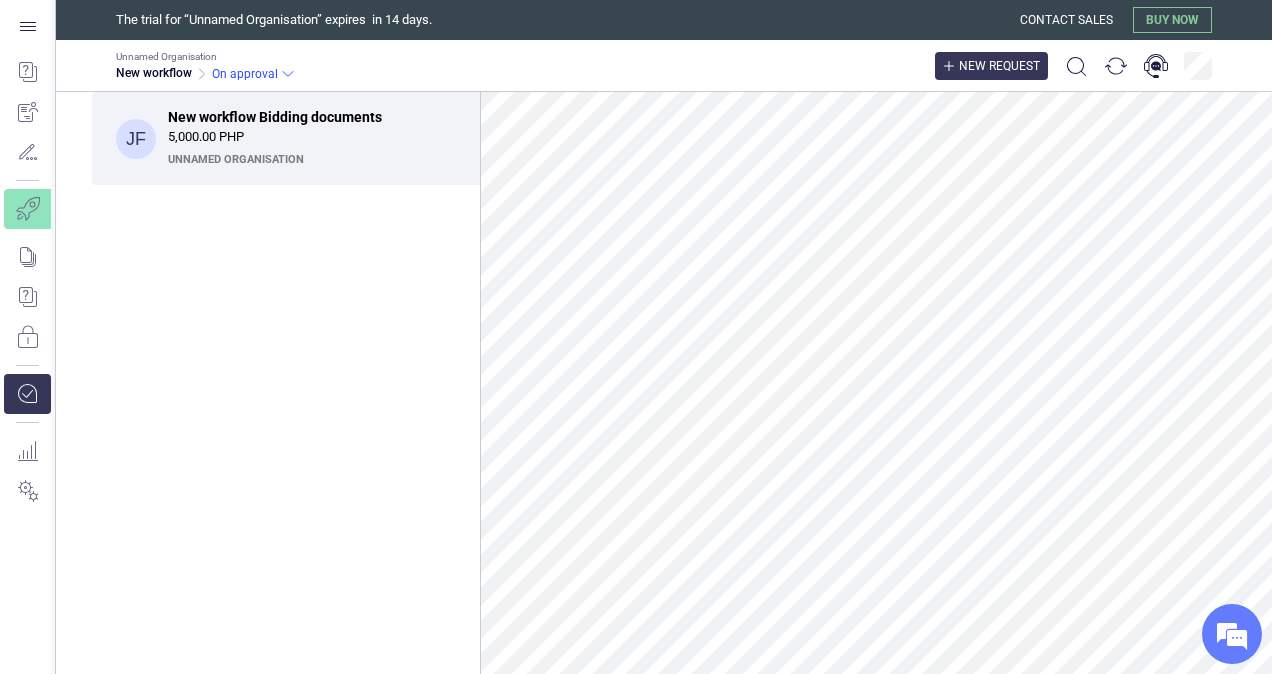 click on "New request" at bounding box center (999, 66) 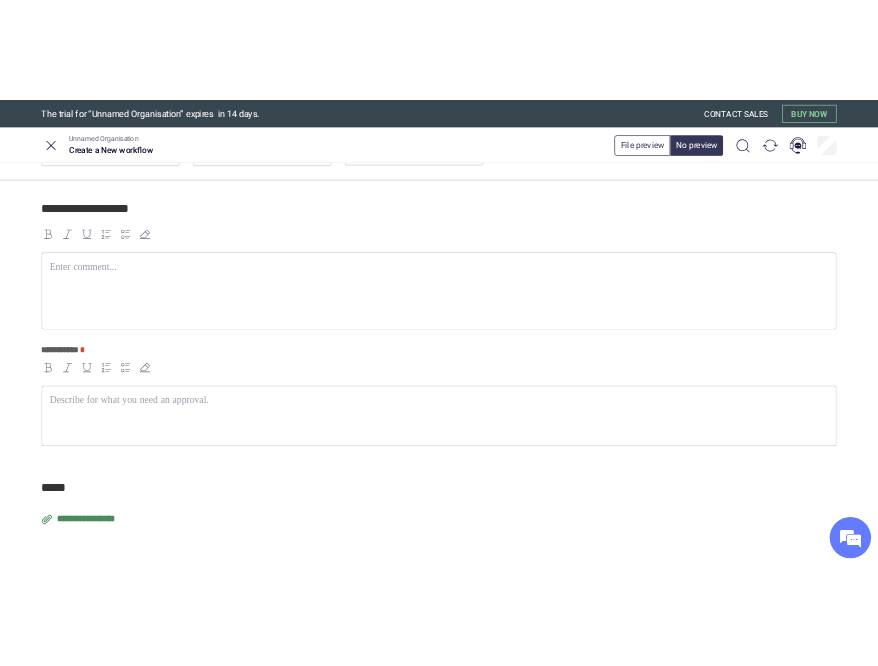 scroll, scrollTop: 0, scrollLeft: 0, axis: both 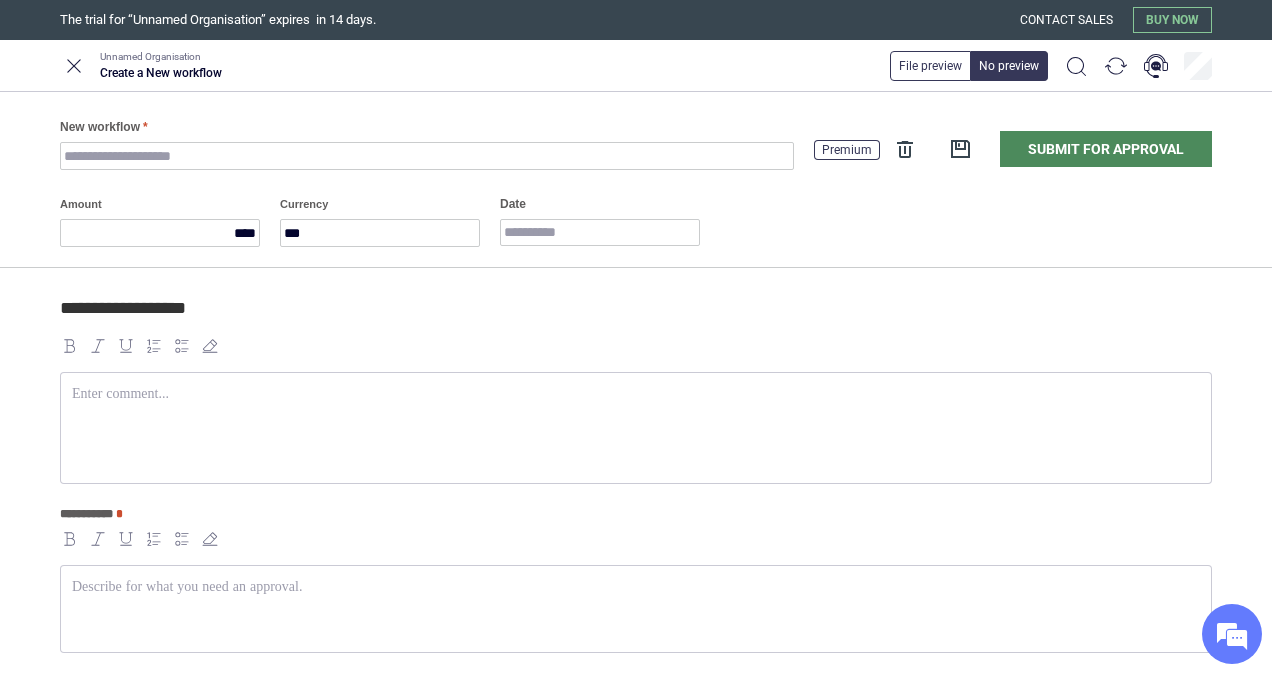 click on "Unnamed Organisation Create a New workflow File preview No preview" at bounding box center [636, 66] 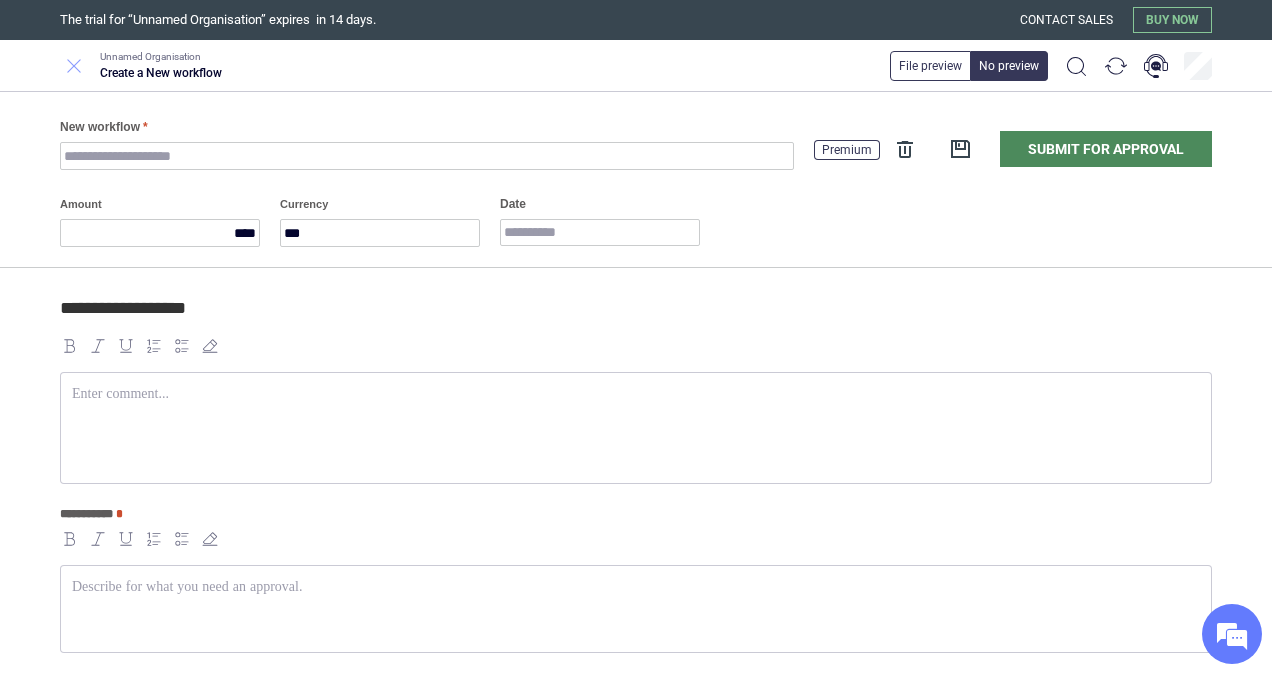 click 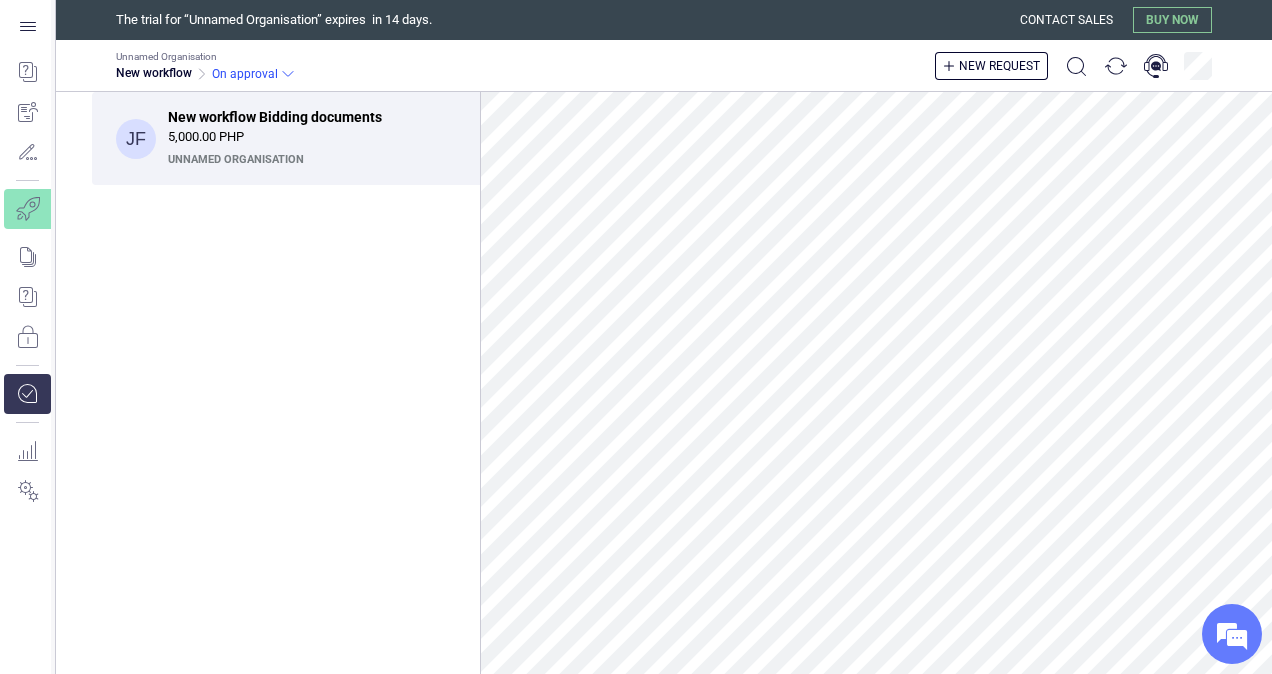 click on "JF New workflow Bidding documents 5,000.00 PHP Unnamed Organisation" at bounding box center (286, 383) 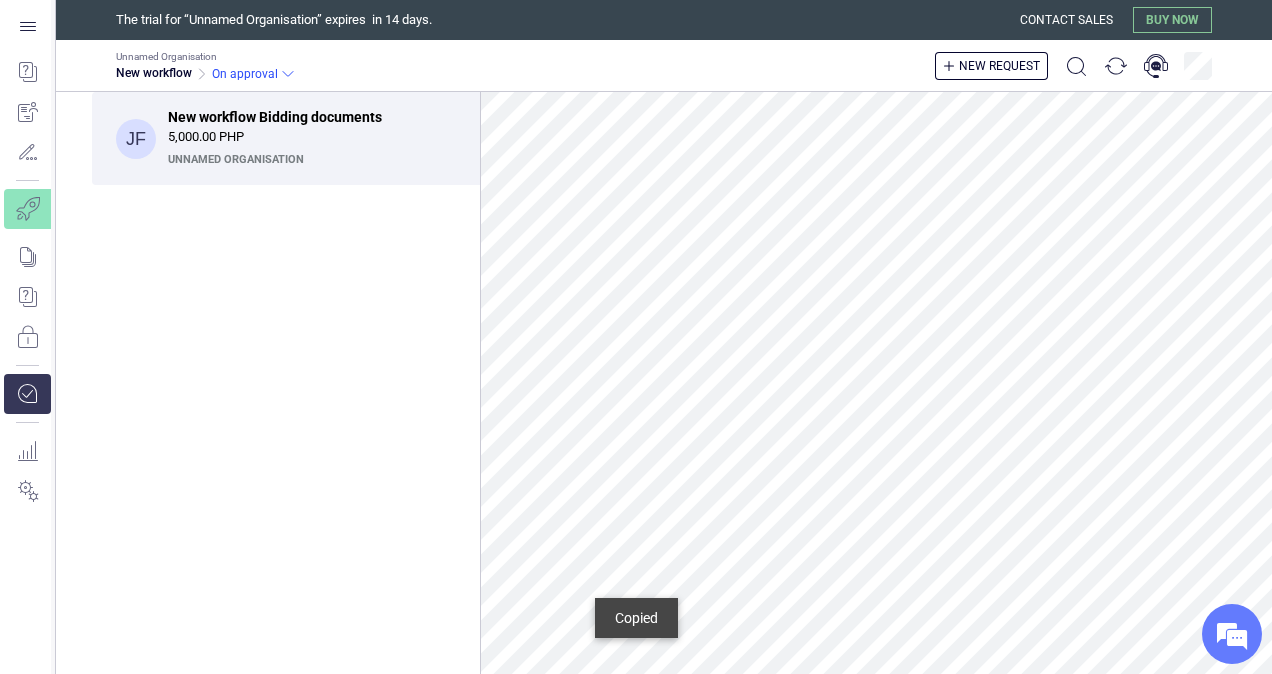 click on "JF New workflow Bidding documents 5,000.00 PHP Unnamed Organisation" at bounding box center [286, 383] 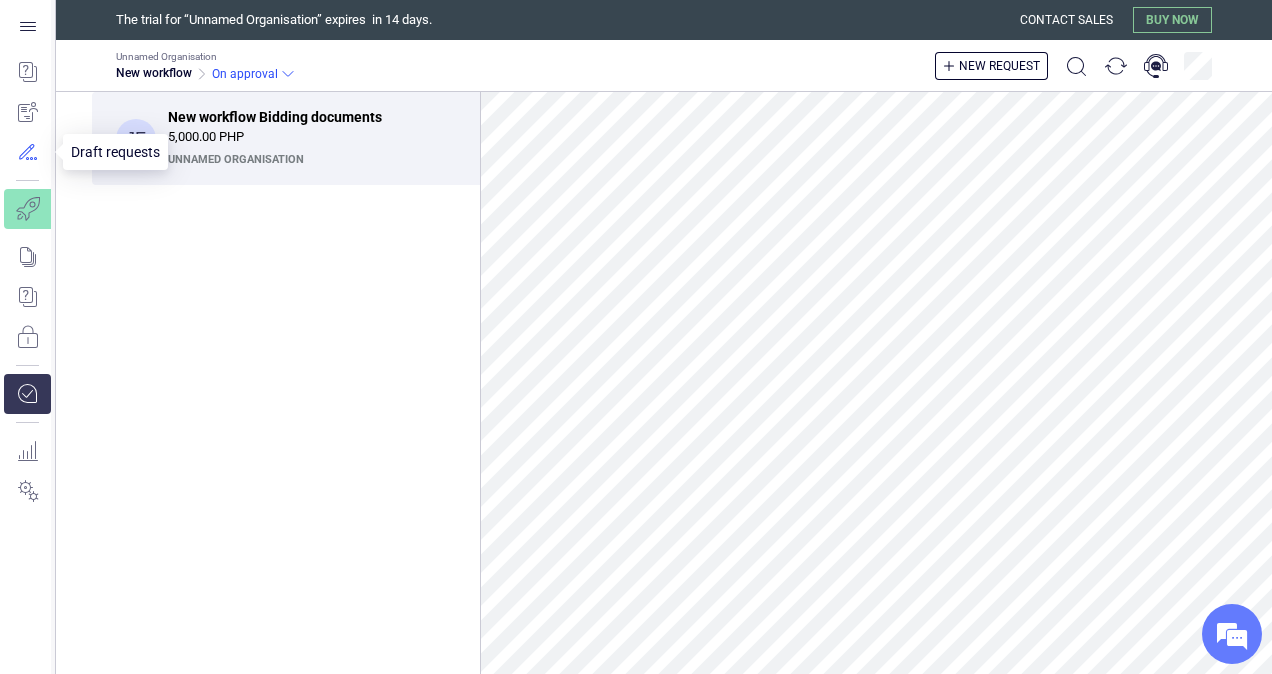 click at bounding box center (27, 152) 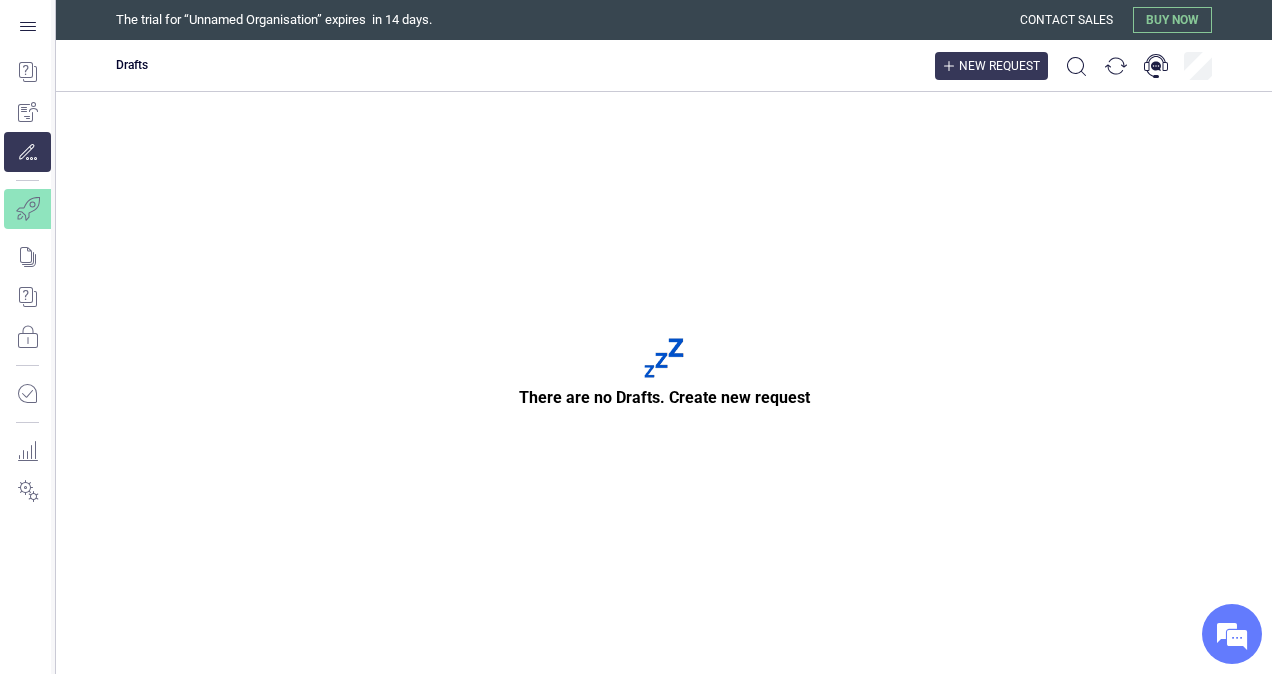 click on "New request" at bounding box center [999, 66] 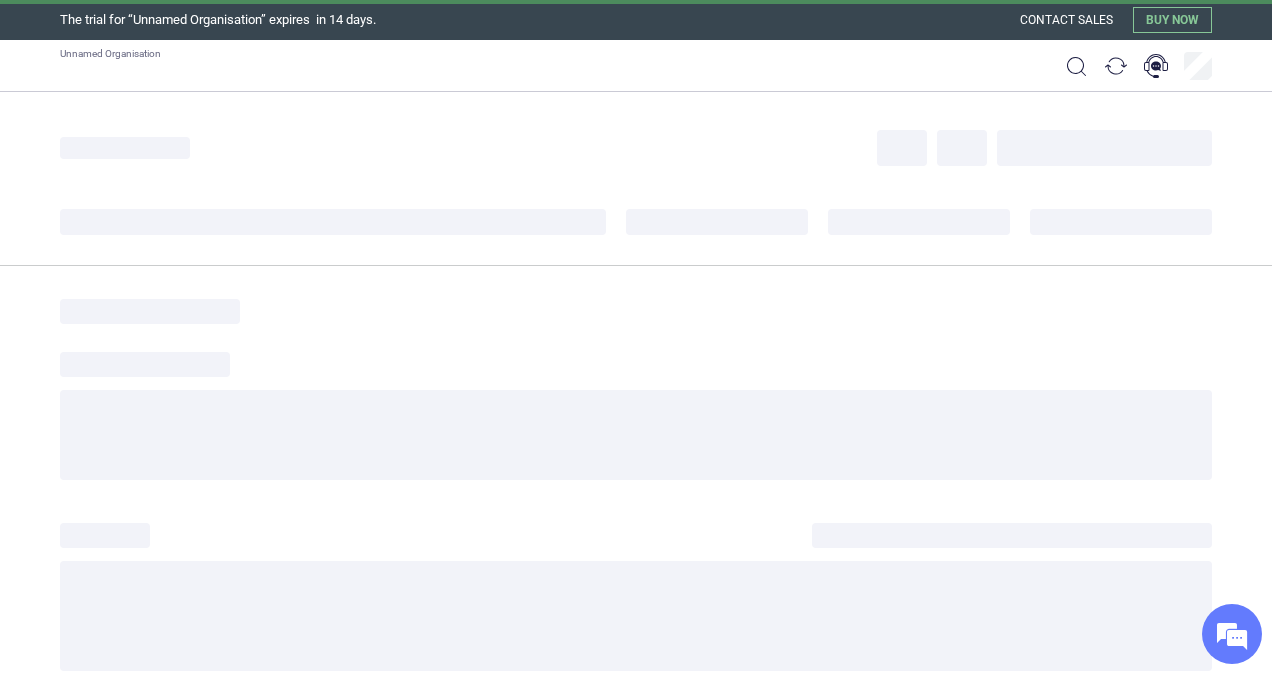 click on "Unnamed Organisation" at bounding box center (110, 66) 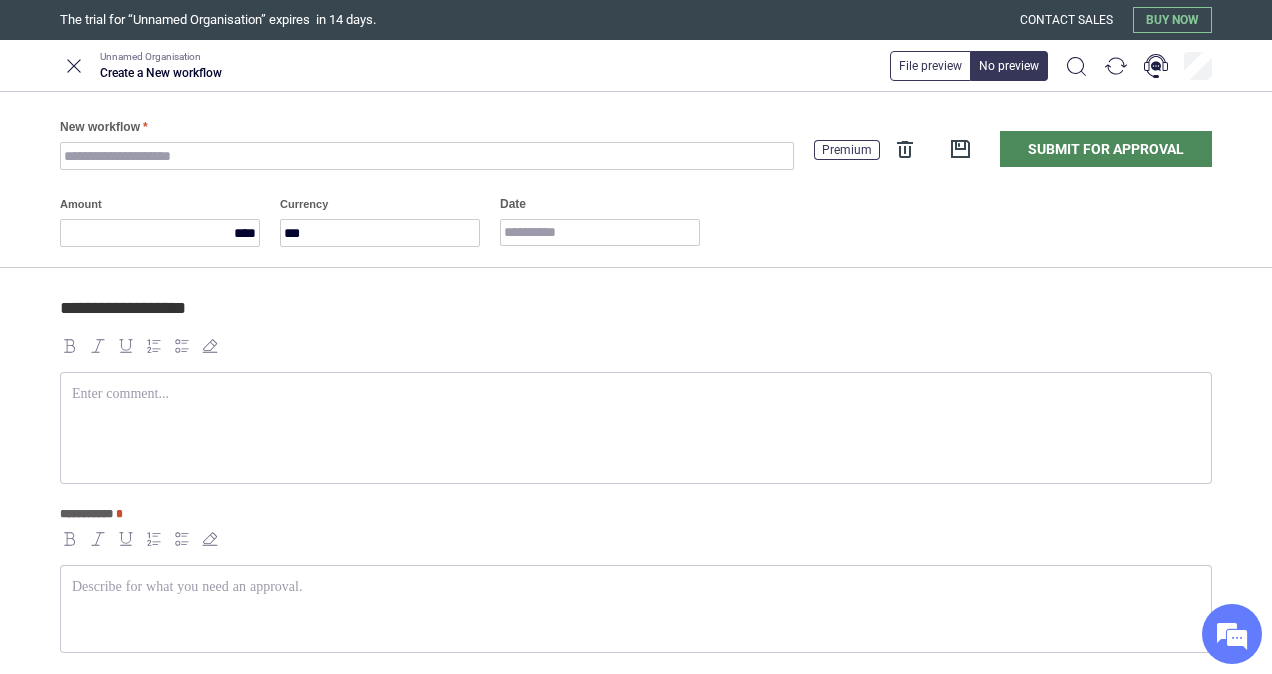 click on "Unnamed Organisation" at bounding box center [150, 57] 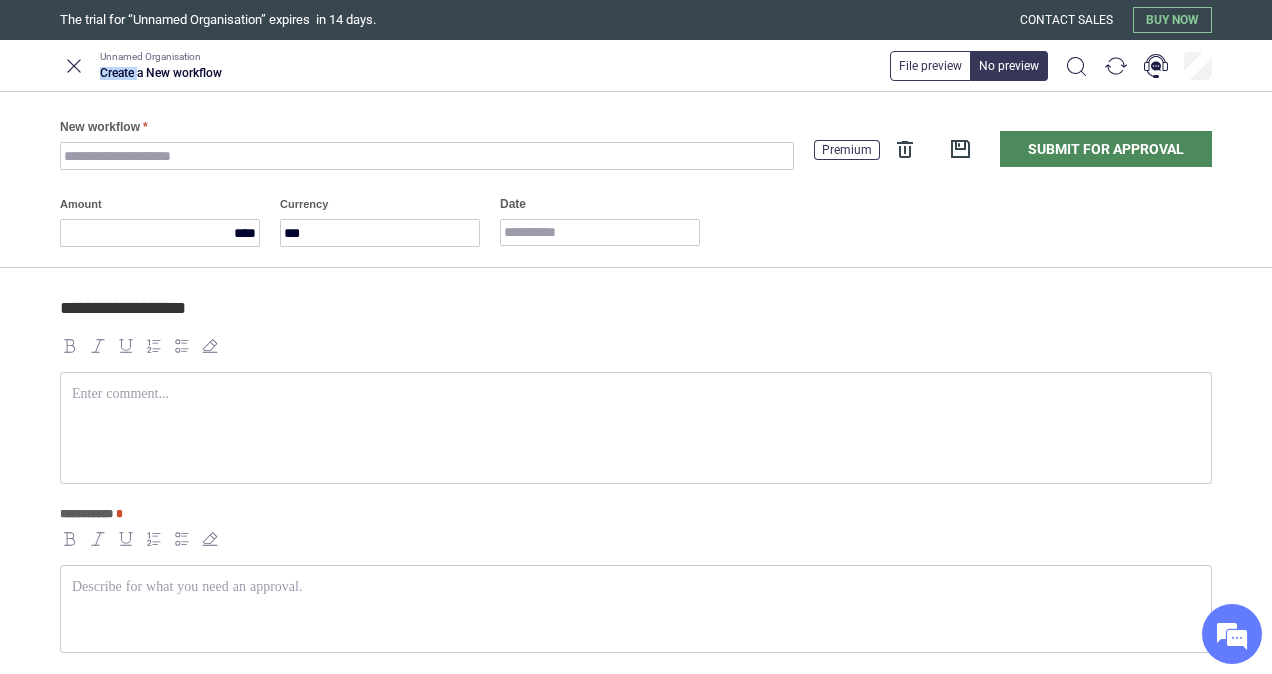 click on "Create a New workflow" at bounding box center [161, 73] 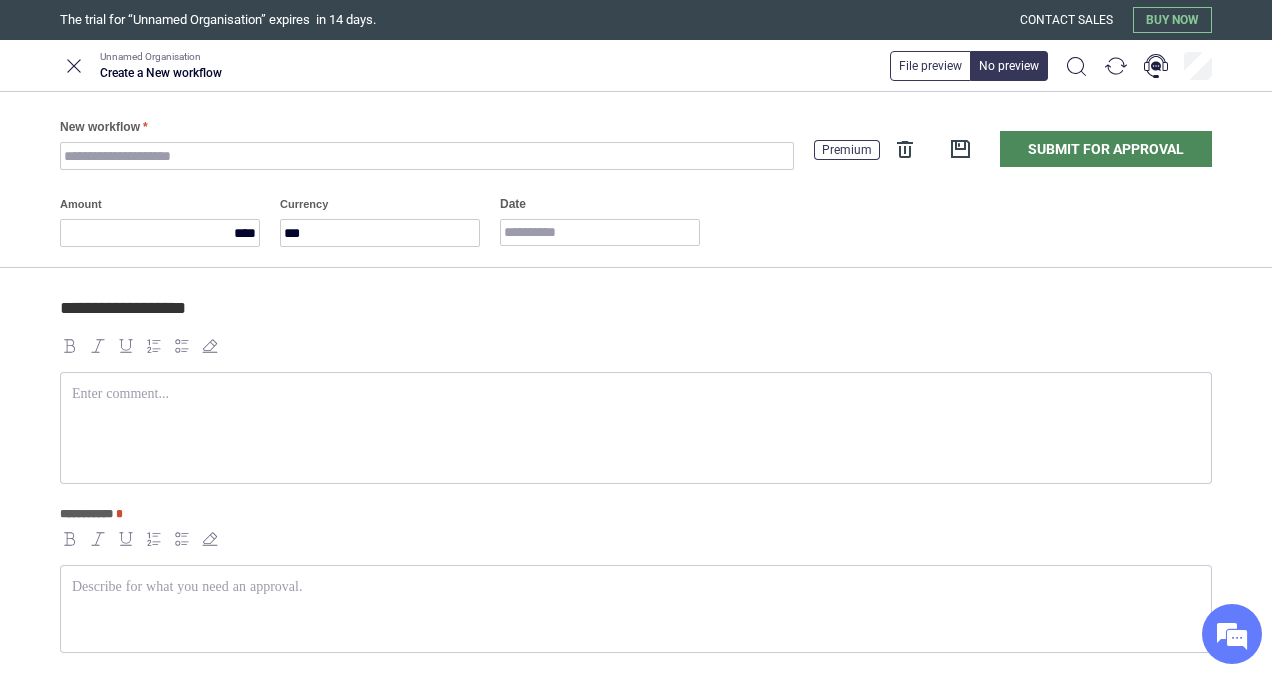 click on "Unnamed Organisation Create a New workflow File preview No preview" at bounding box center [636, 65] 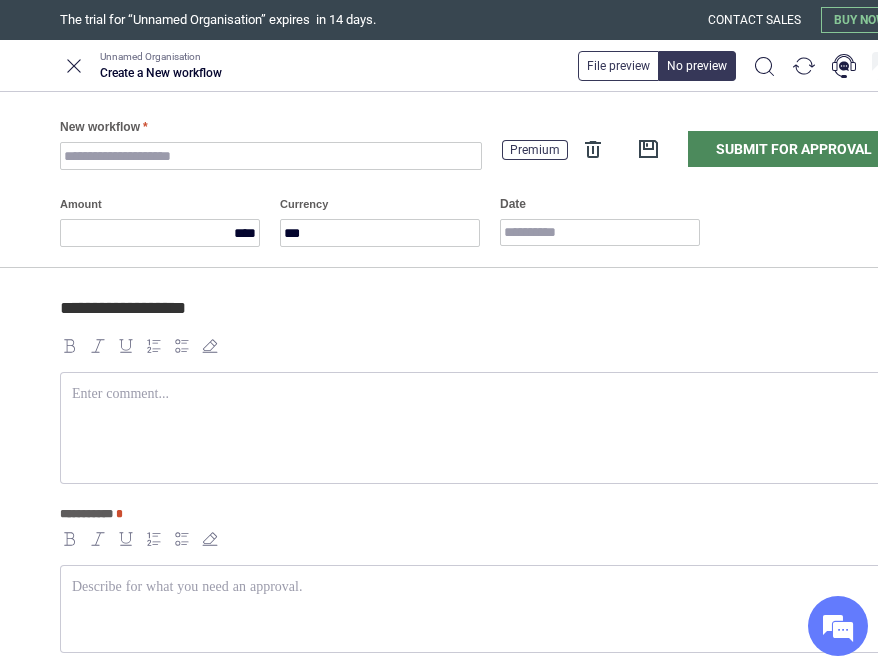click on "Create a New workflow" at bounding box center (161, 73) 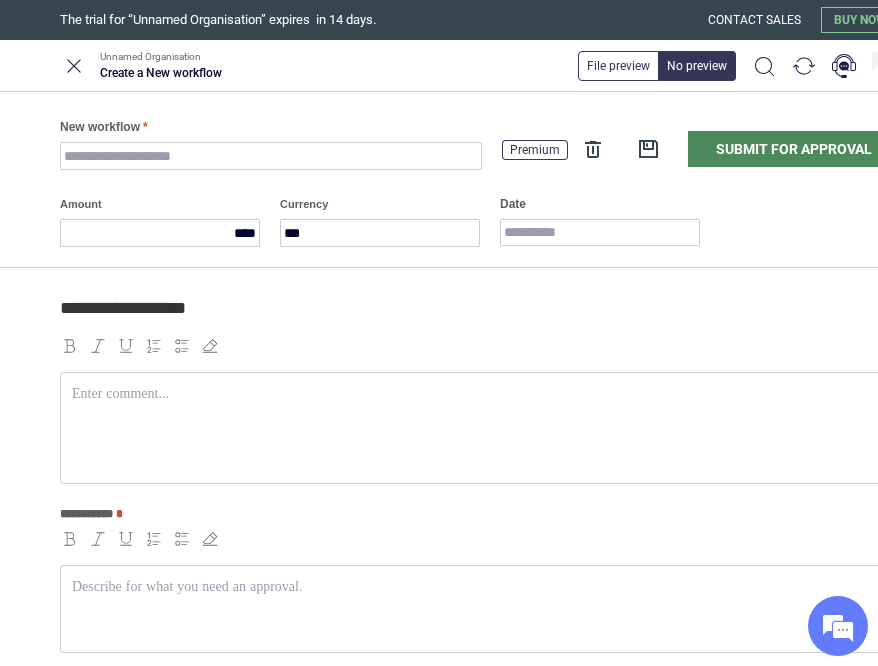 click on "Create a New workflow" at bounding box center (161, 73) 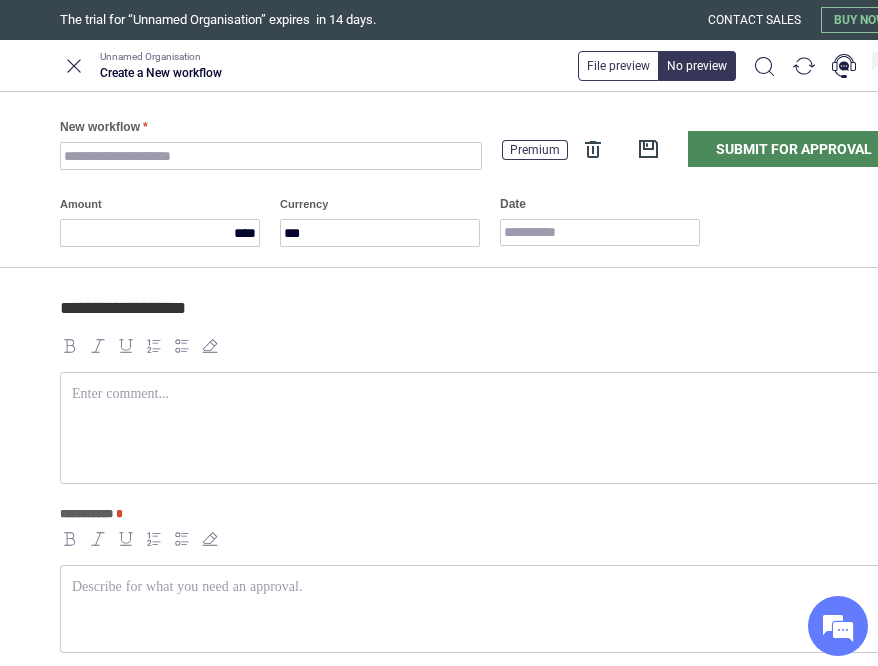 click on "Create a New workflow" at bounding box center (161, 73) 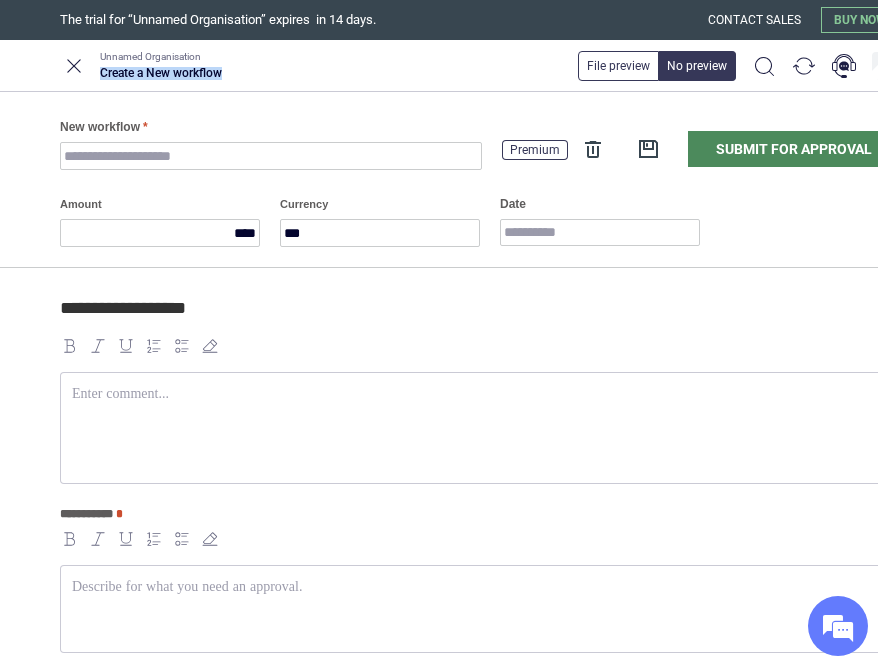 drag, startPoint x: 229, startPoint y: 70, endPoint x: 97, endPoint y: 69, distance: 132.00378 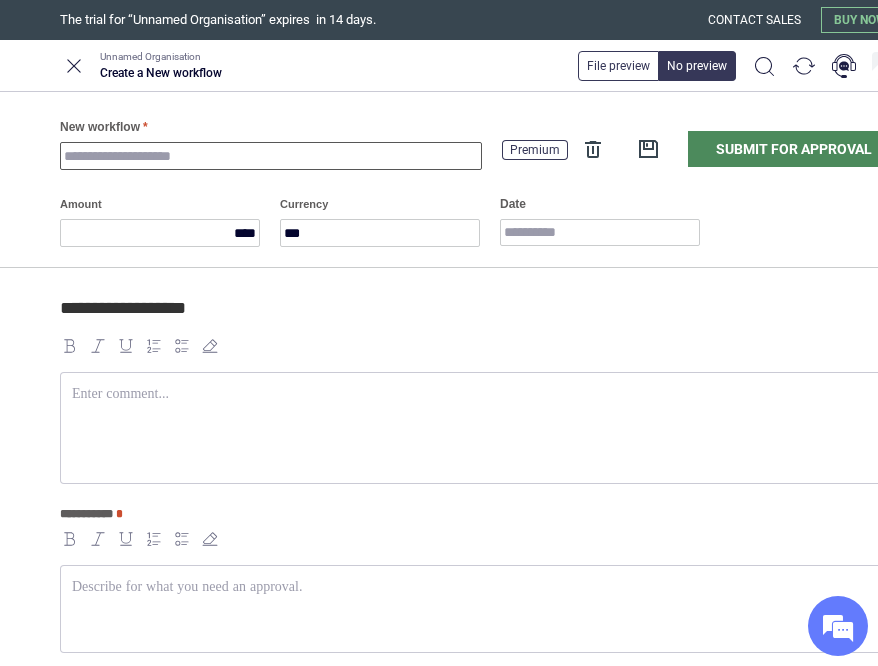 click on "New workflow" at bounding box center (271, 156) 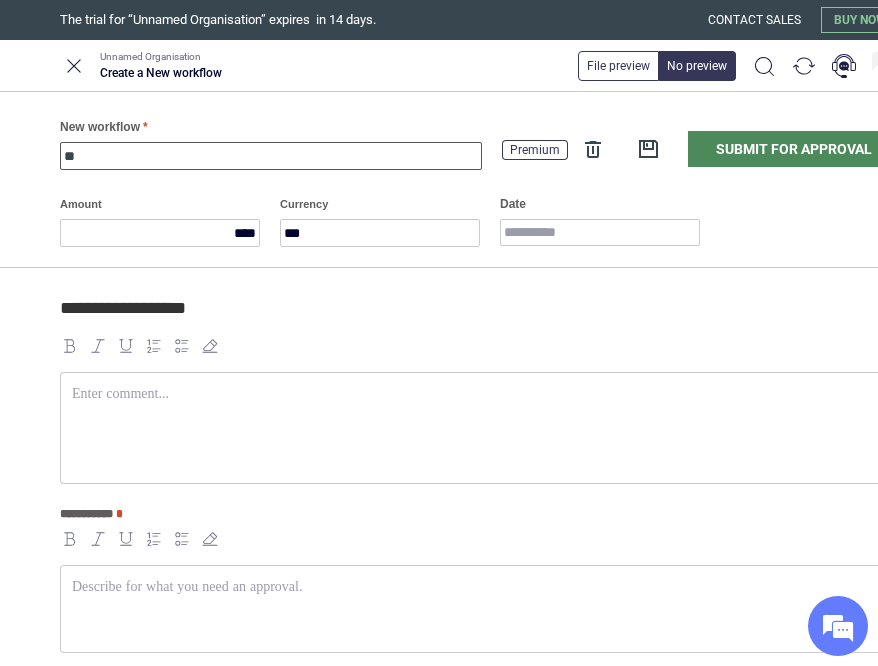 type on "*" 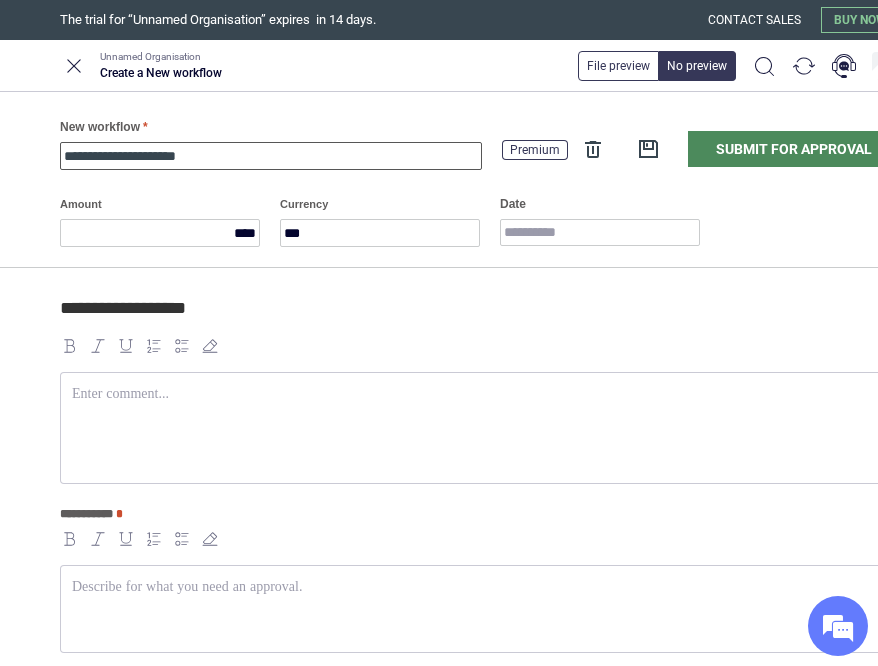 type on "**********" 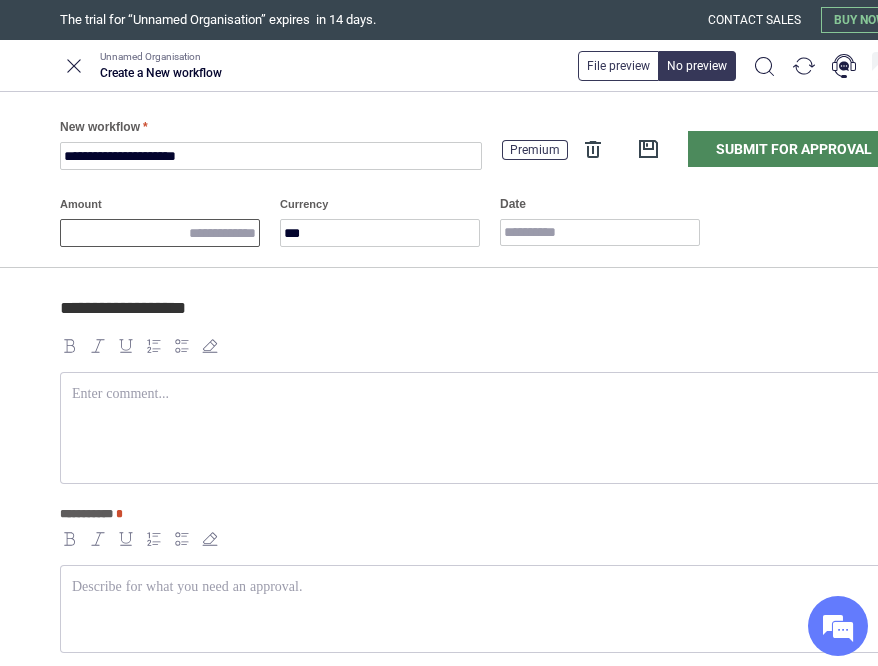 drag, startPoint x: 222, startPoint y: 236, endPoint x: 305, endPoint y: 249, distance: 84.0119 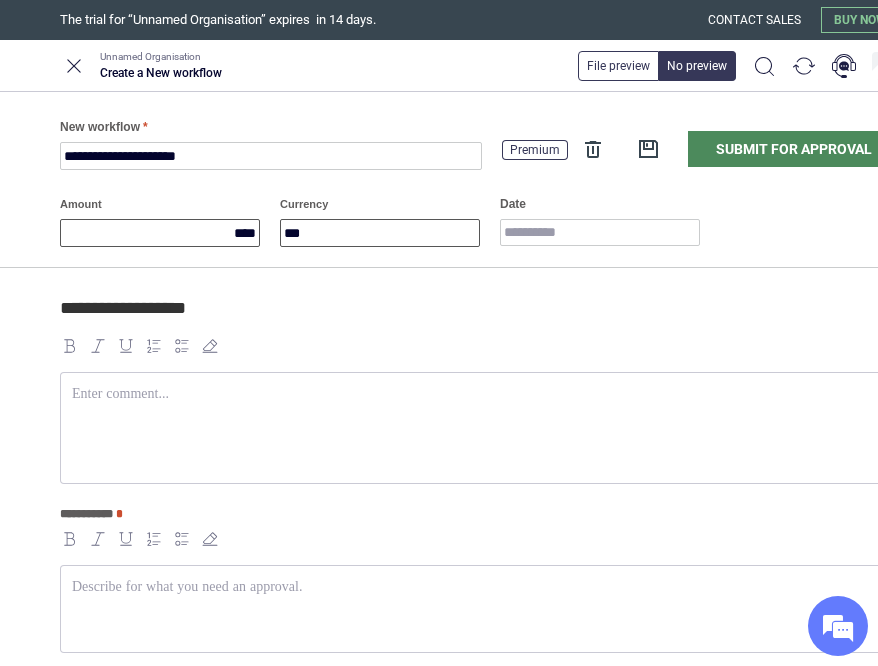 type on "********" 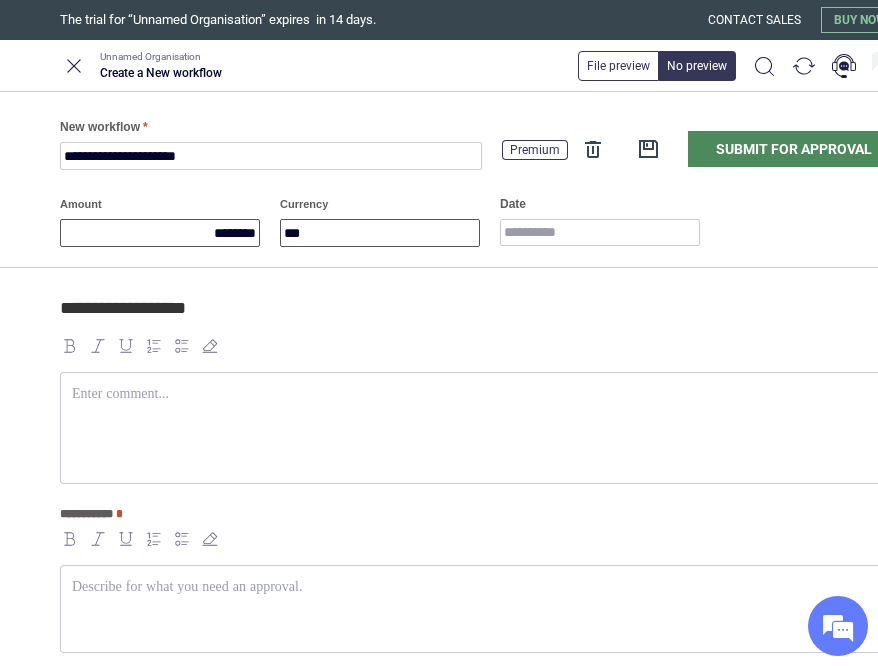 click on "***" at bounding box center [380, 233] 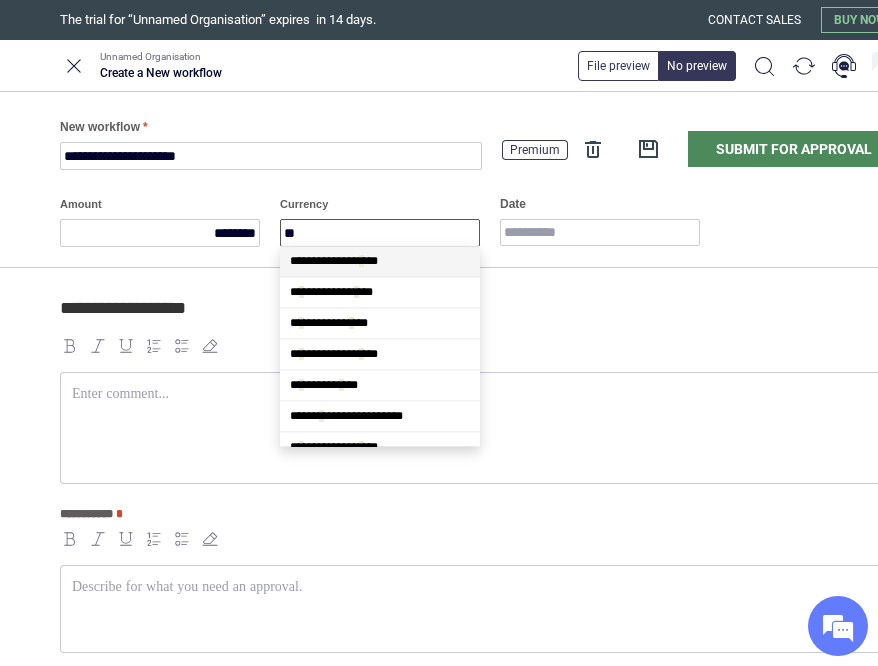 scroll, scrollTop: 0, scrollLeft: 0, axis: both 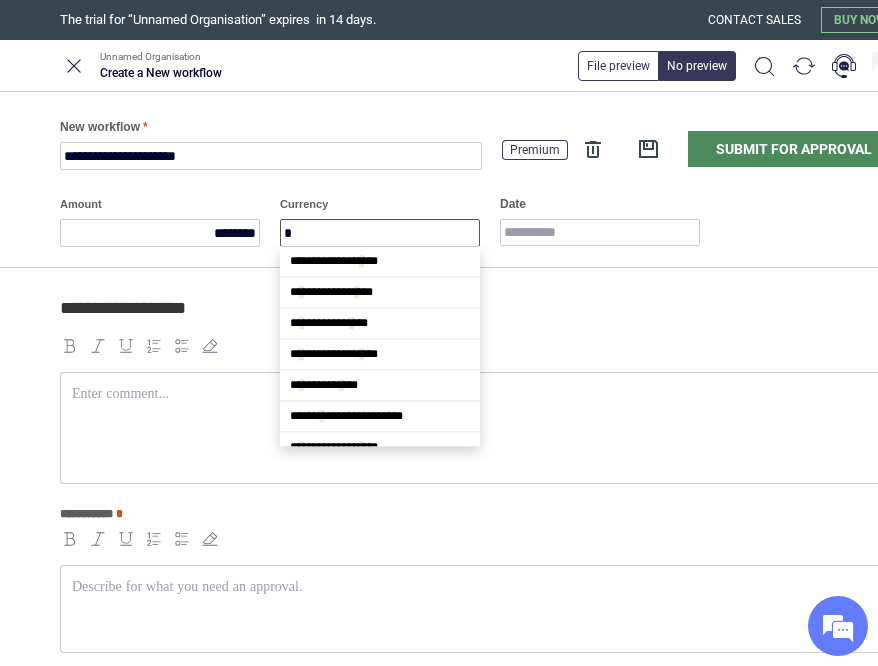 type on "**" 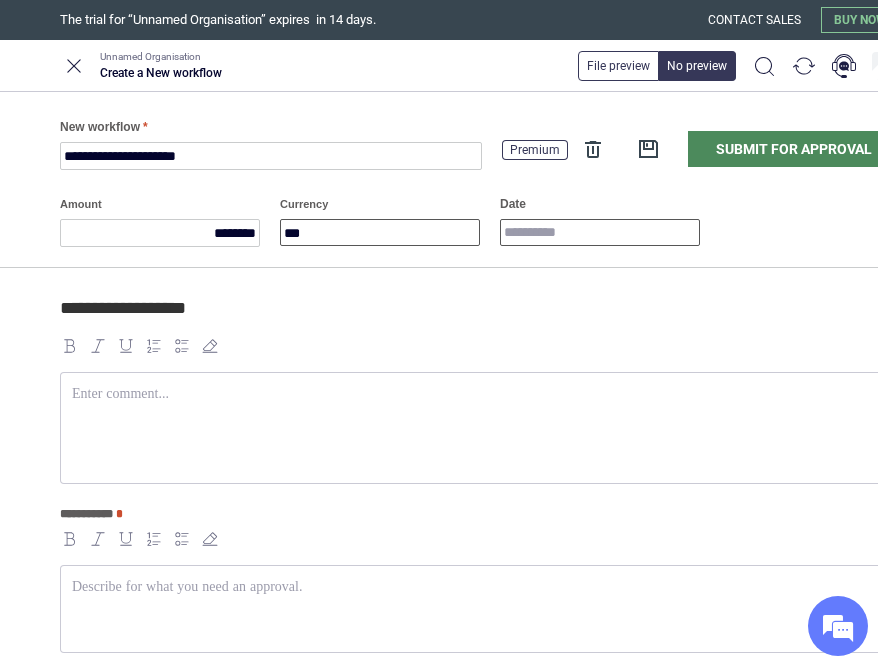 type on "***" 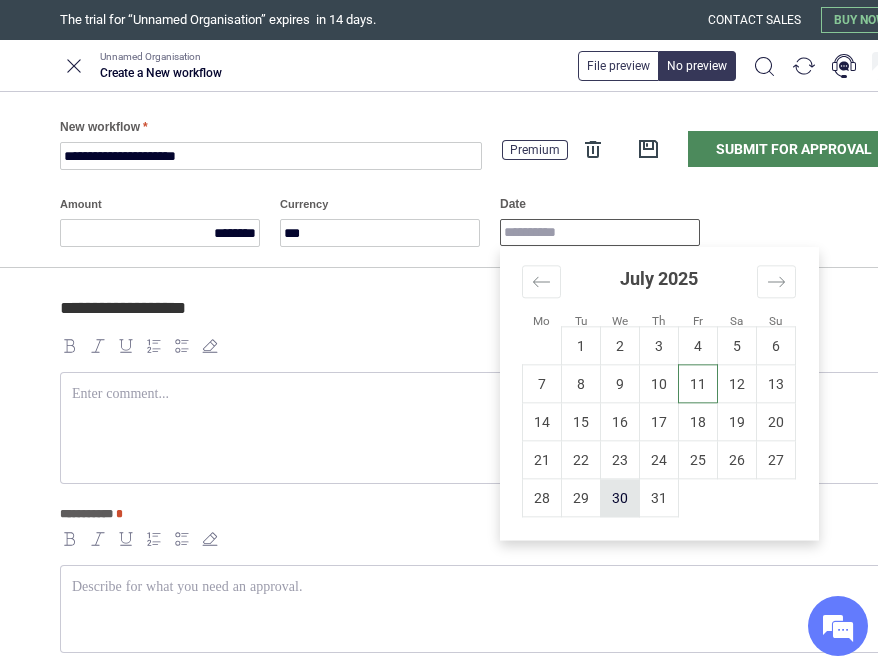 click on "30" at bounding box center [620, 498] 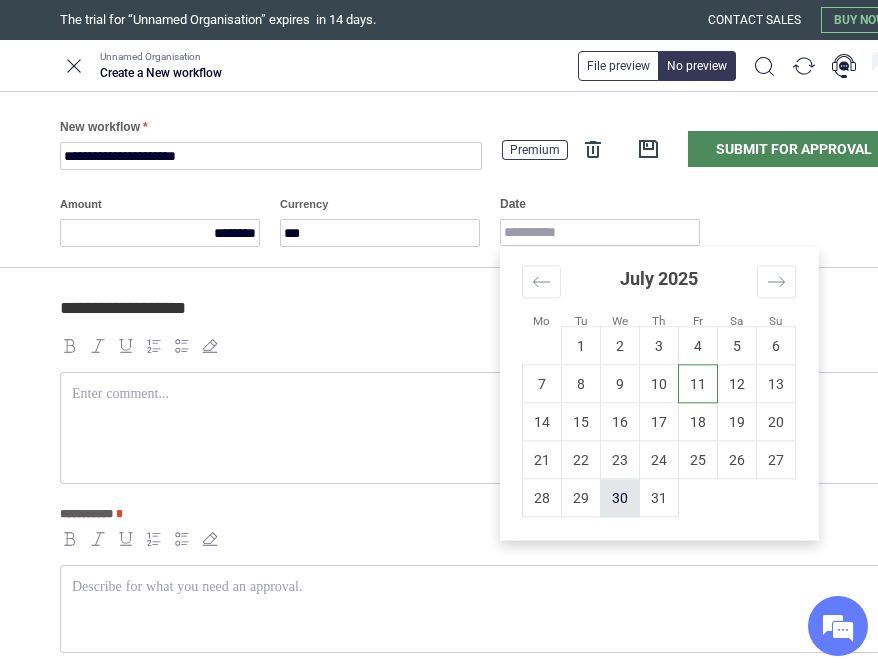 type on "**********" 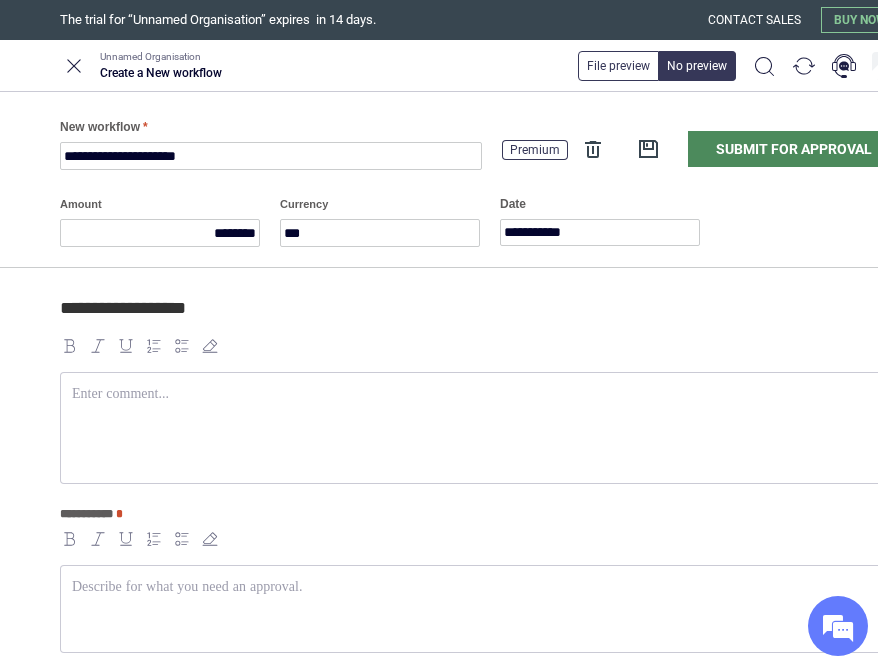 click at bounding box center (480, 428) 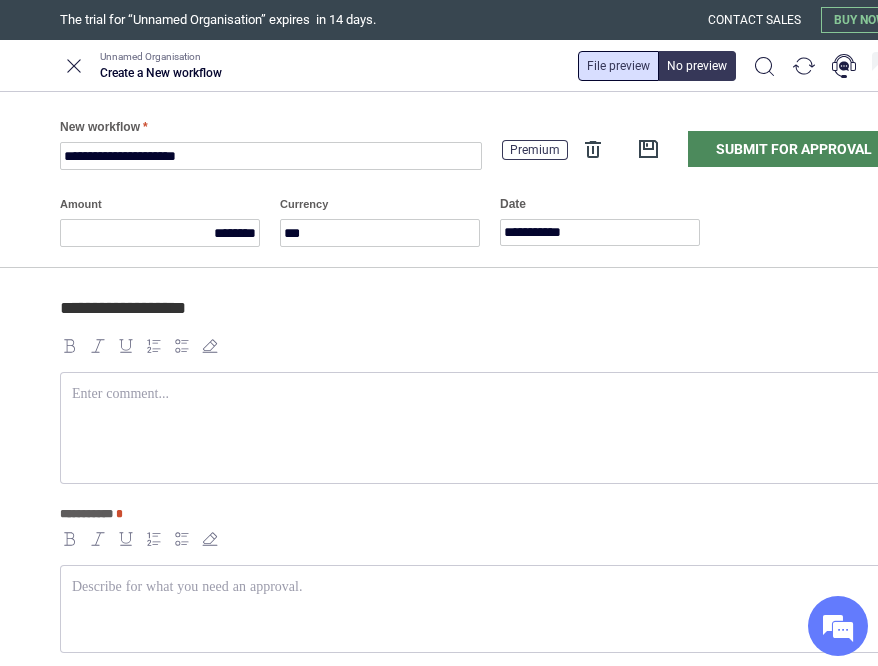 click at bounding box center (618, 66) 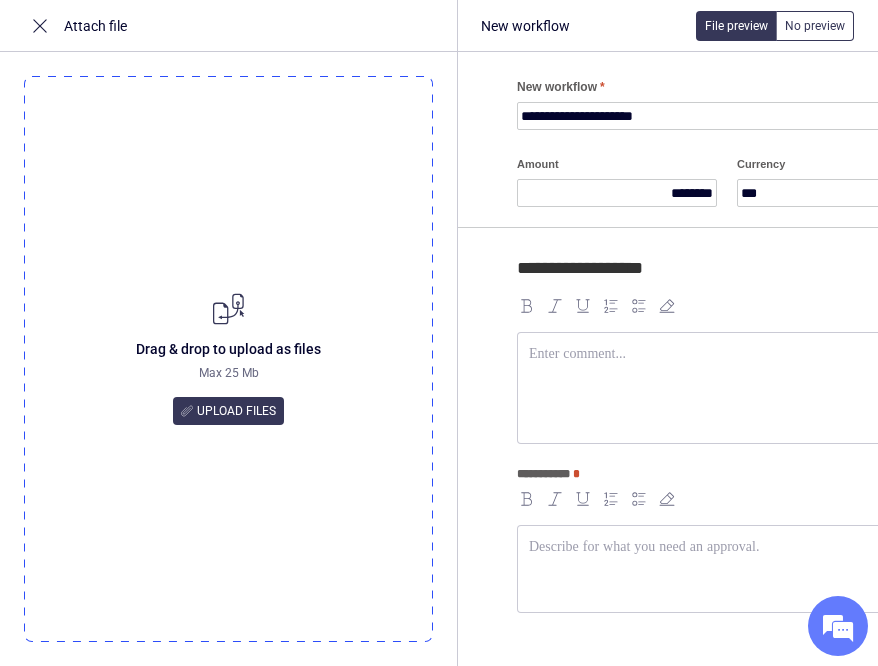 click on "New workflow" at bounding box center [525, 26] 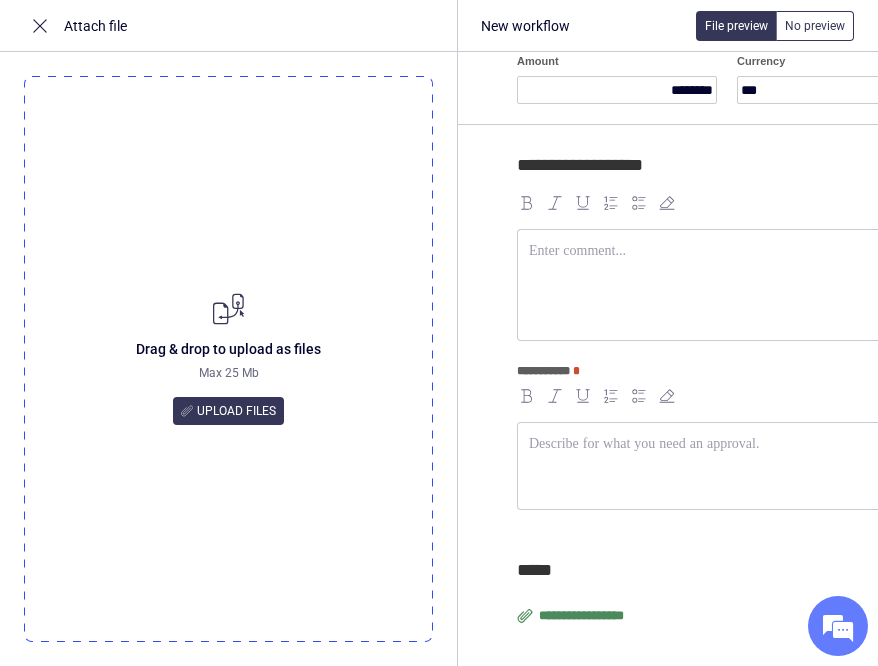 scroll, scrollTop: 128, scrollLeft: 0, axis: vertical 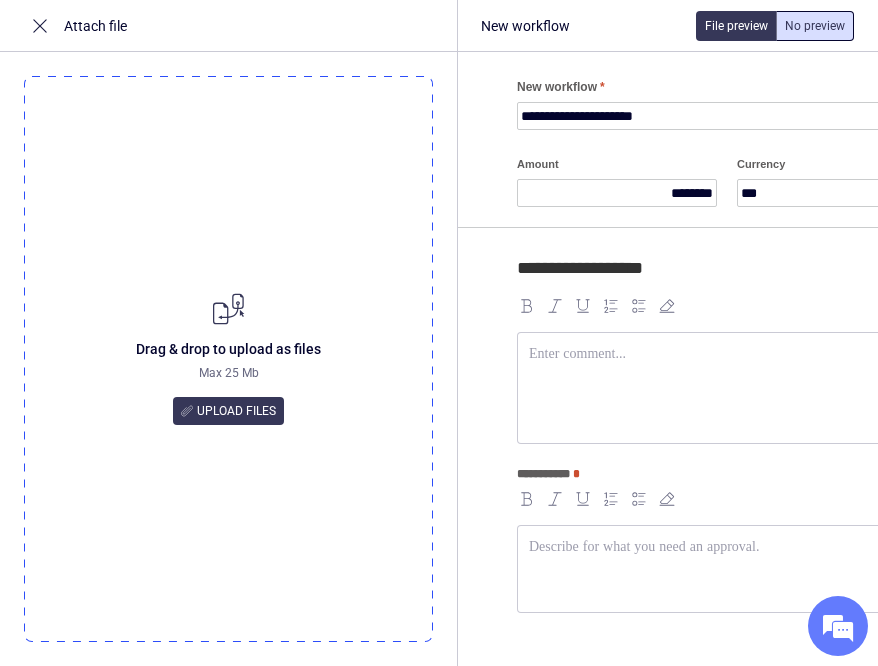 click at bounding box center (815, 26) 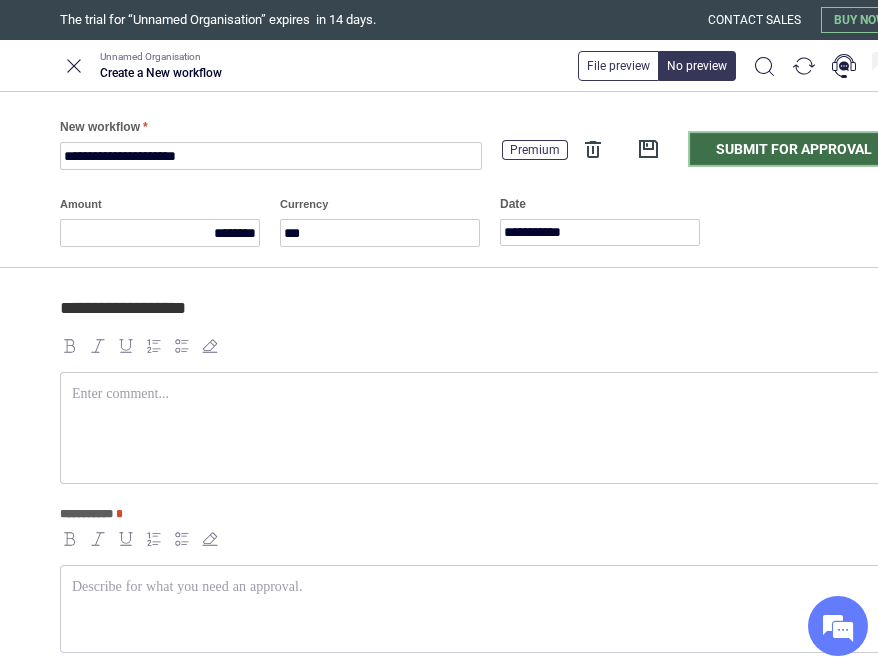 click on "Submit for approval" at bounding box center (794, 149) 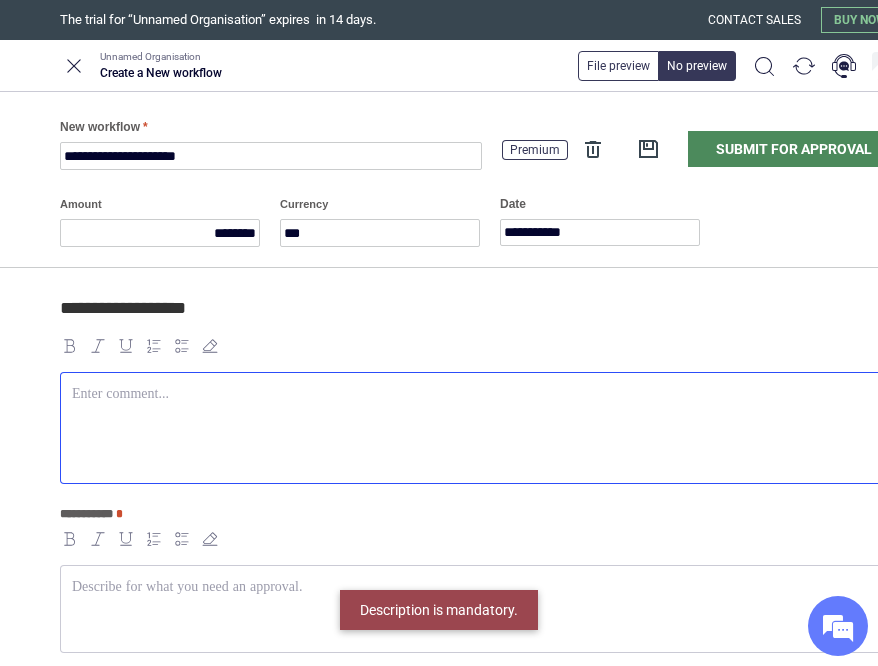 click at bounding box center [480, 428] 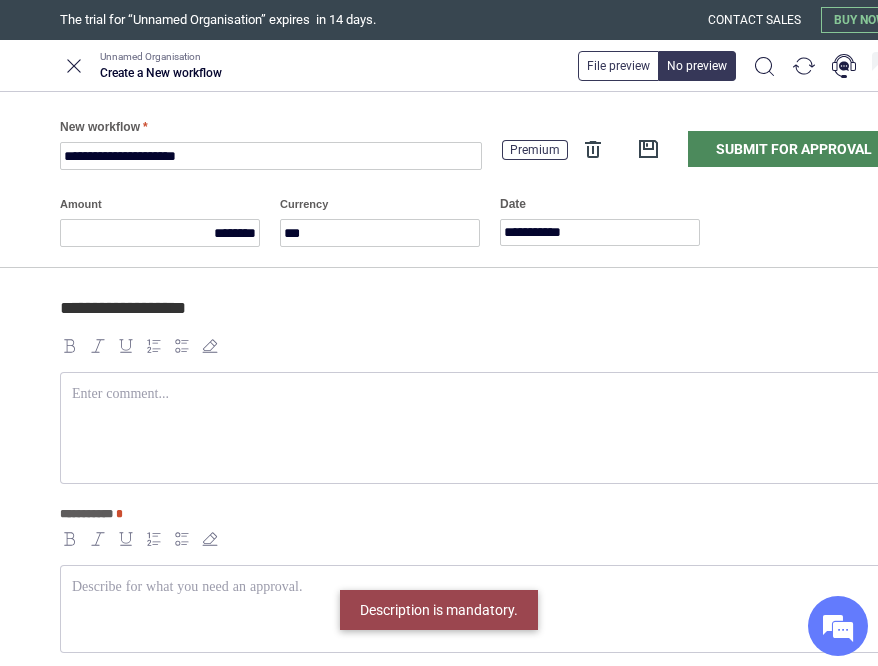 drag, startPoint x: 267, startPoint y: 603, endPoint x: 266, endPoint y: 615, distance: 12.0415945 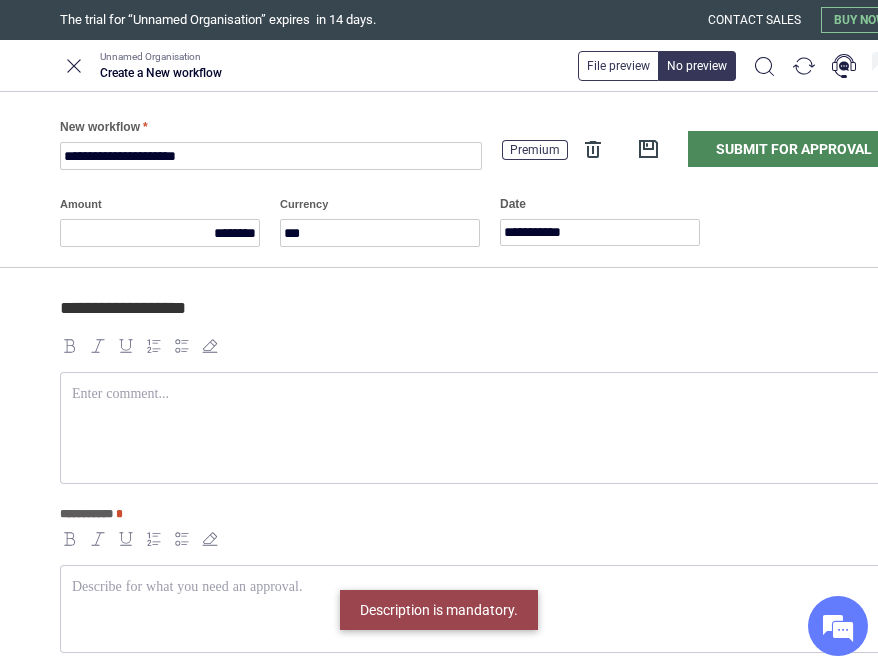 click on "Description is mandatory." at bounding box center (439, 613) 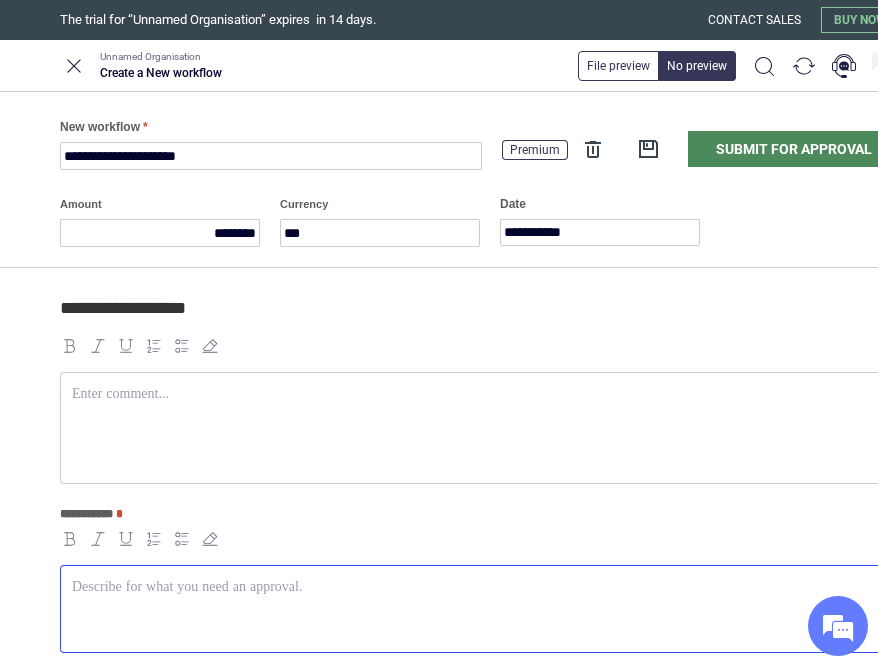 type 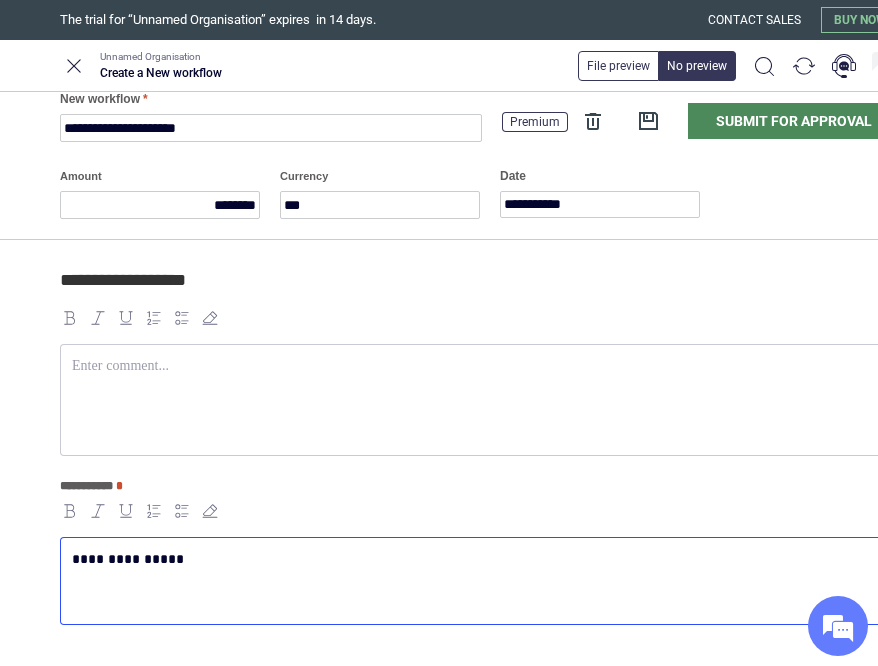 scroll, scrollTop: 0, scrollLeft: 0, axis: both 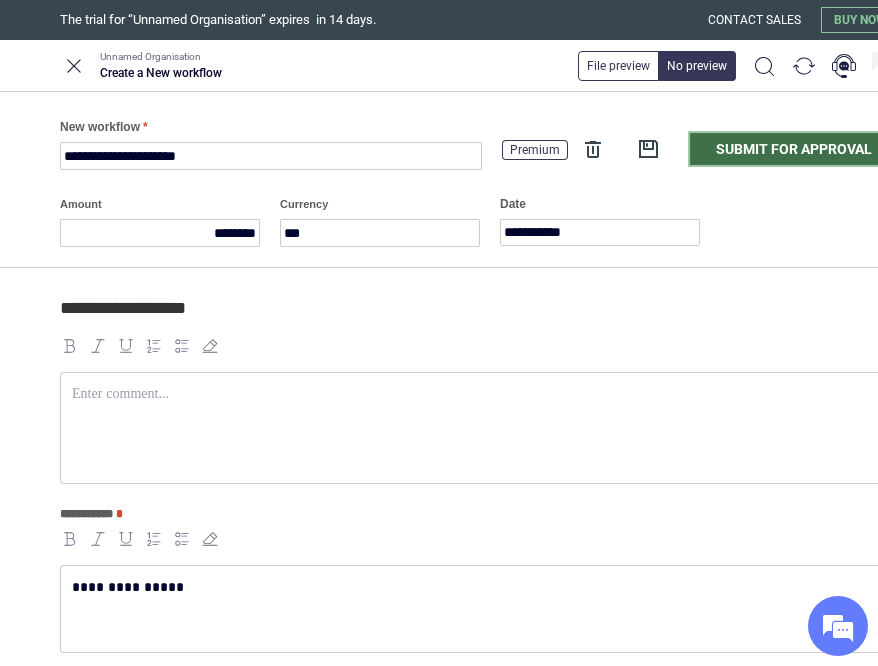 click on "Submit for approval" at bounding box center (794, 149) 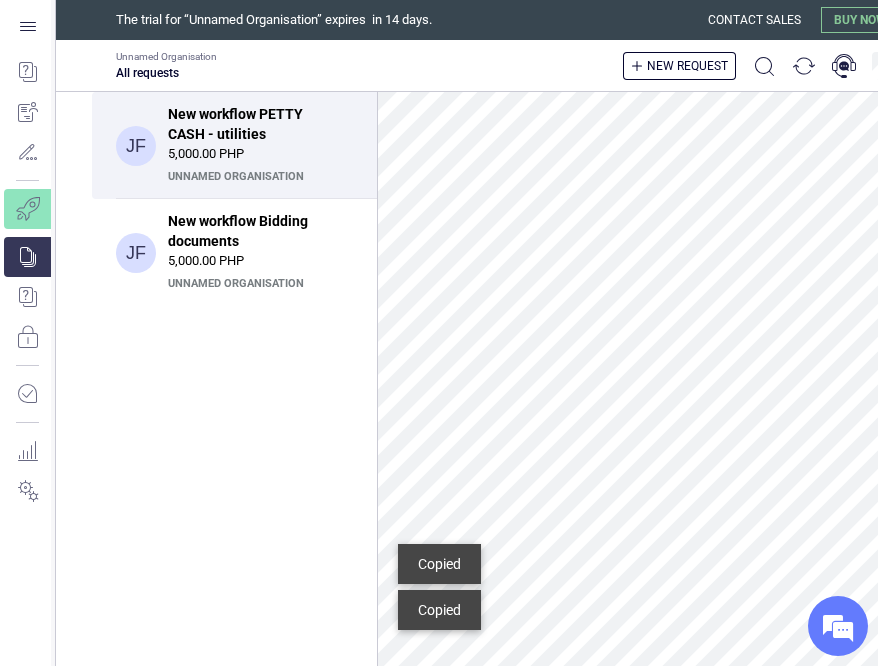 click on "Unnamed Organisation All requests New request" at bounding box center [508, 66] 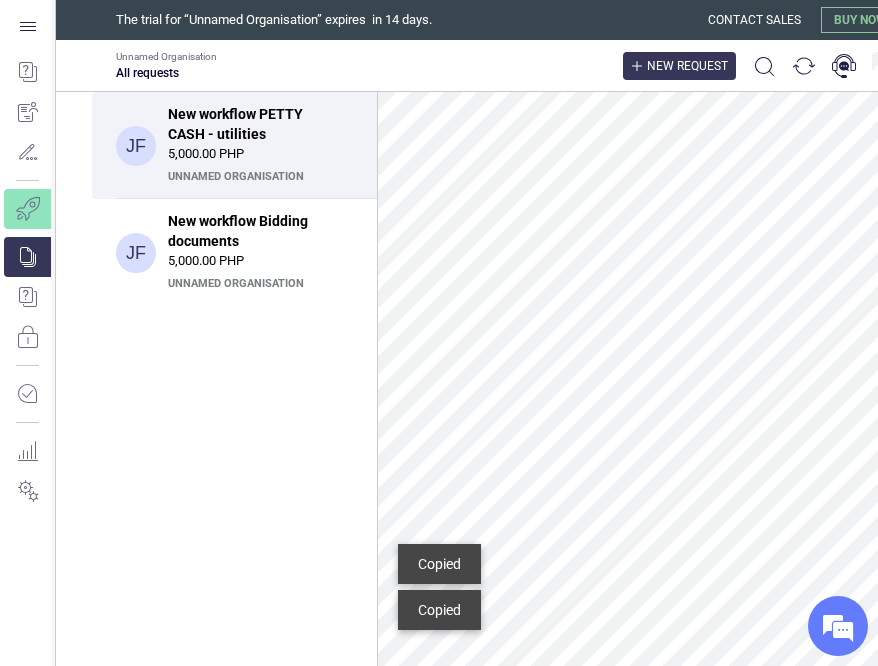 click on "New request" at bounding box center [687, 66] 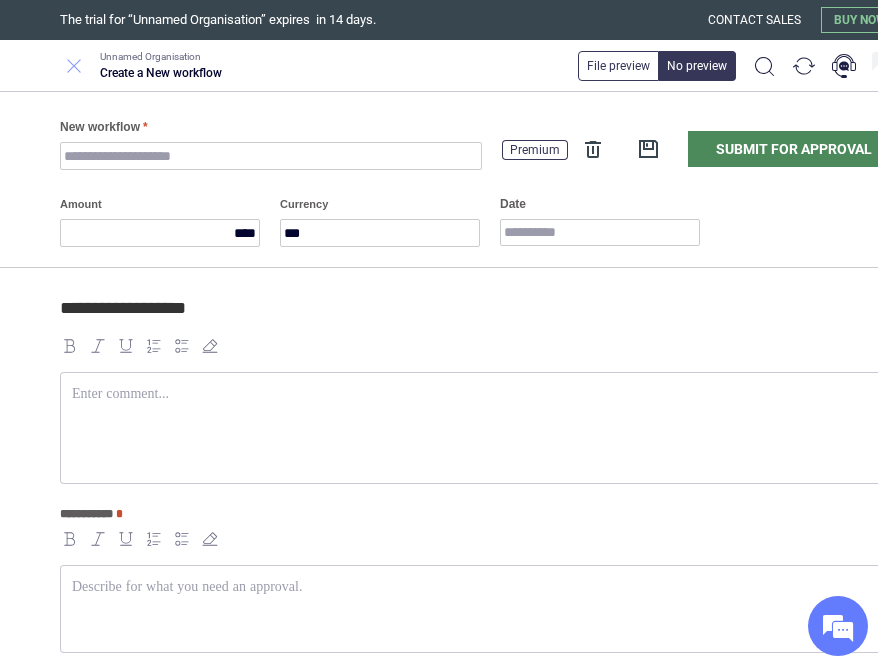 click 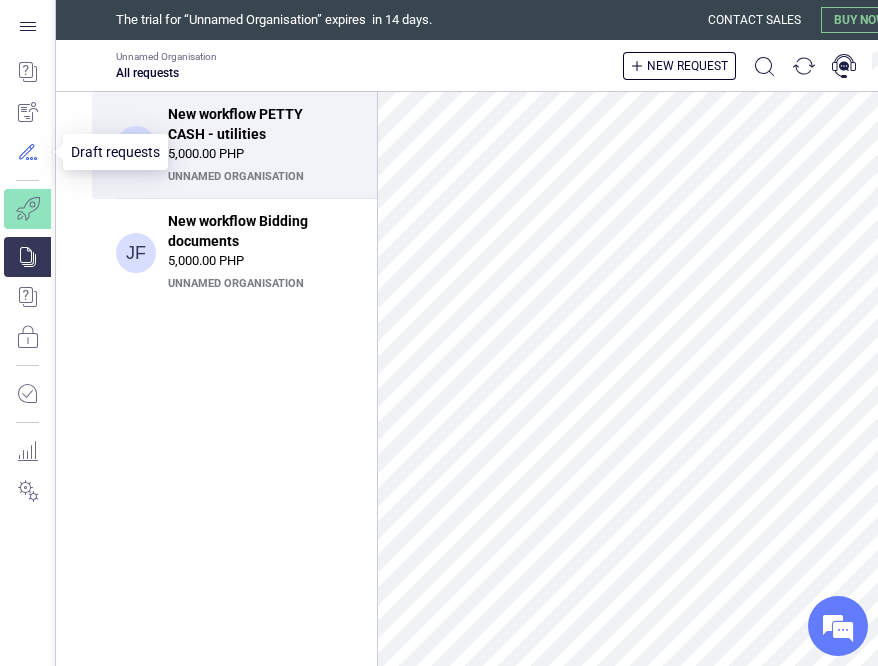 click at bounding box center (27, 152) 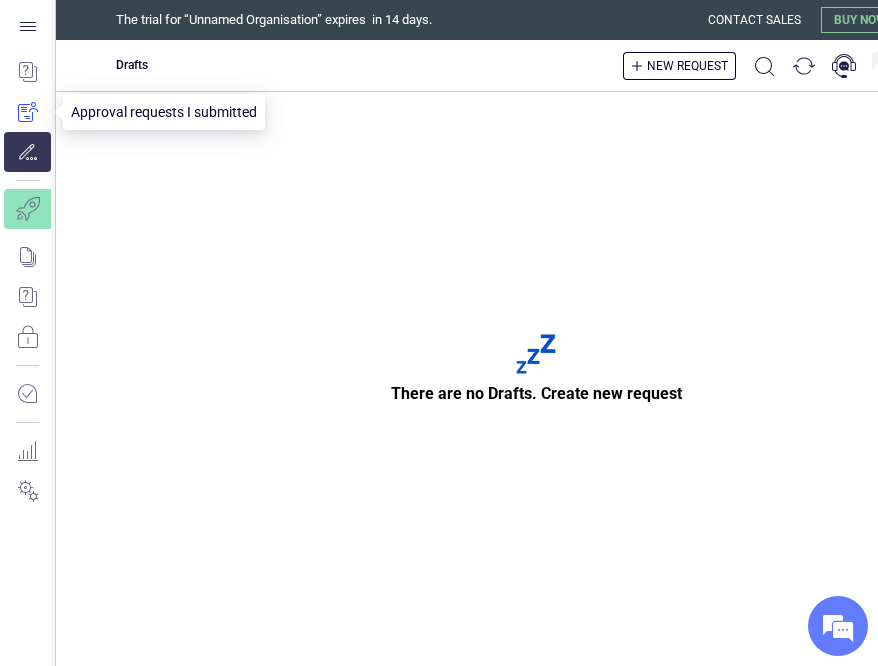 click at bounding box center (27, 112) 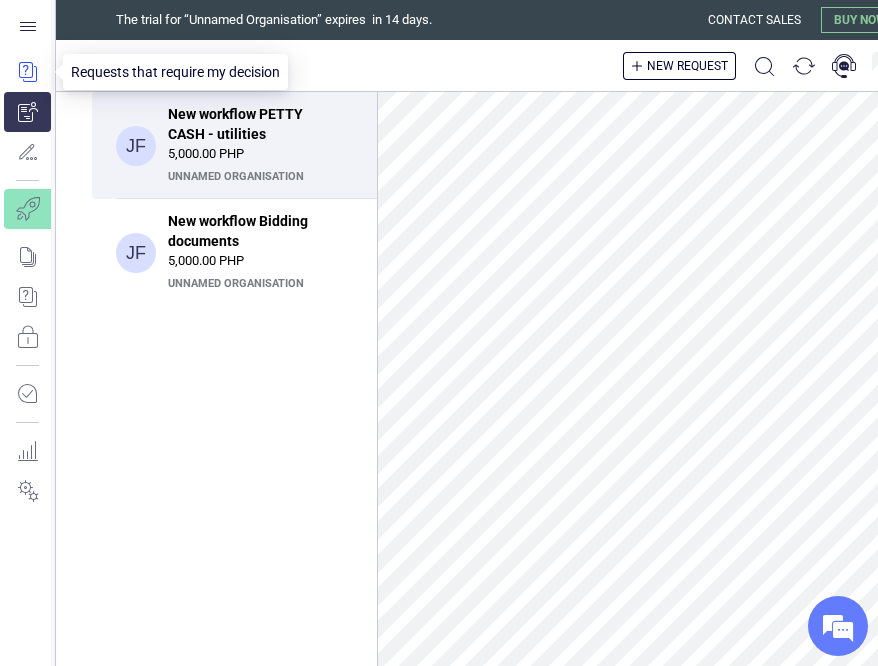 click at bounding box center [27, 72] 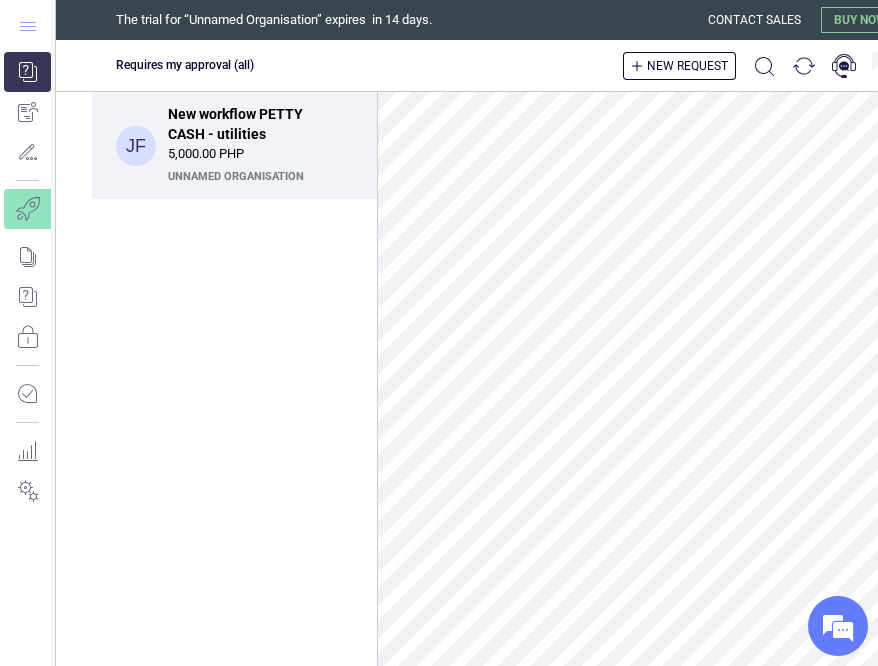 click at bounding box center [27, 26] 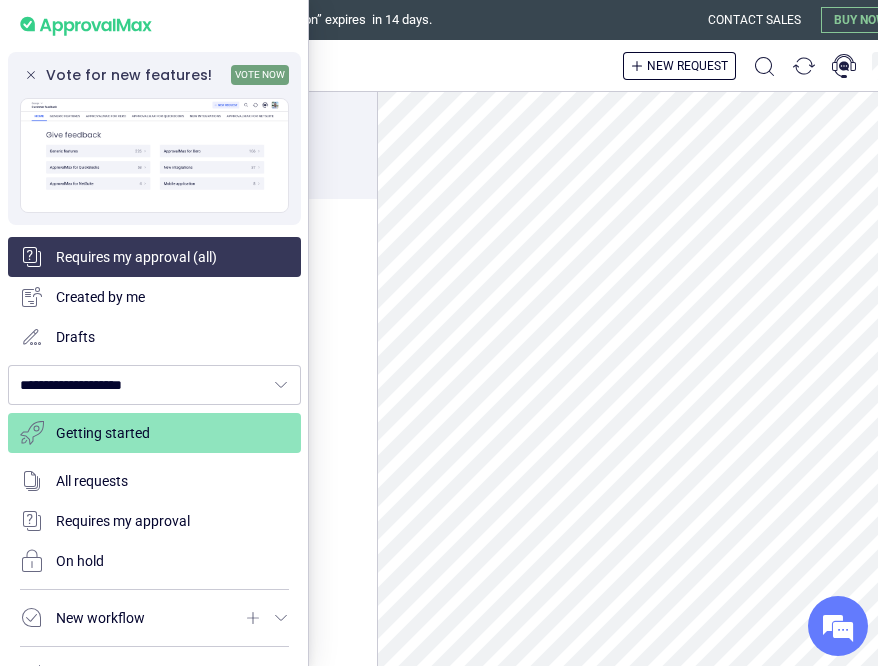click 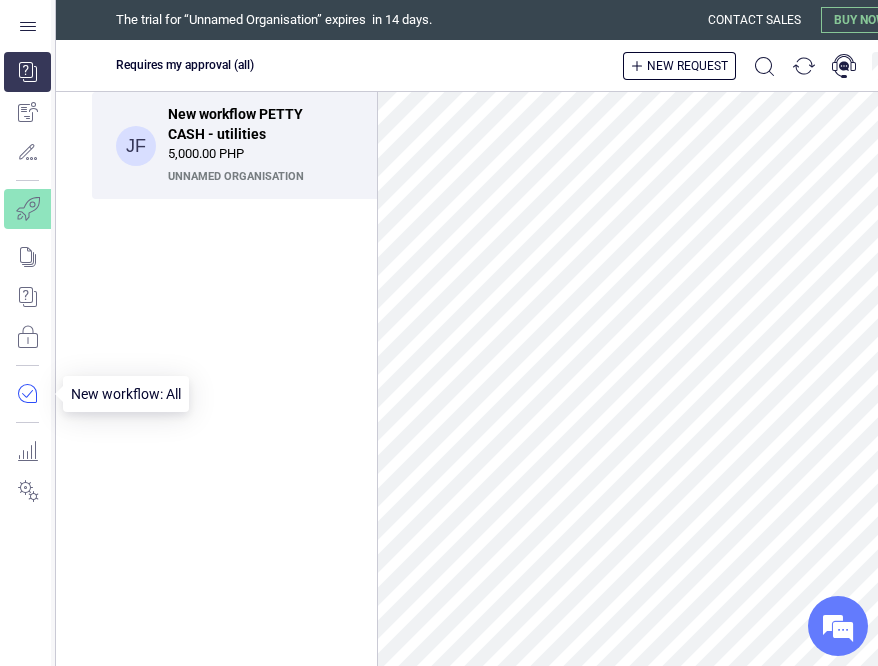 click at bounding box center [27, 394] 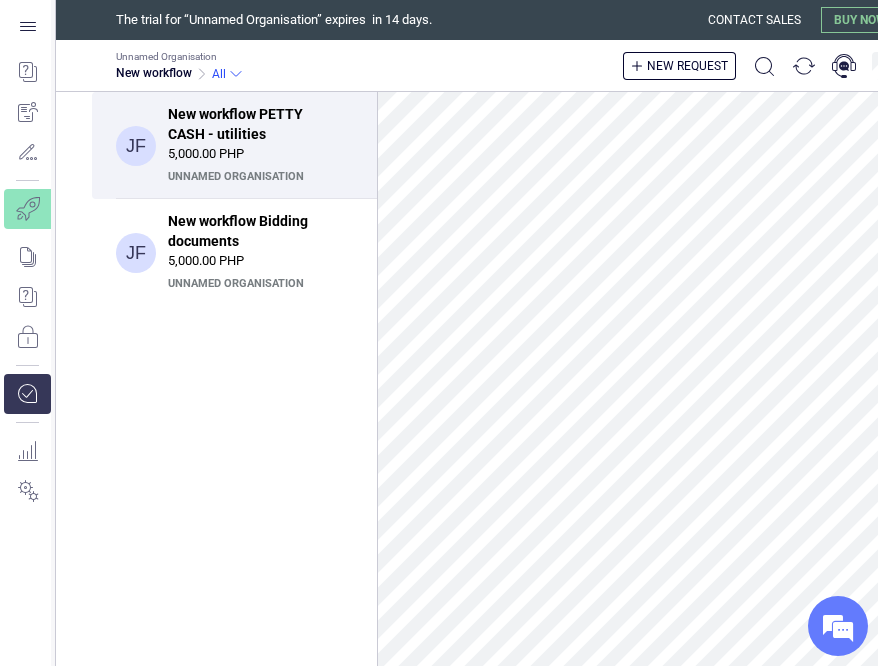 click on "New workflow PETTY CASH - utilities" at bounding box center (254, 124) 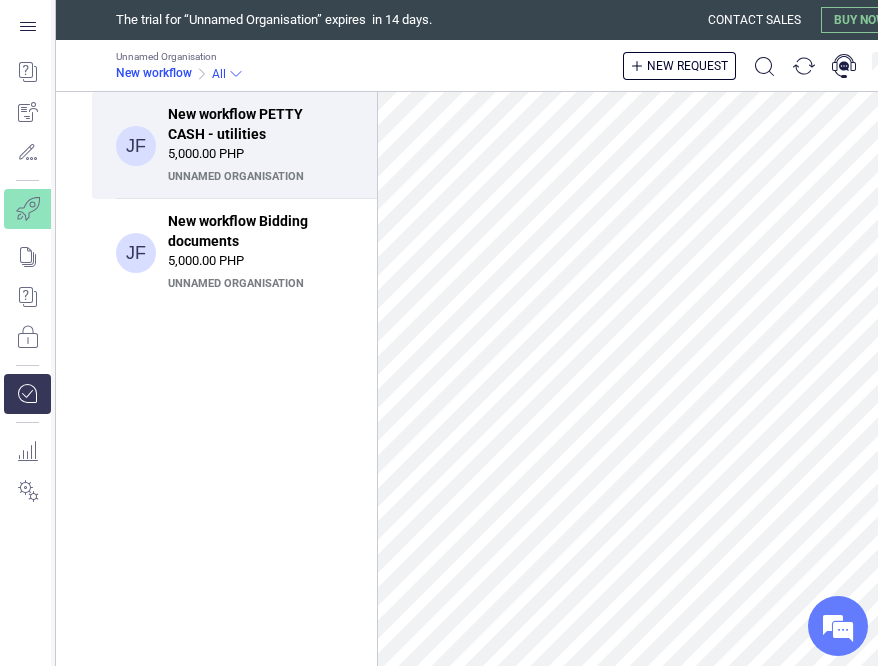 click on "New workflow" at bounding box center (154, 73) 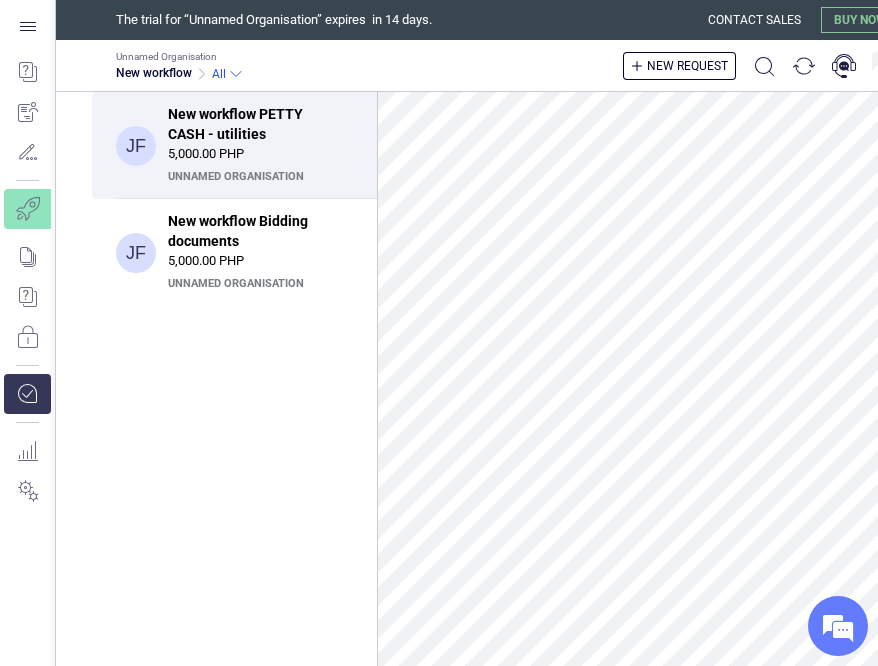 click on "New request" at bounding box center (577, 66) 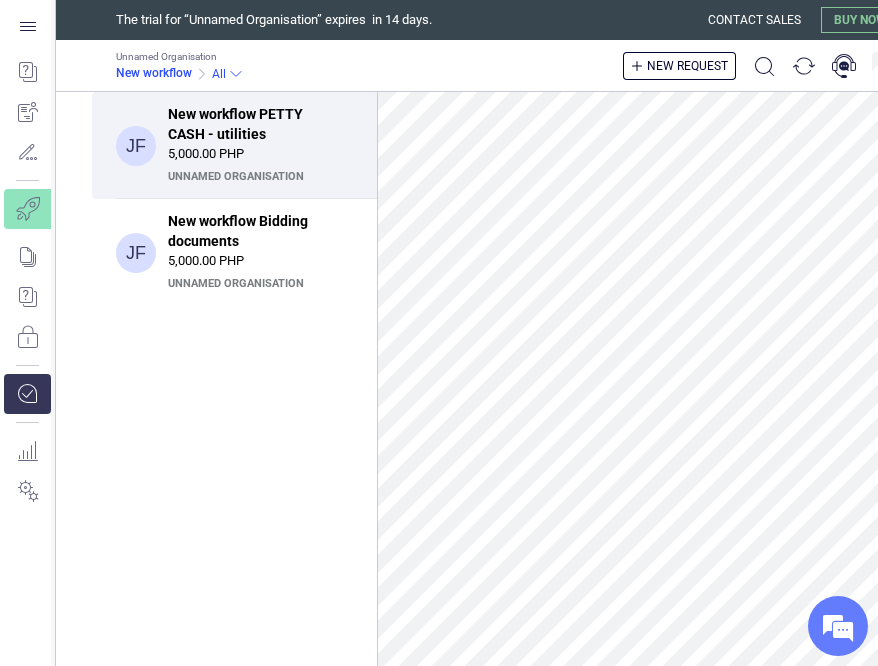 click on "New workflow" at bounding box center [154, 73] 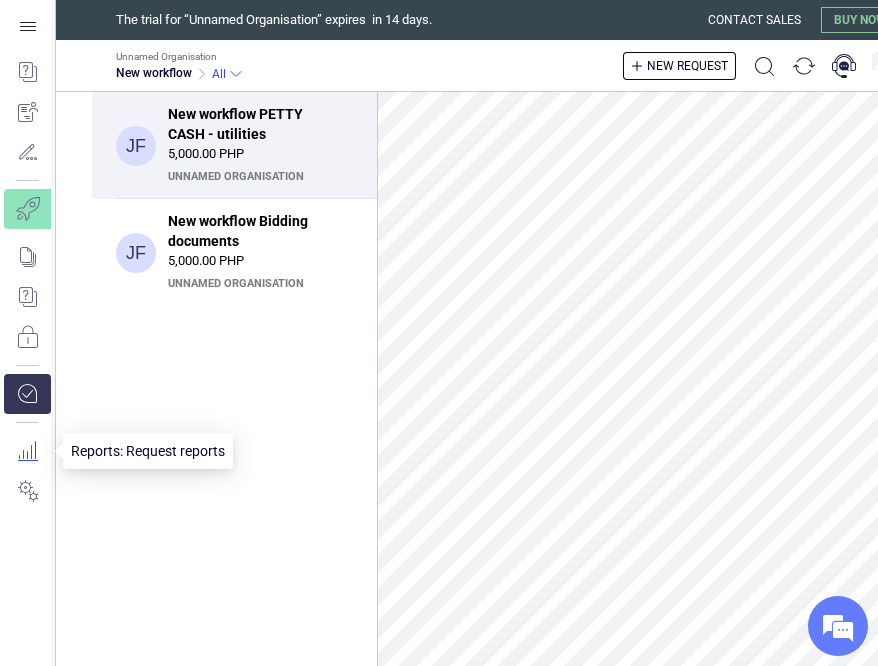 click at bounding box center [27, 451] 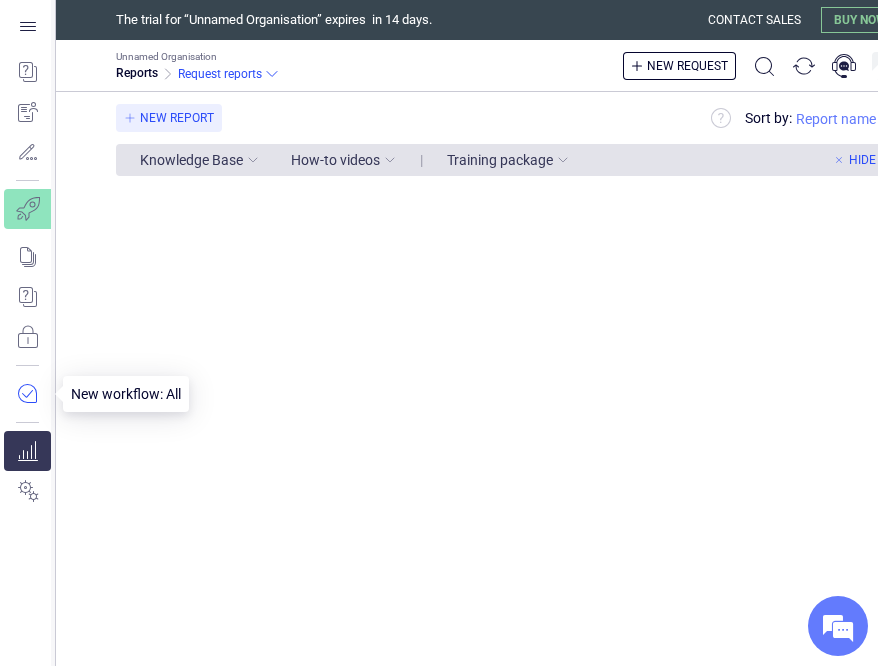 click at bounding box center [27, 394] 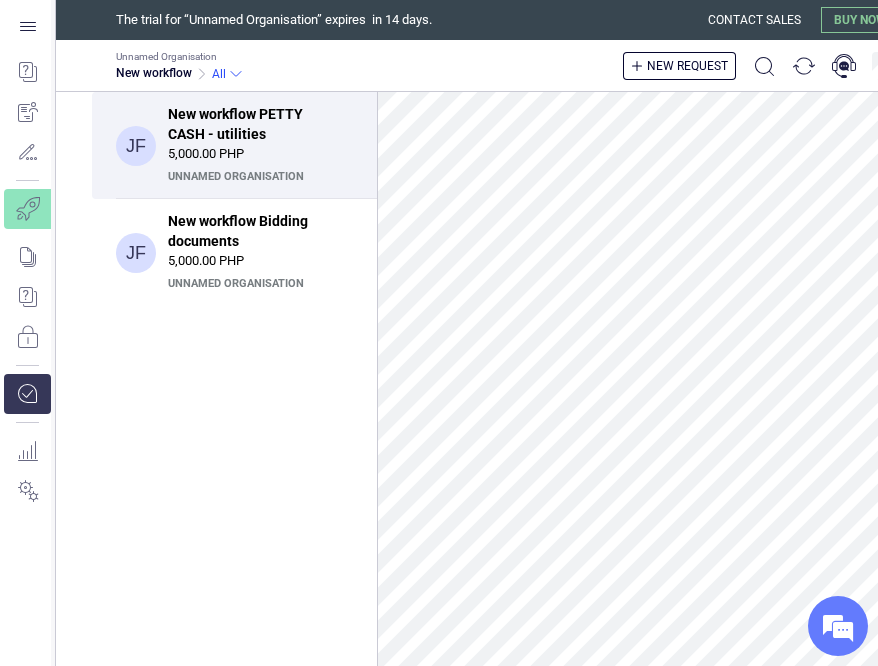 click on "JF New workflow PETTY CASH - utilities 5,000.00 PHP Unnamed Organisation JF New workflow Bidding documents 5,000.00 PHP Unnamed Organisation" at bounding box center [234, 379] 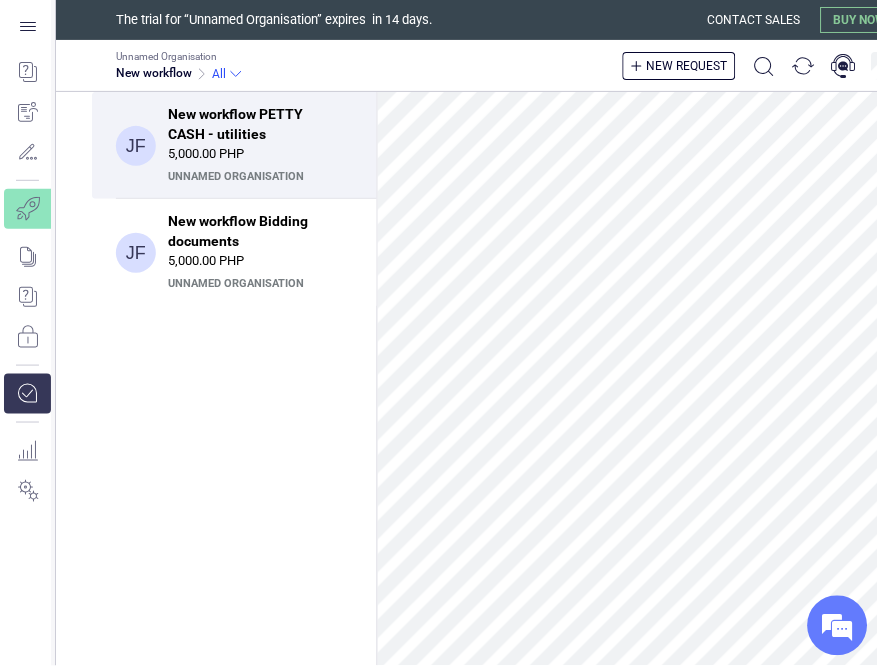 scroll, scrollTop: 0, scrollLeft: 0, axis: both 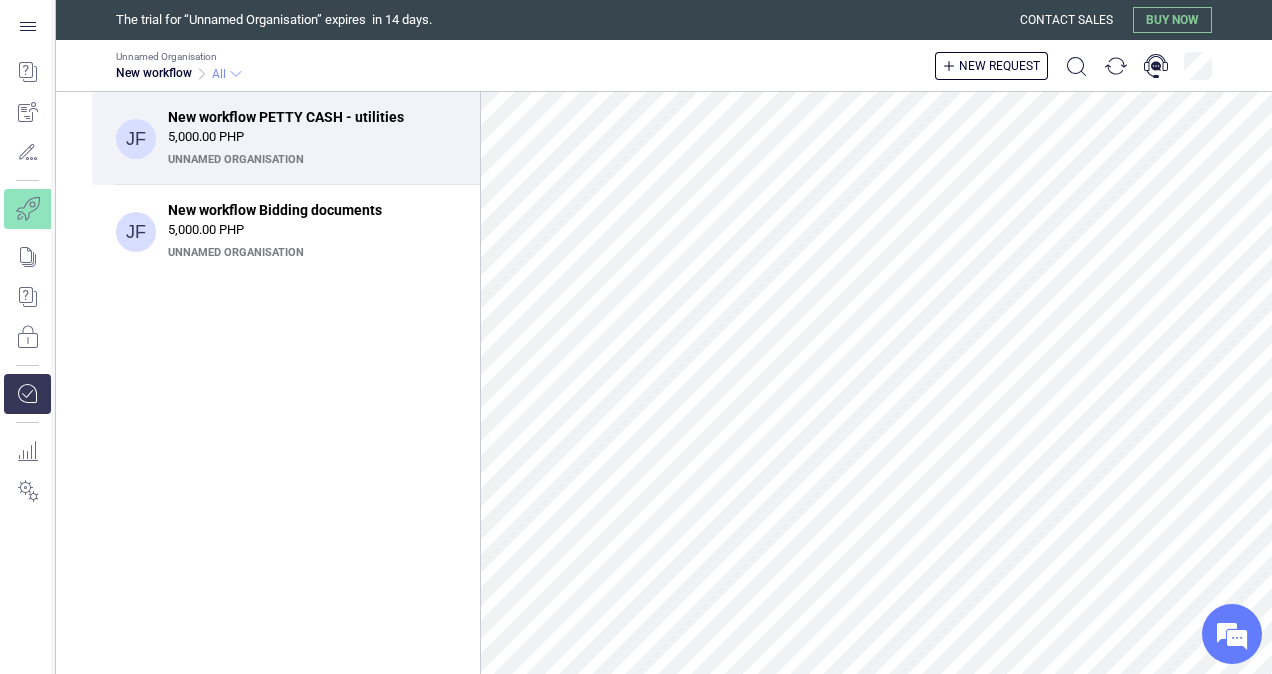 click on "All" at bounding box center (219, 74) 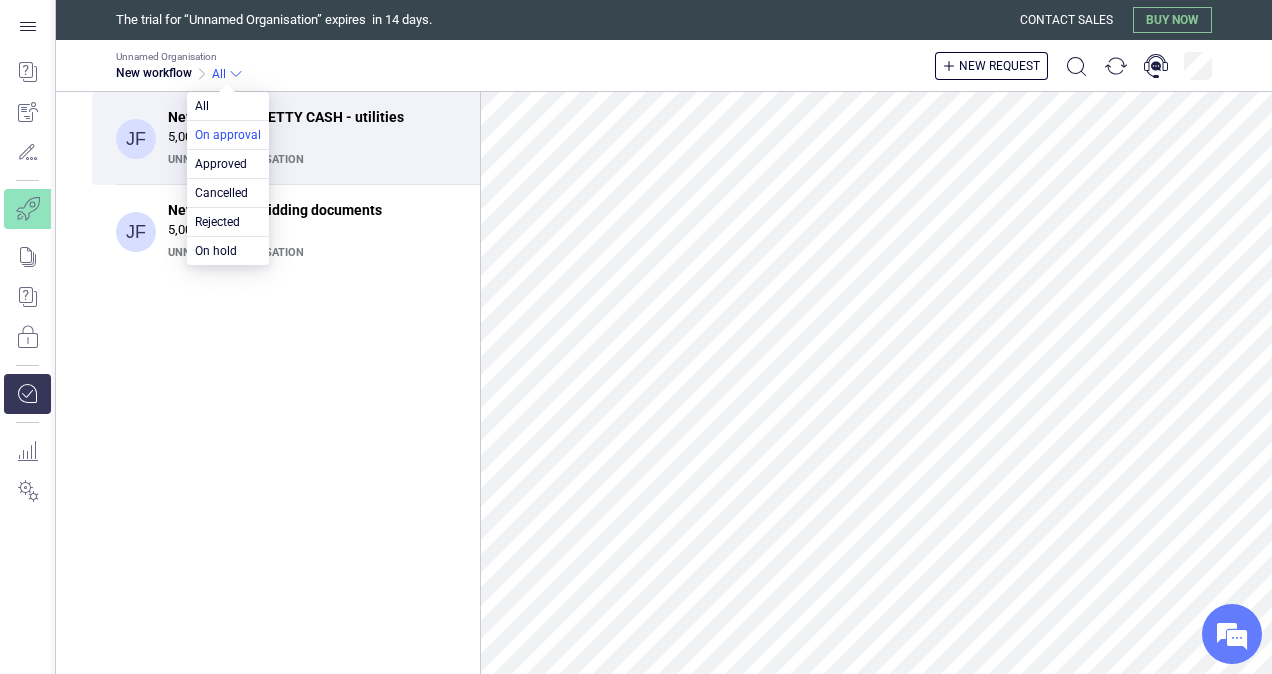 click at bounding box center (228, 135) 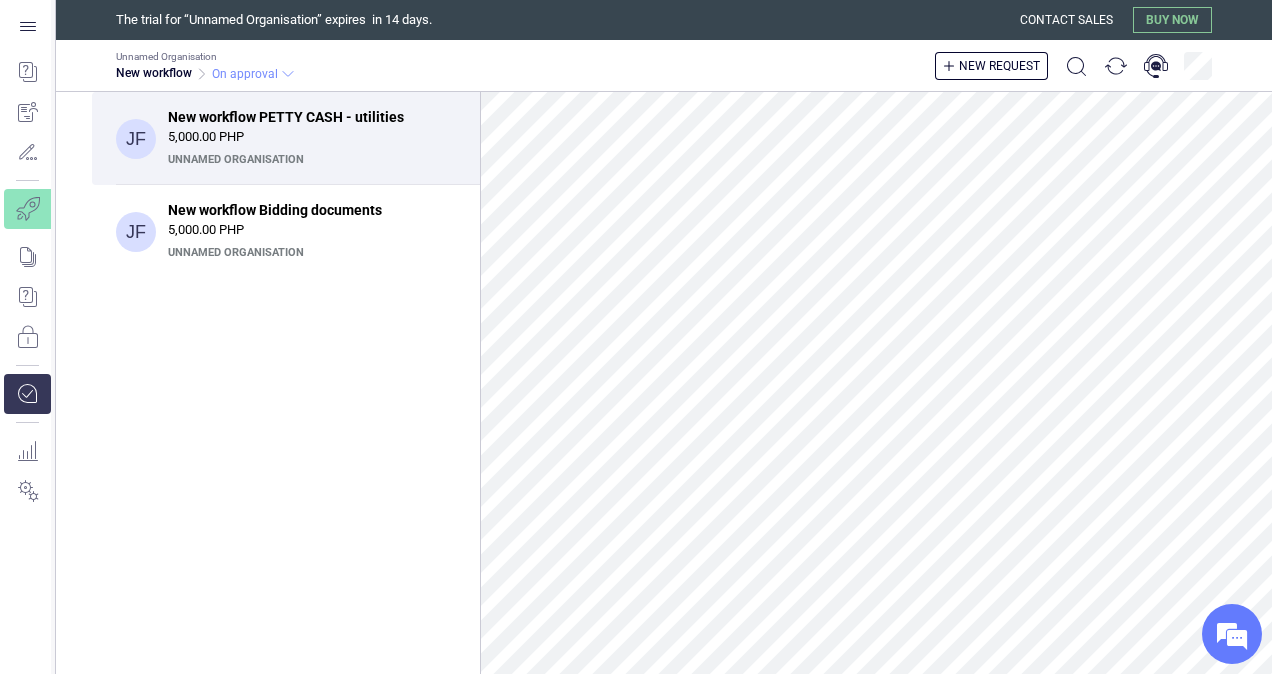 click on "On approval" at bounding box center (245, 74) 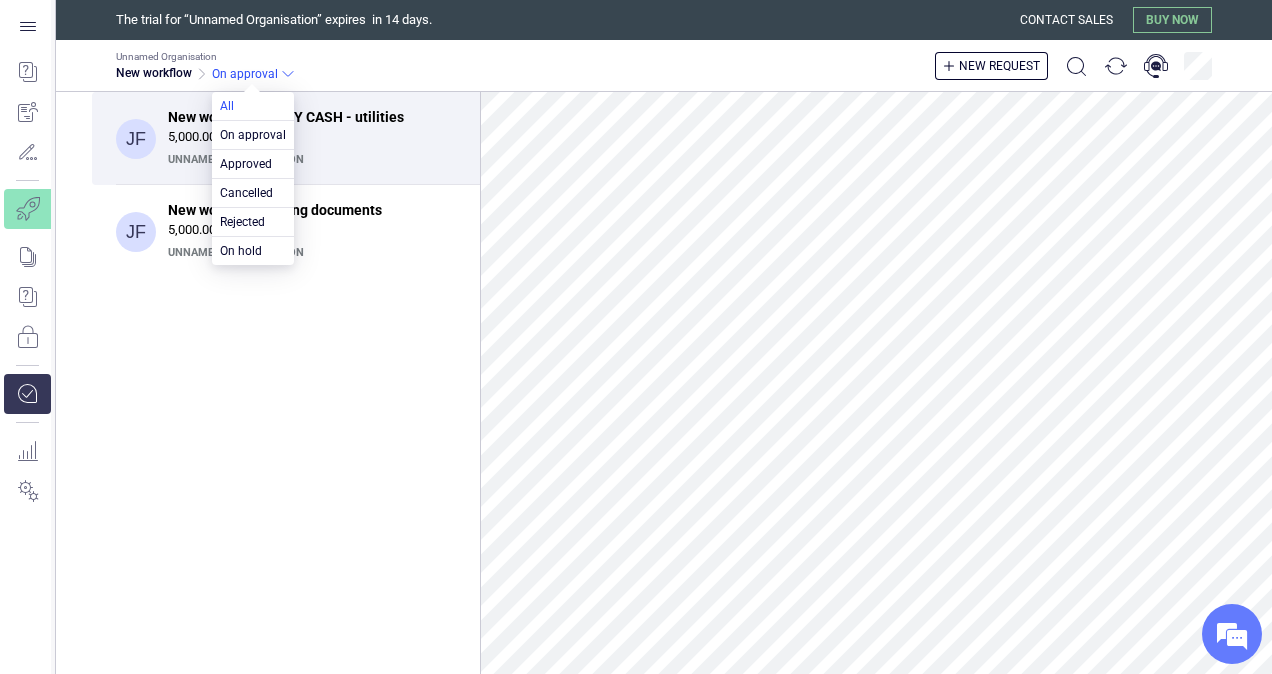 click at bounding box center (253, 106) 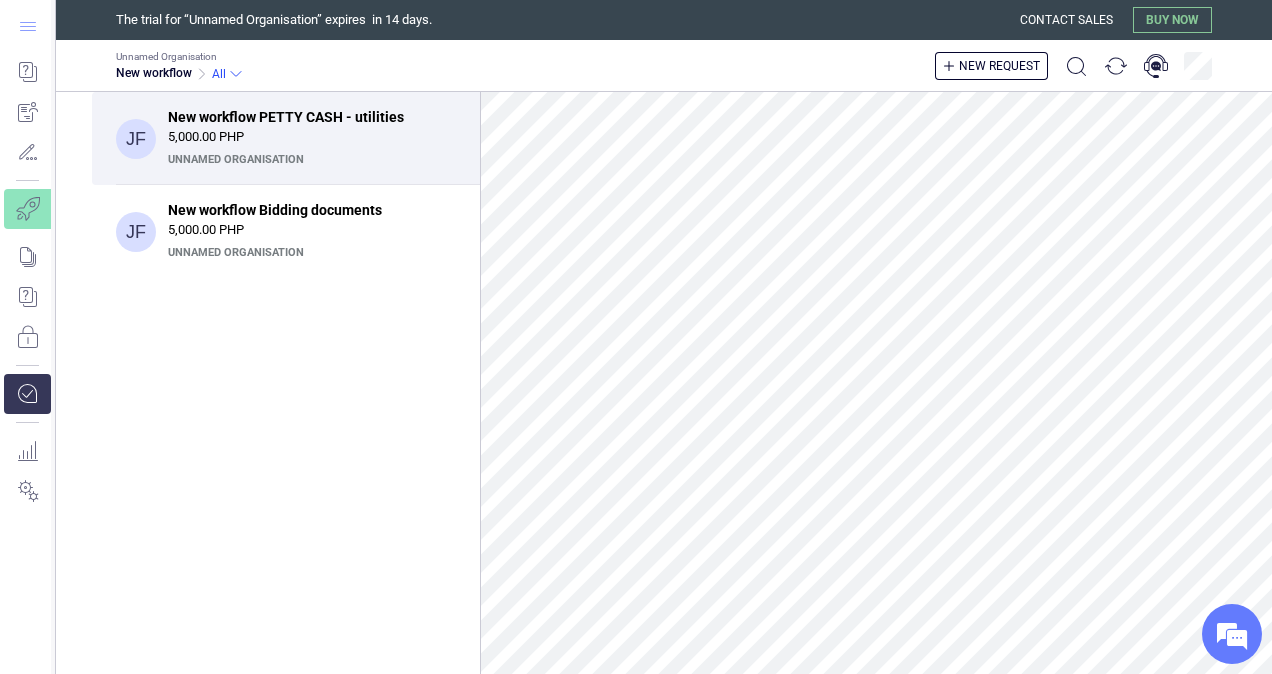 click 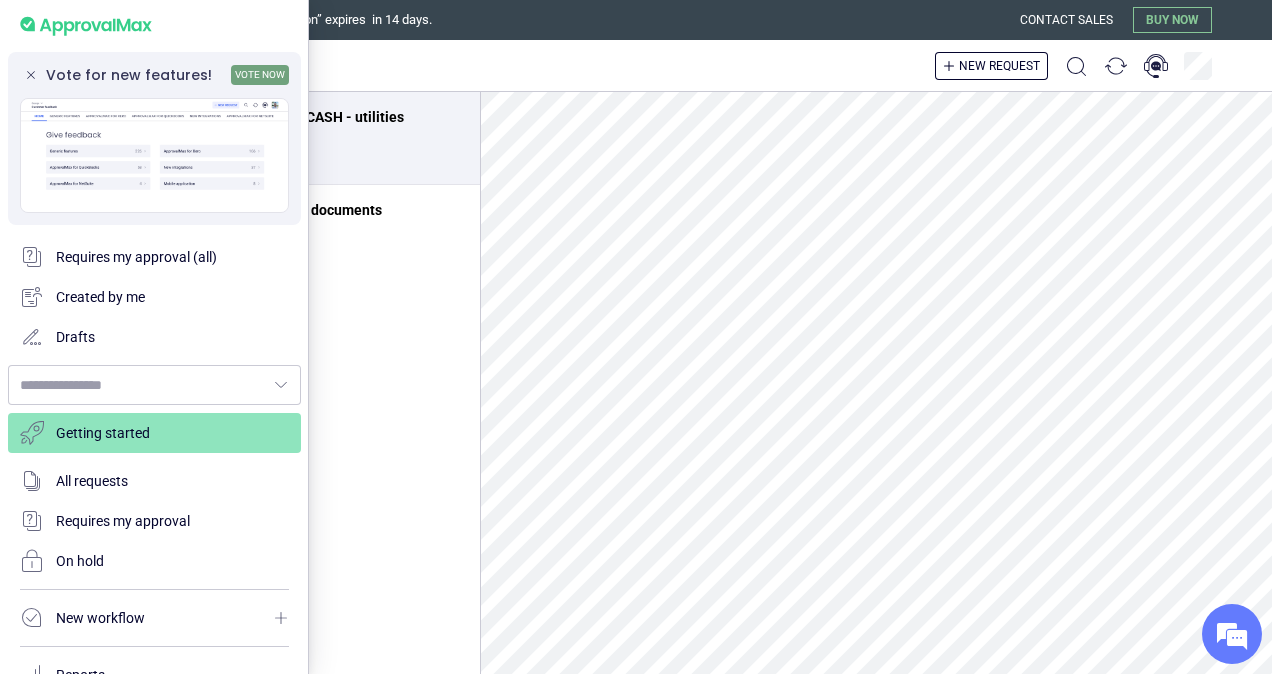 type on "**********" 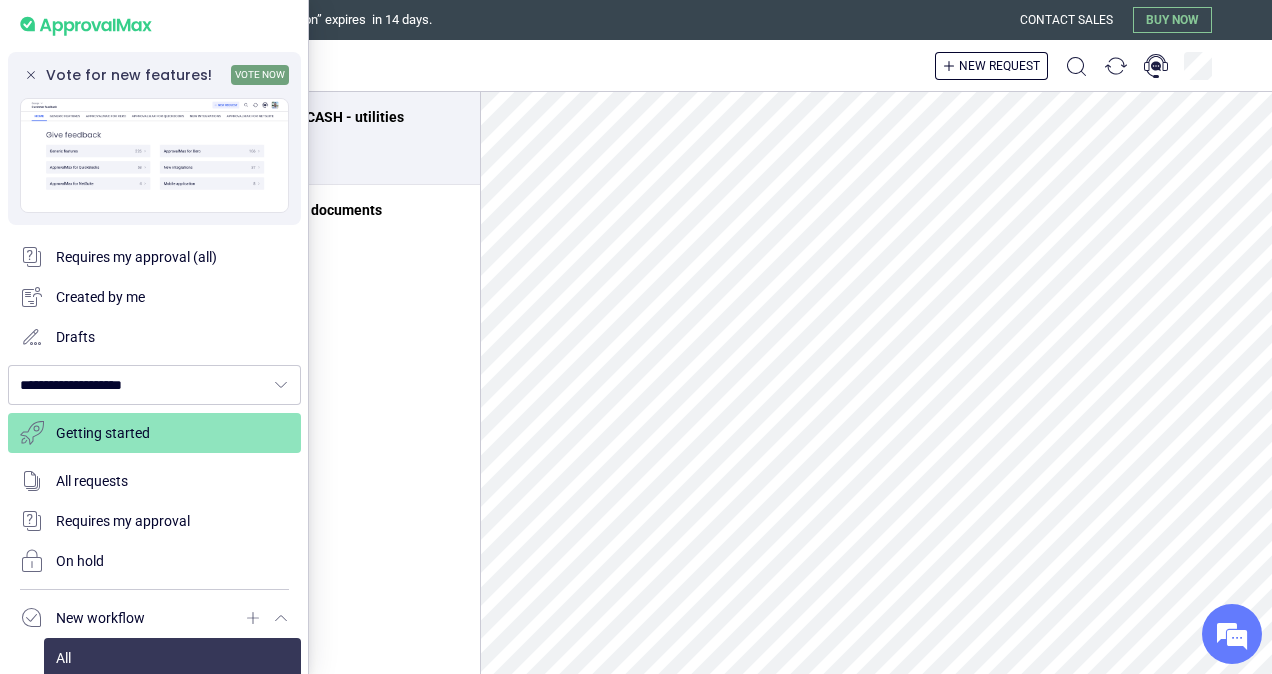 click 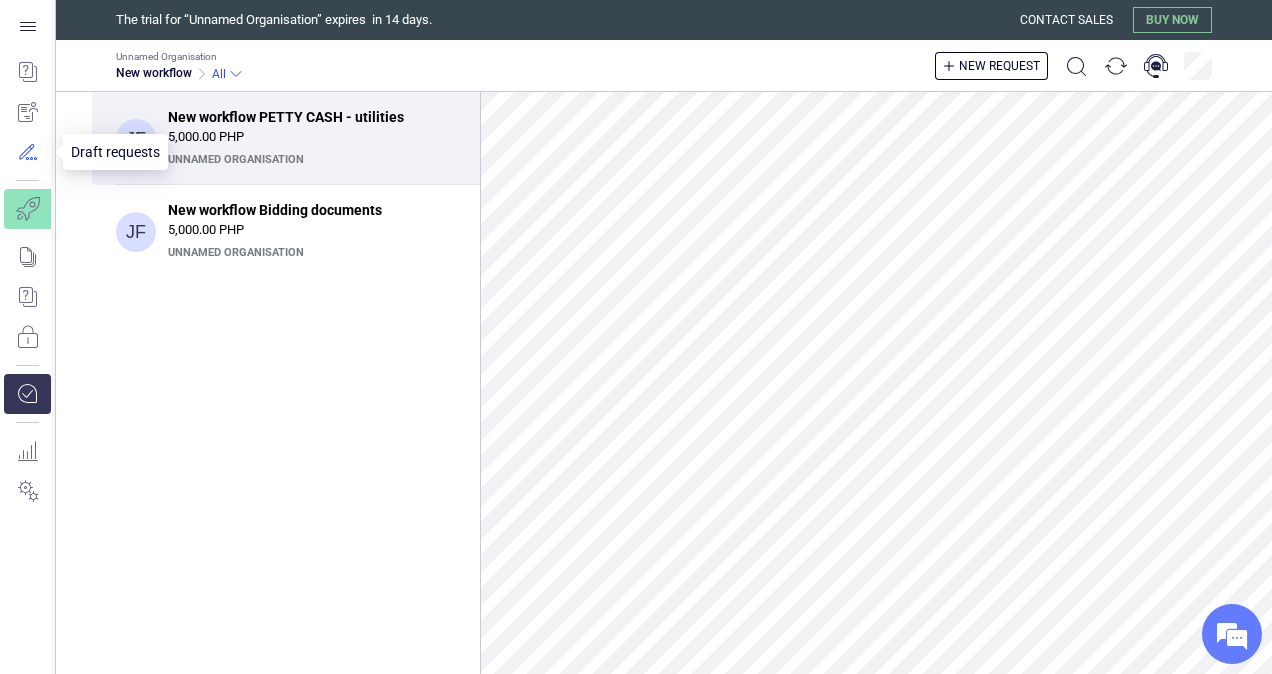 click at bounding box center (27, 152) 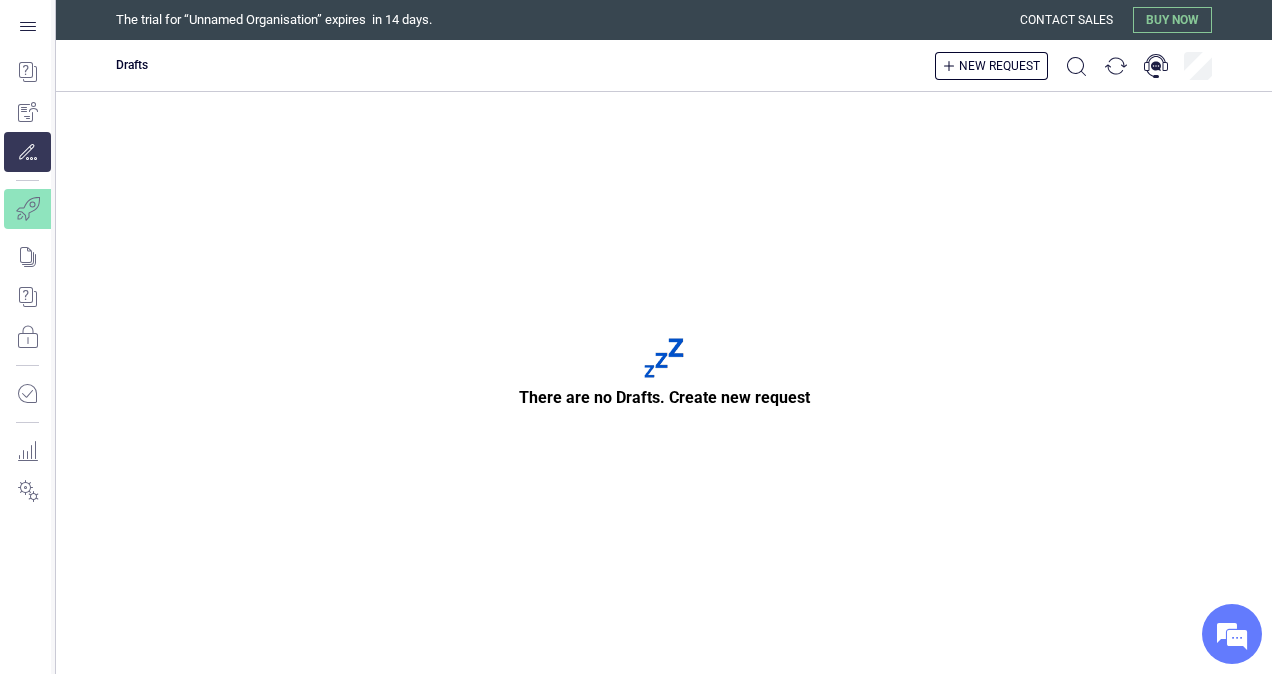 click on "The trial for “Unnamed Organisation” expires
in 14 days." at bounding box center (568, 20) 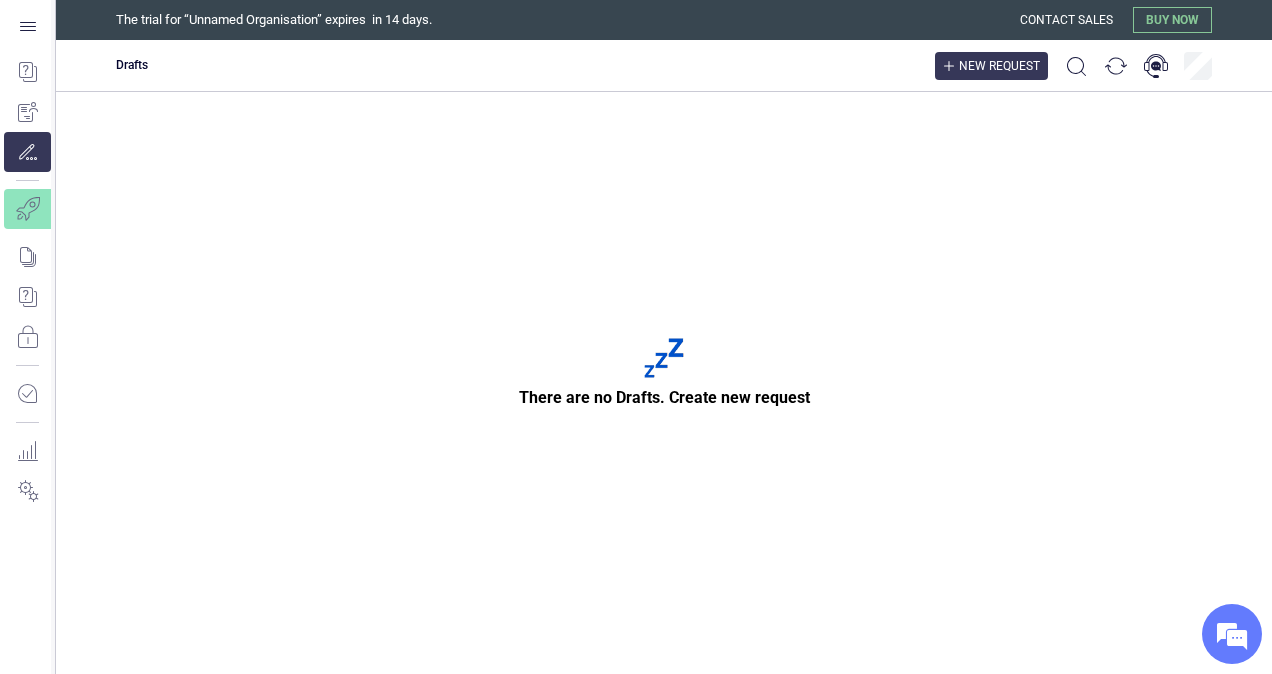 click 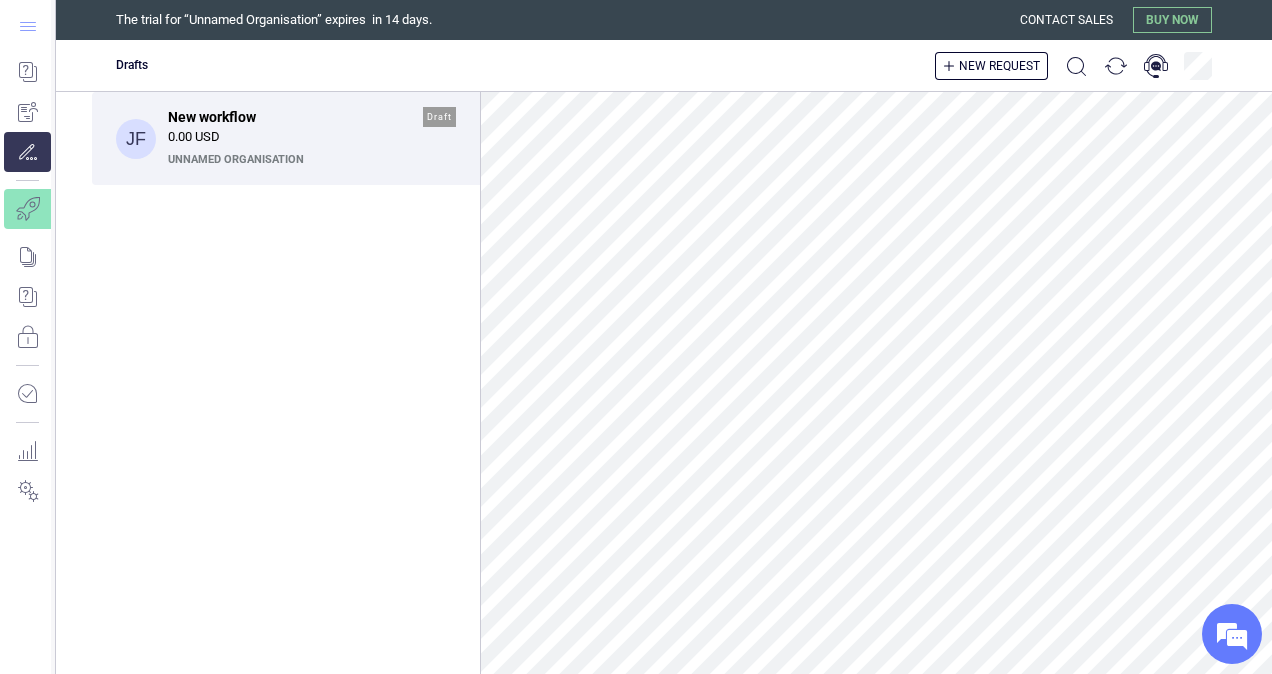 click at bounding box center (27, 26) 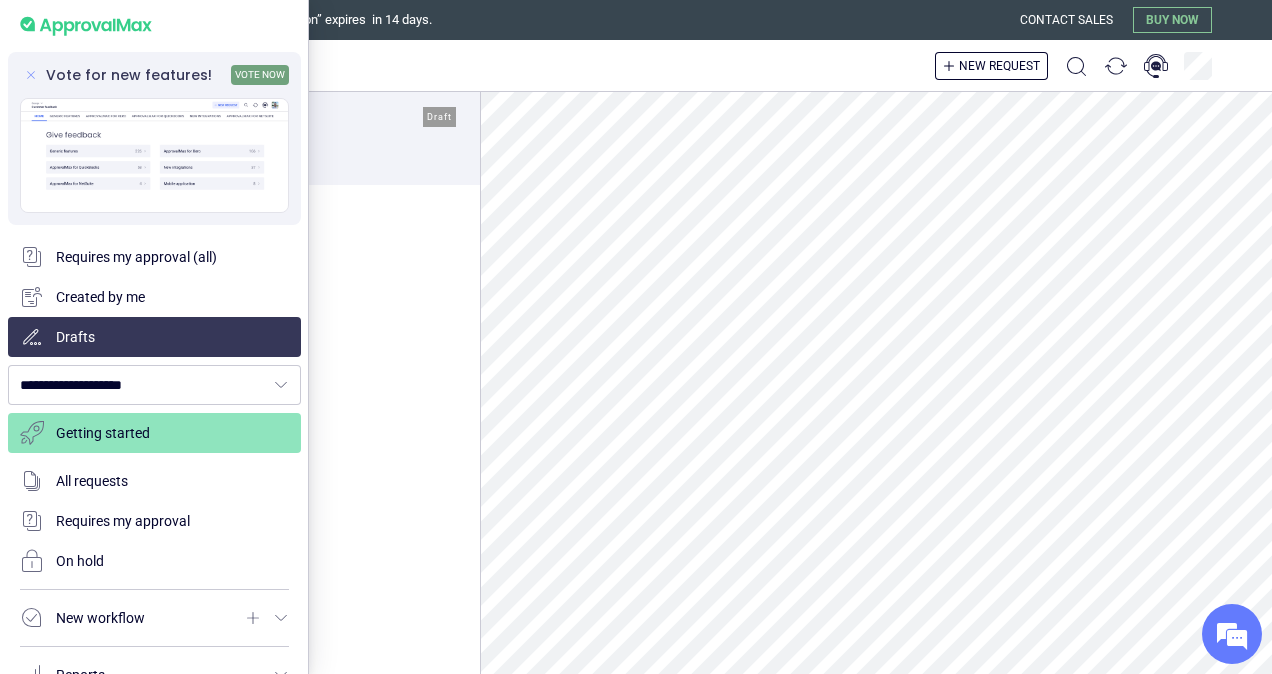 click 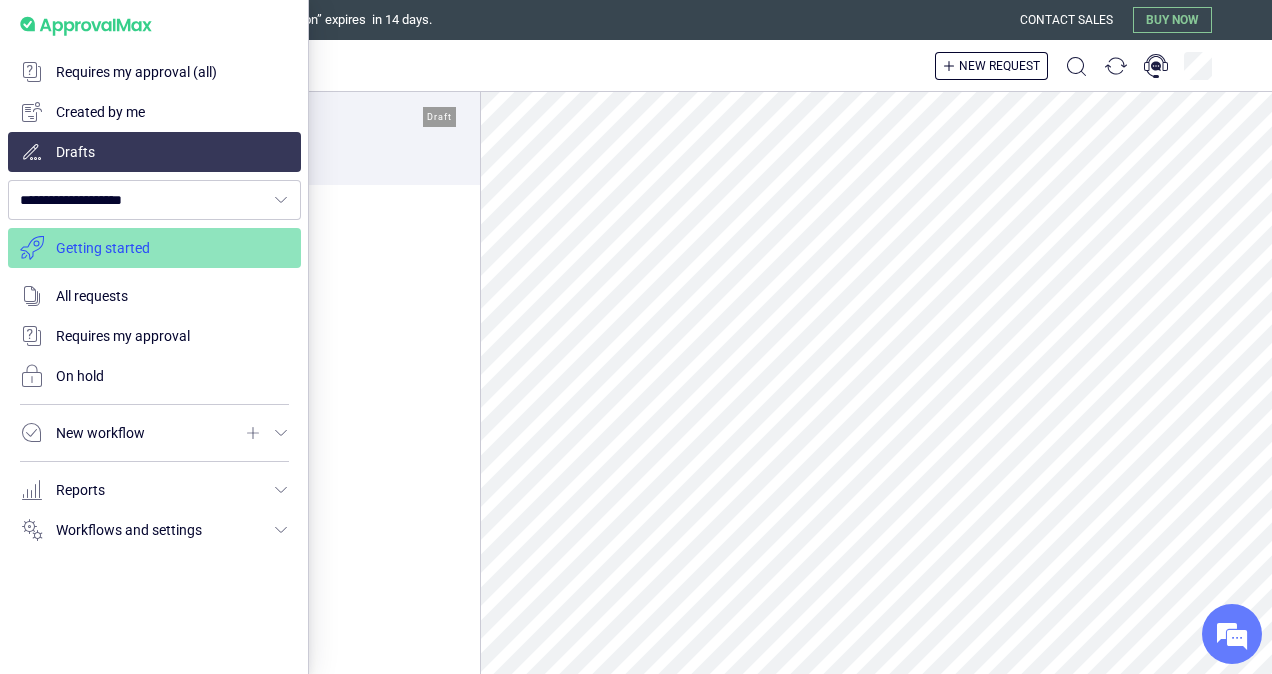 click at bounding box center (154, 248) 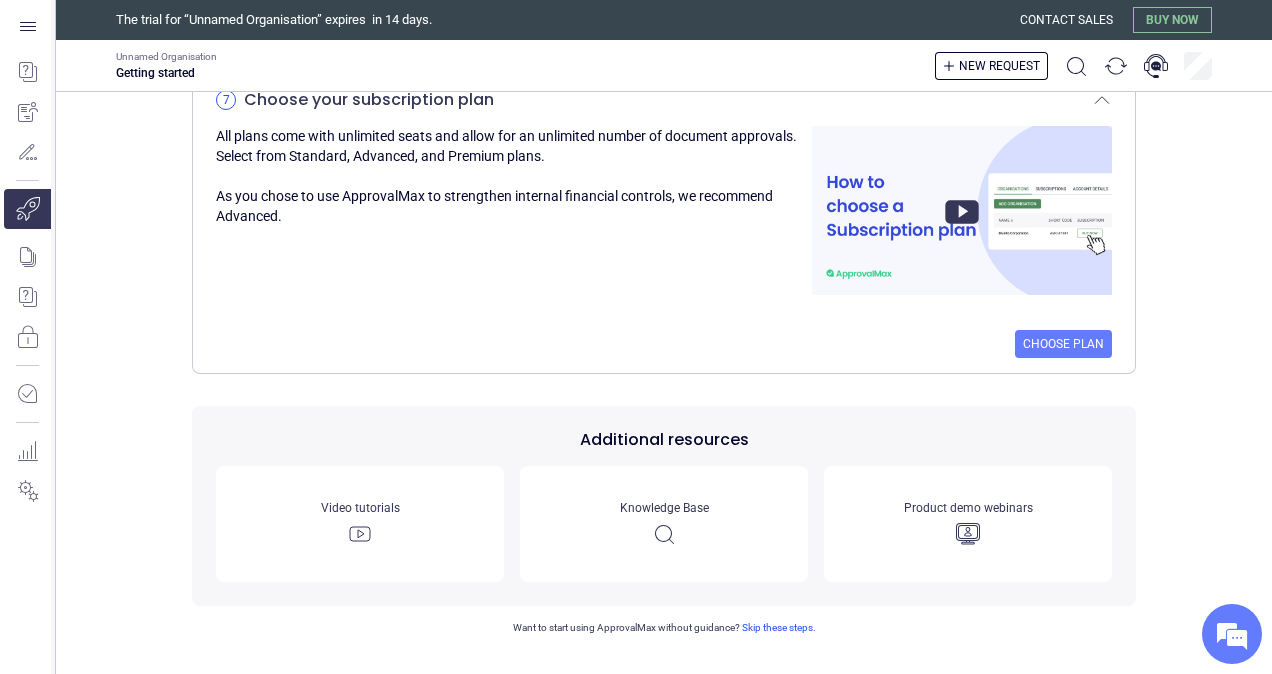 scroll, scrollTop: 181, scrollLeft: 0, axis: vertical 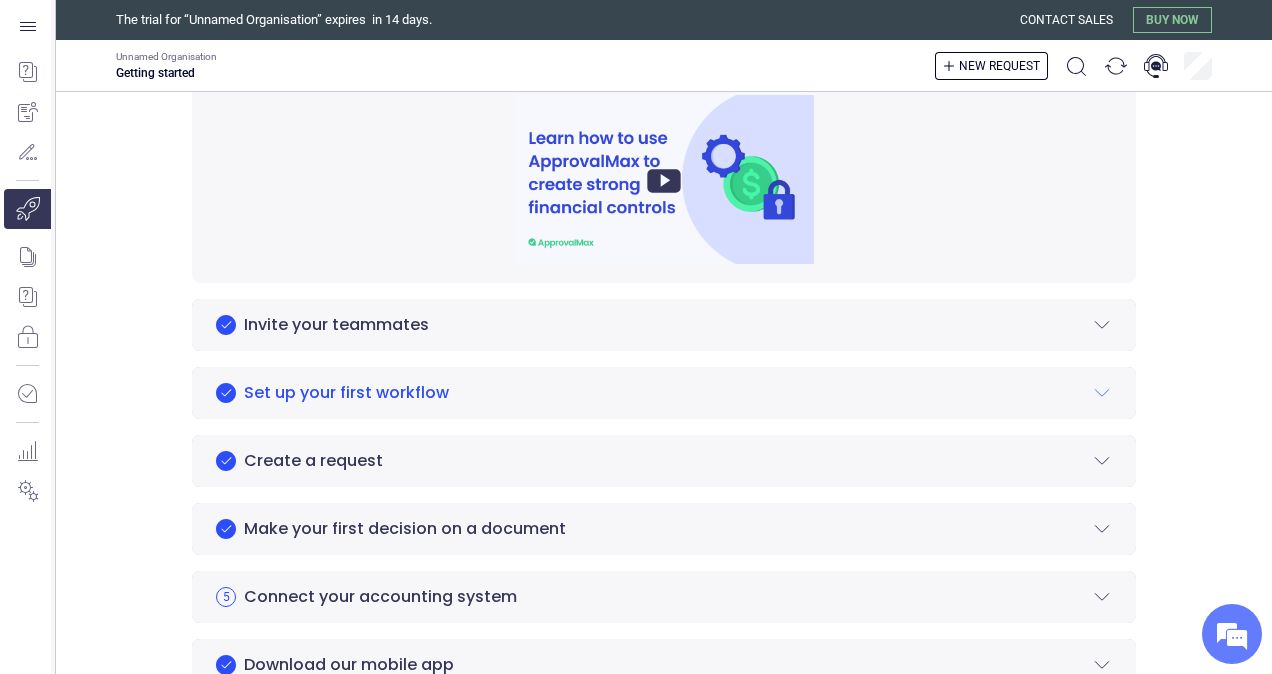 click on "Set up your first workflow" at bounding box center (346, 393) 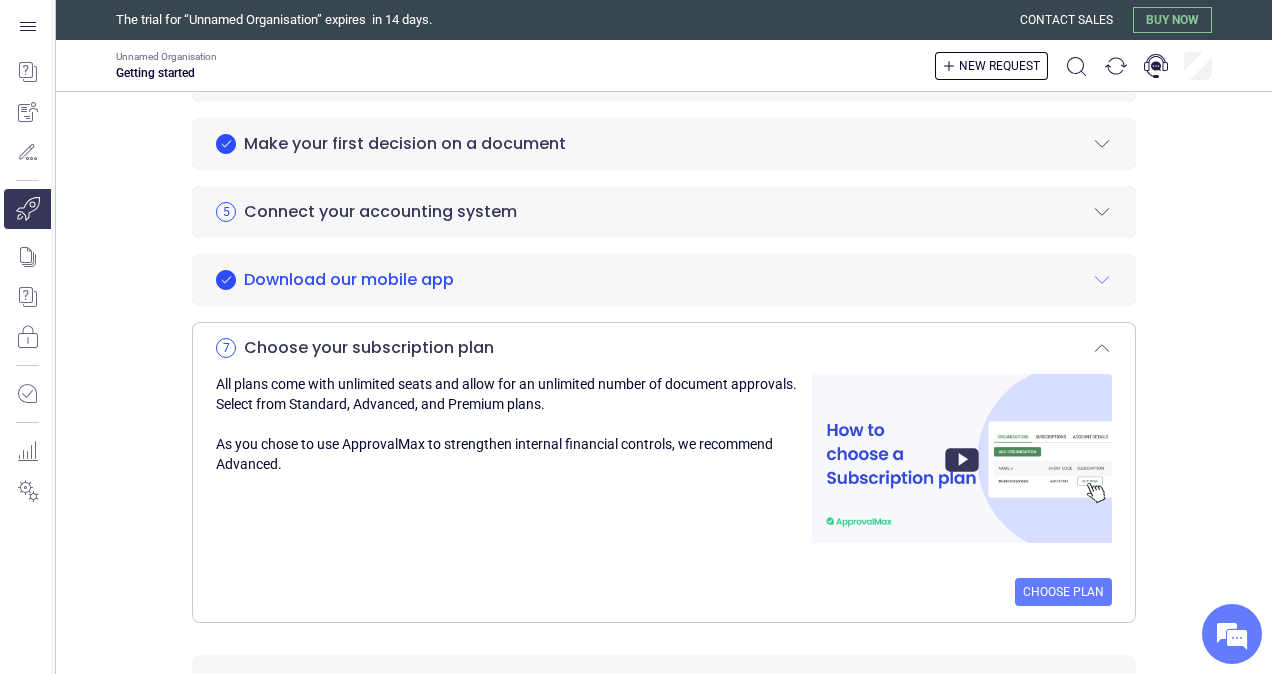 scroll, scrollTop: 181, scrollLeft: 0, axis: vertical 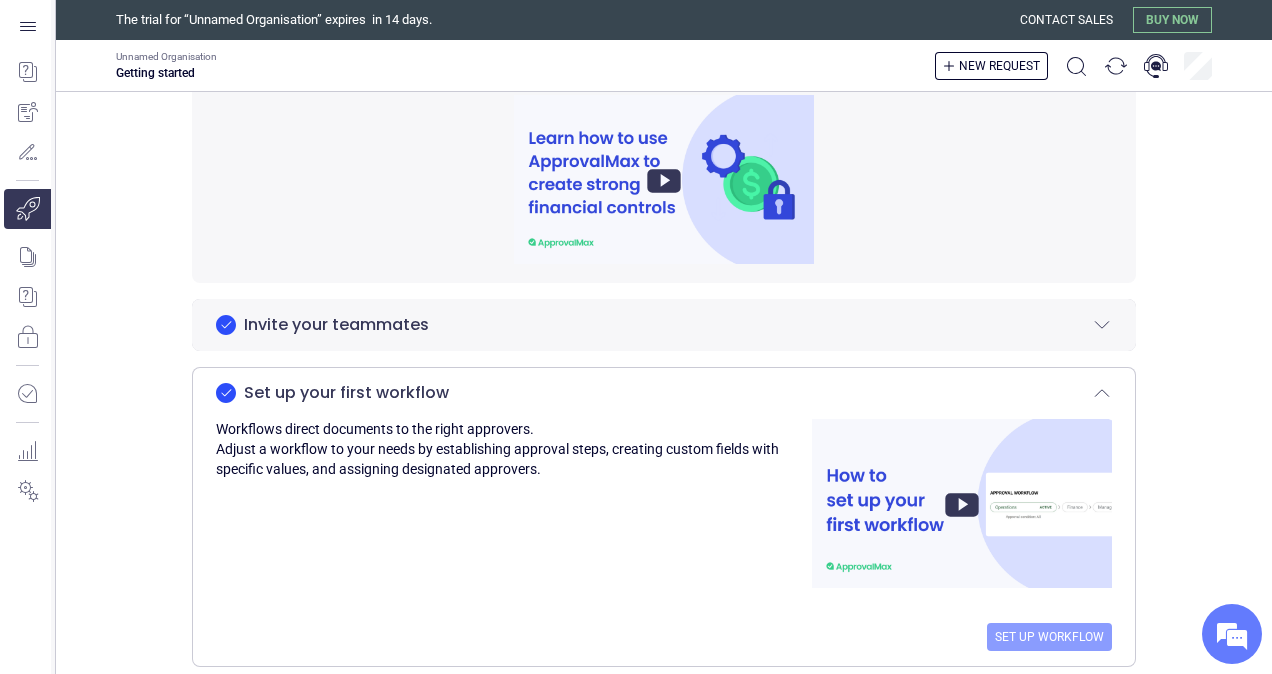 click on "Set up workflow" at bounding box center [1049, 637] 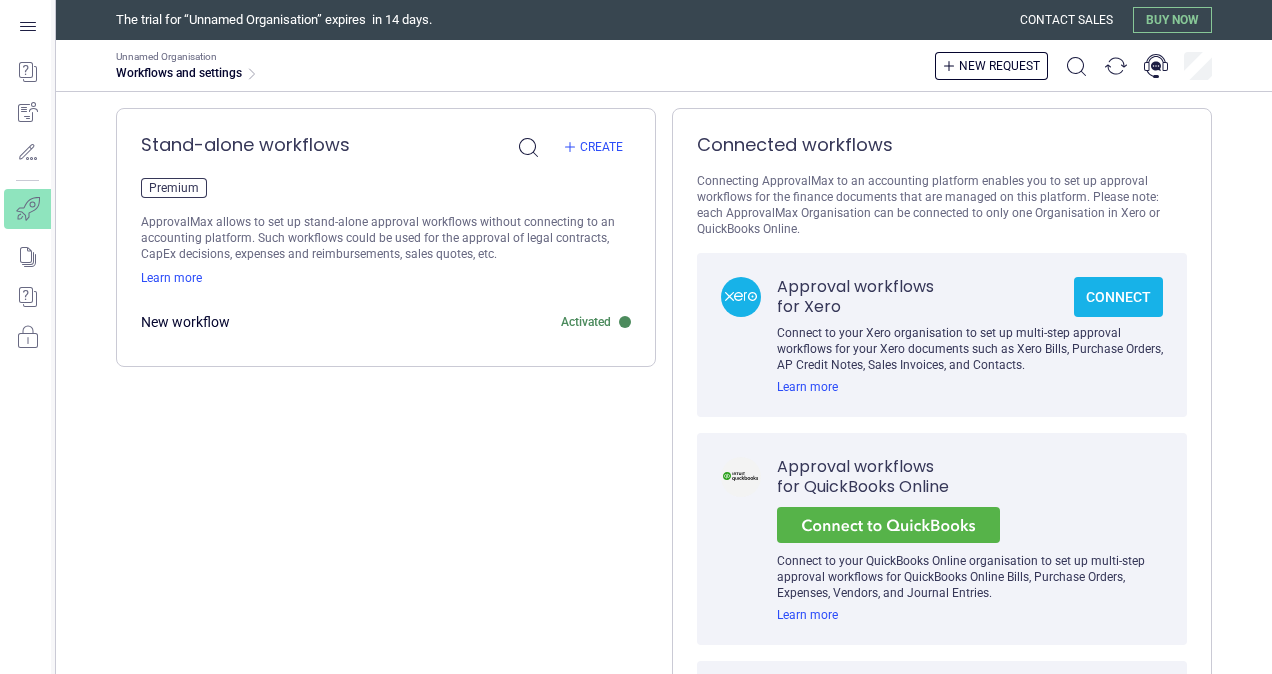 scroll, scrollTop: 0, scrollLeft: 0, axis: both 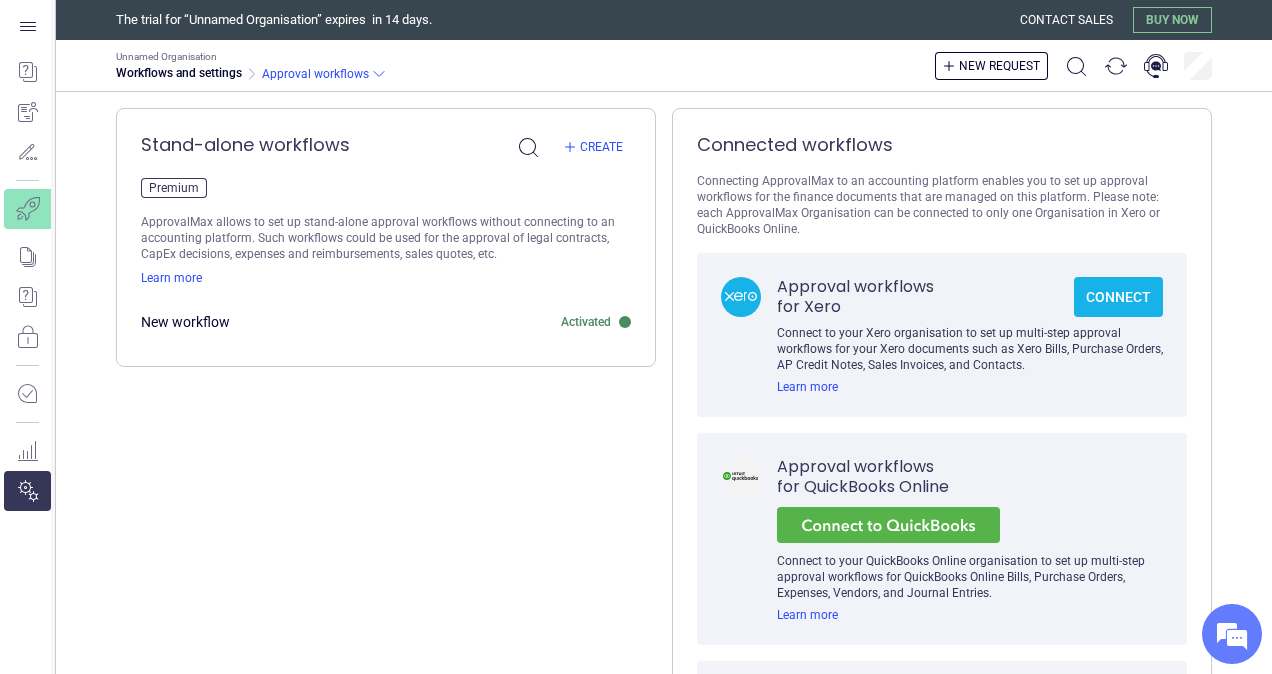 click on "Stand-alone workflows Create Premium ApprovalMax allows to set up stand-alone approval workflows without connecting to an accounting platform. Such workflows could be used for the approval of legal contracts, CapEx decisions, expenses and reimbursements, sales quotes, etc. Learn more New workflow Activated" at bounding box center [386, 479] 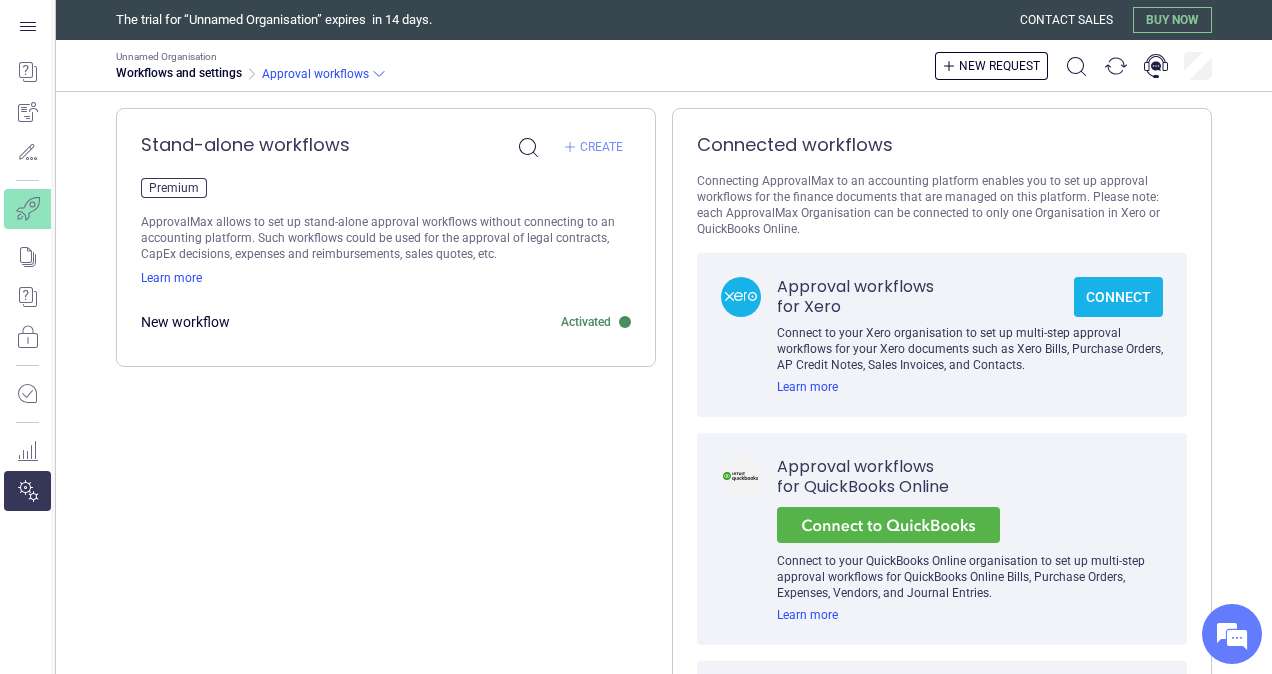 click on "Create" at bounding box center [601, 147] 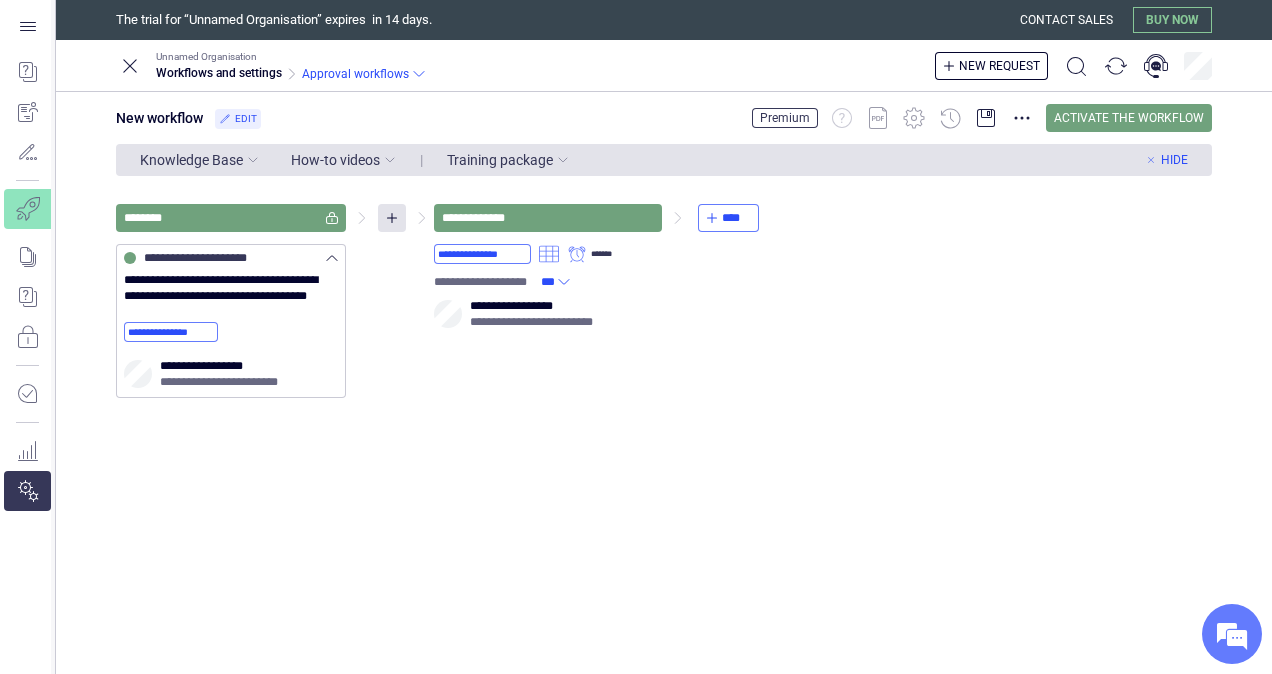 click on "New workflow" at bounding box center [159, 118] 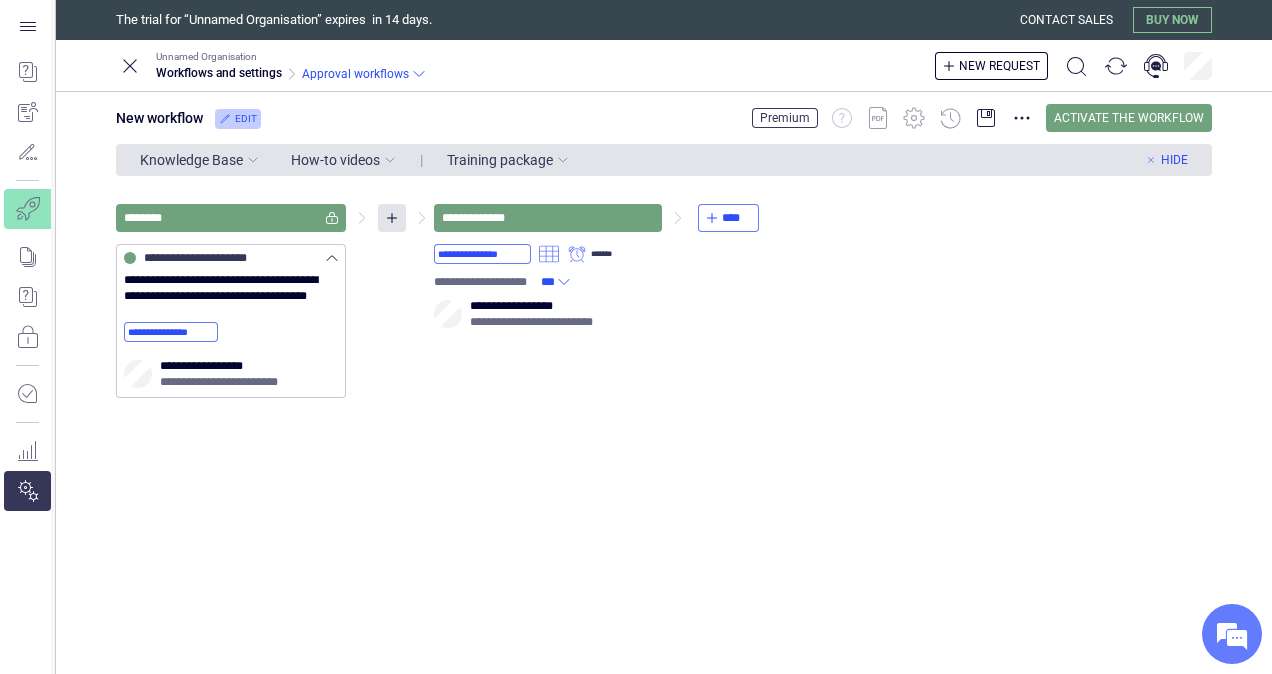 scroll, scrollTop: 0, scrollLeft: 0, axis: both 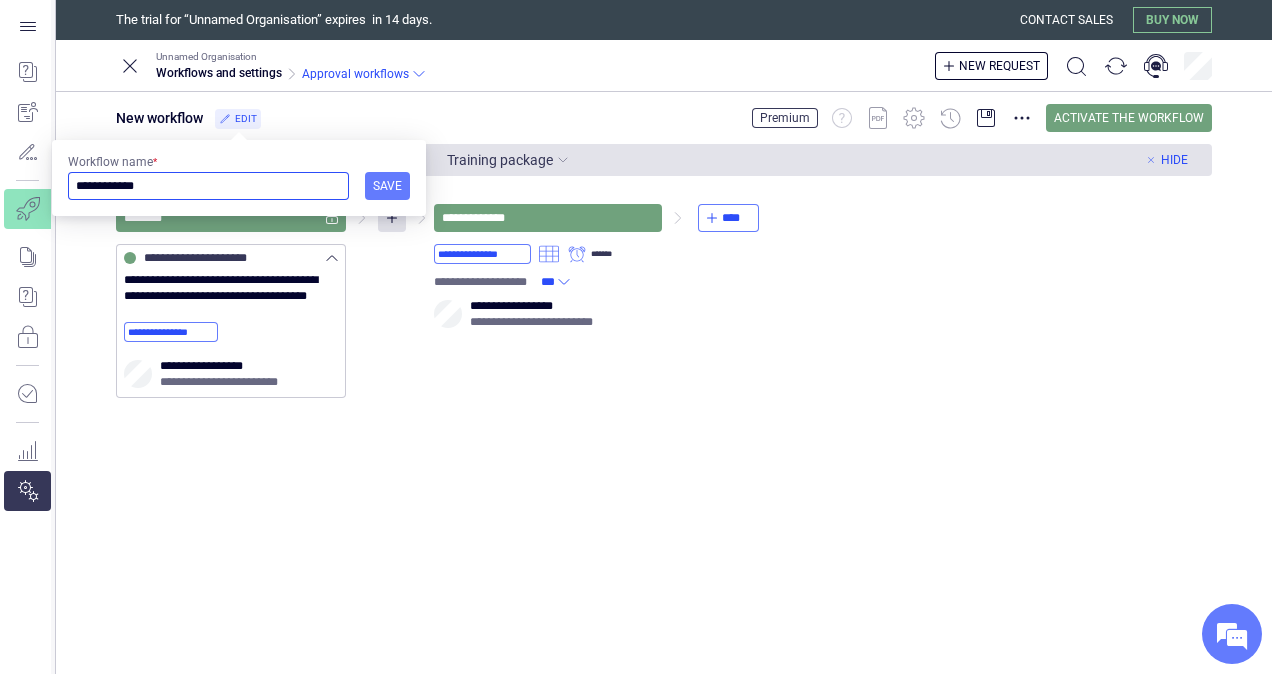 drag, startPoint x: 156, startPoint y: 182, endPoint x: 0, endPoint y: 176, distance: 156.11534 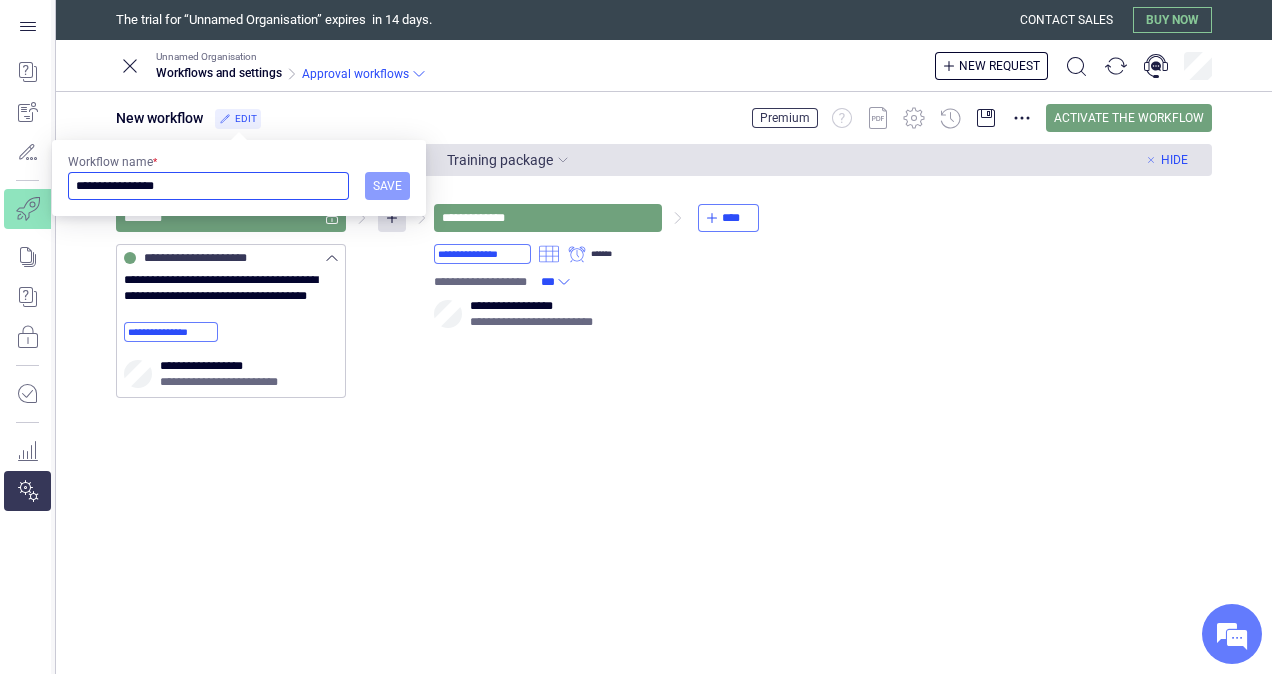 type on "**********" 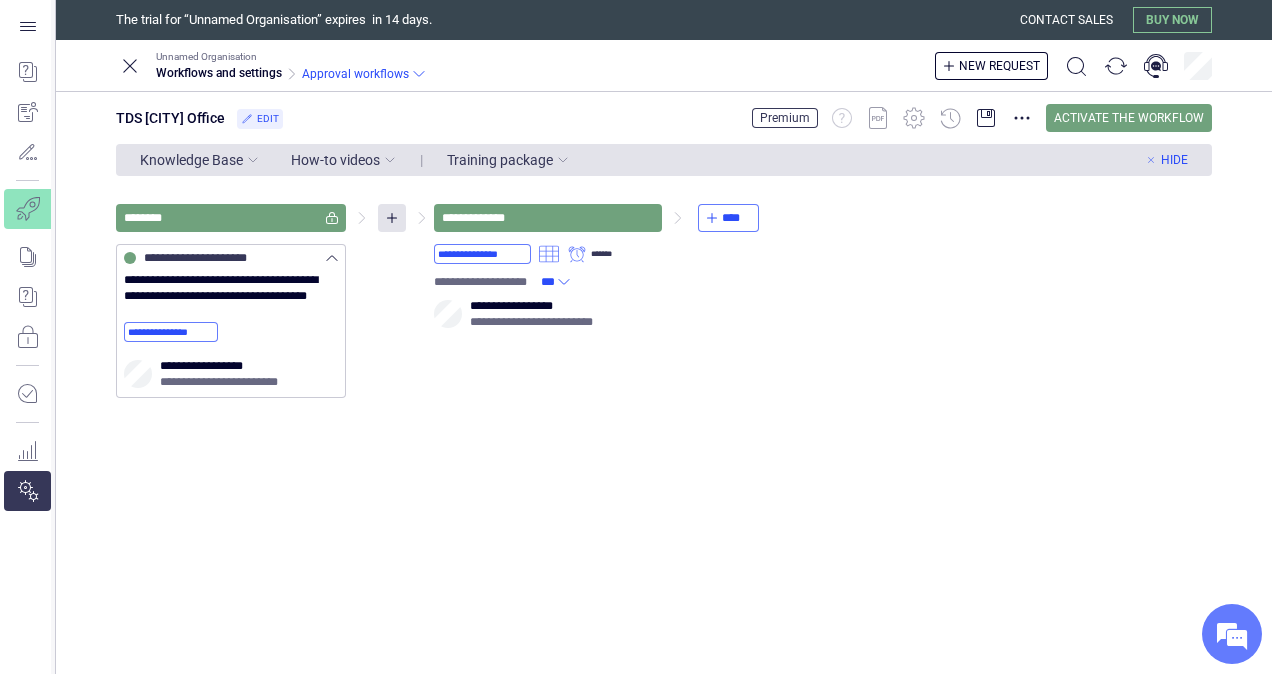 click on "**********" at bounding box center (664, 419) 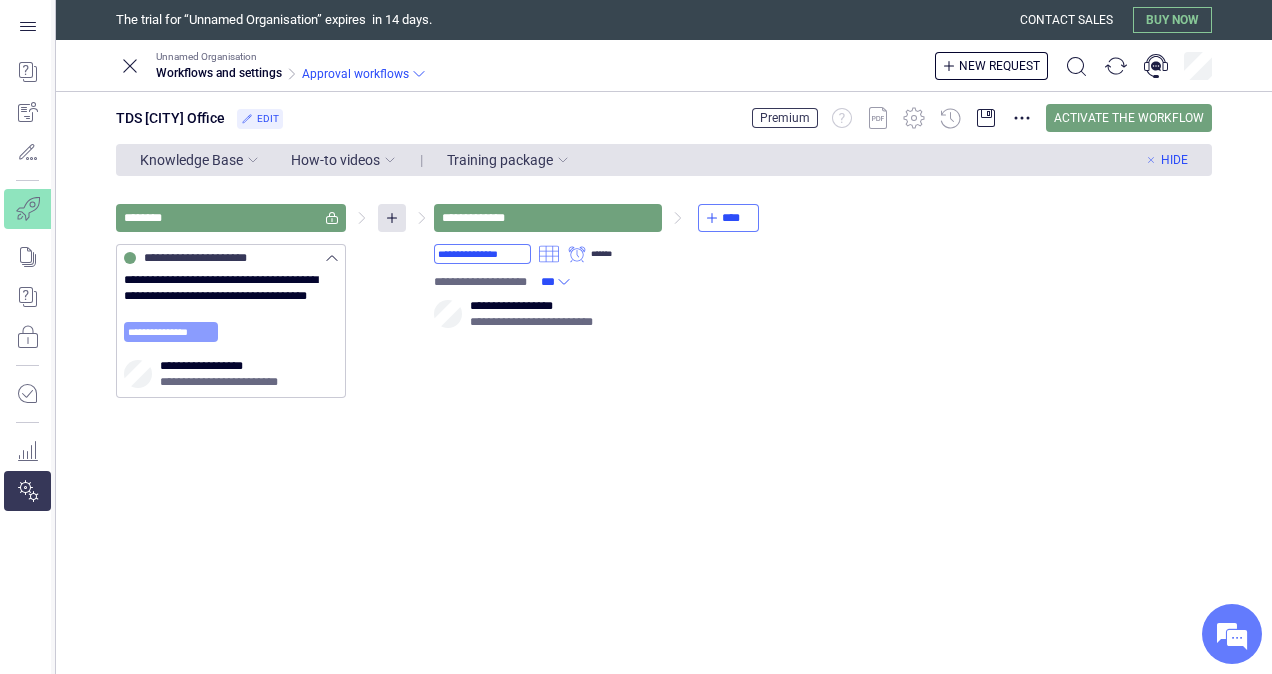 click on "**********" at bounding box center [171, 332] 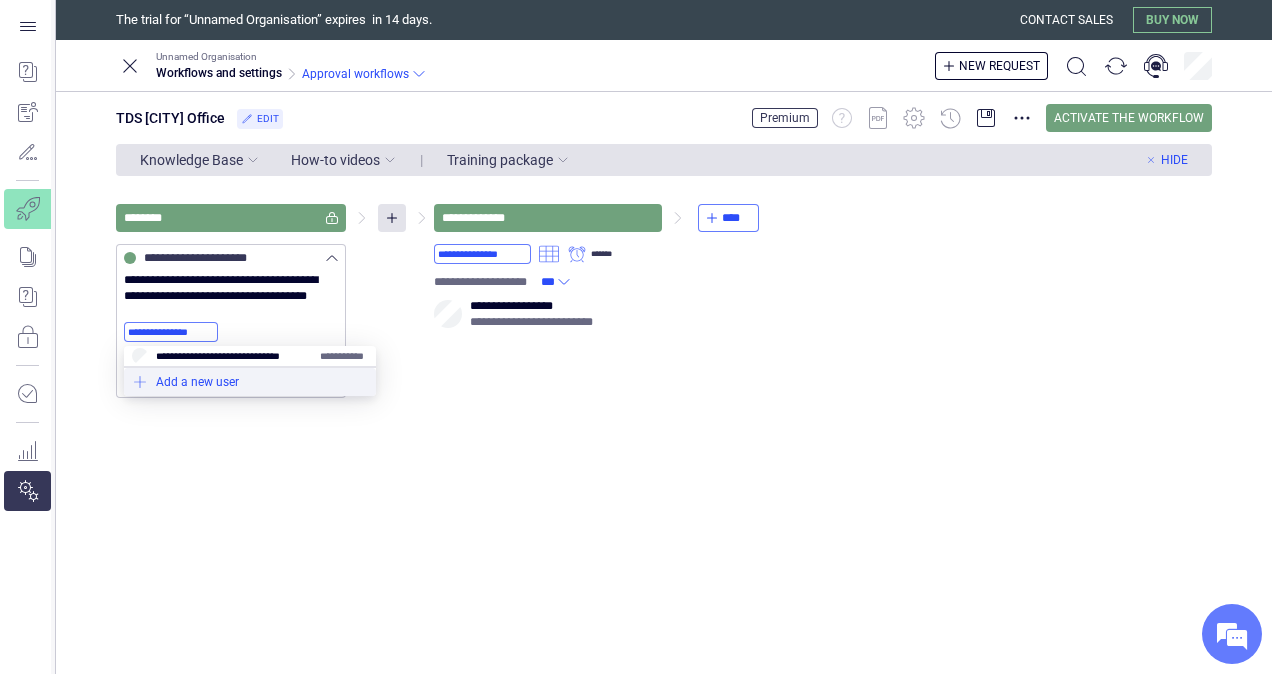 click at bounding box center (250, 382) 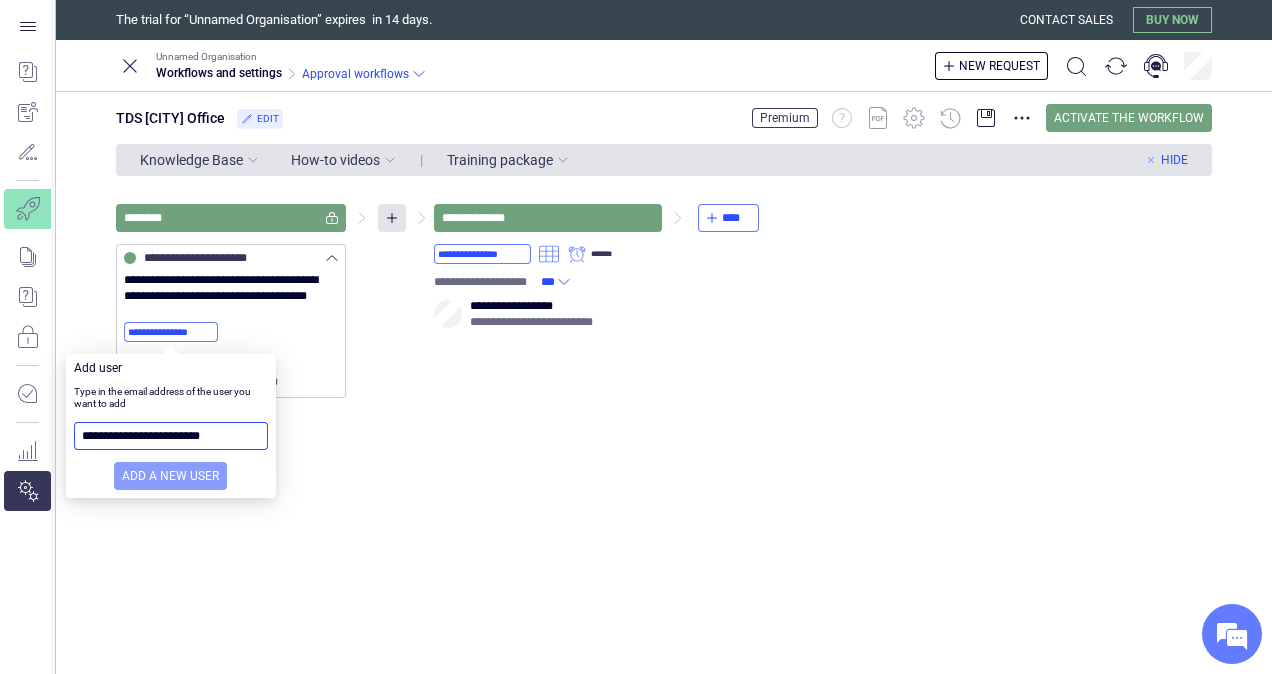 type on "**********" 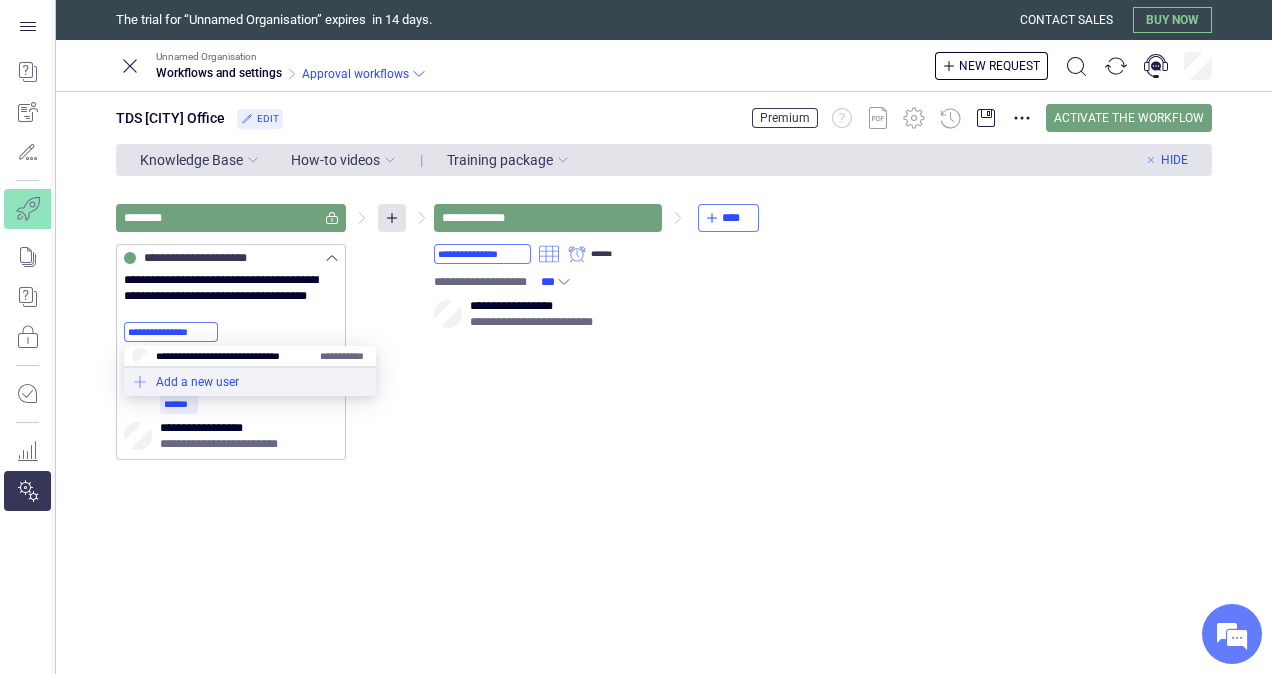 click at bounding box center [250, 382] 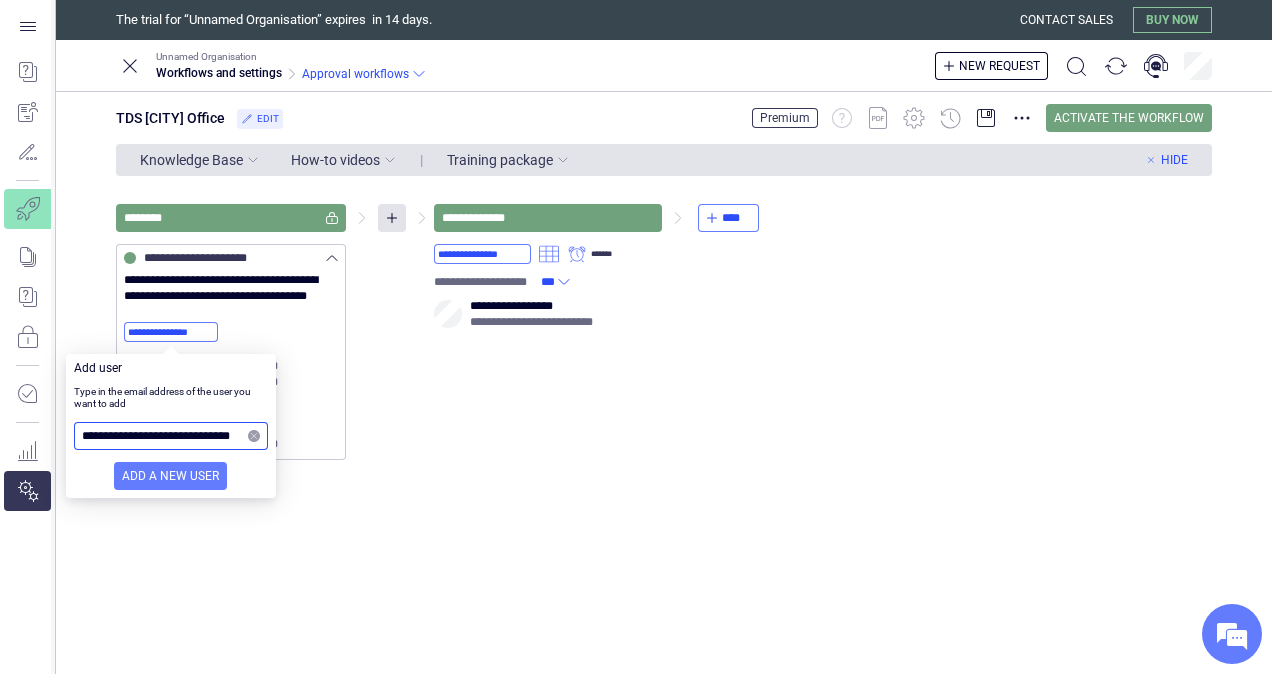 scroll, scrollTop: 0, scrollLeft: 20, axis: horizontal 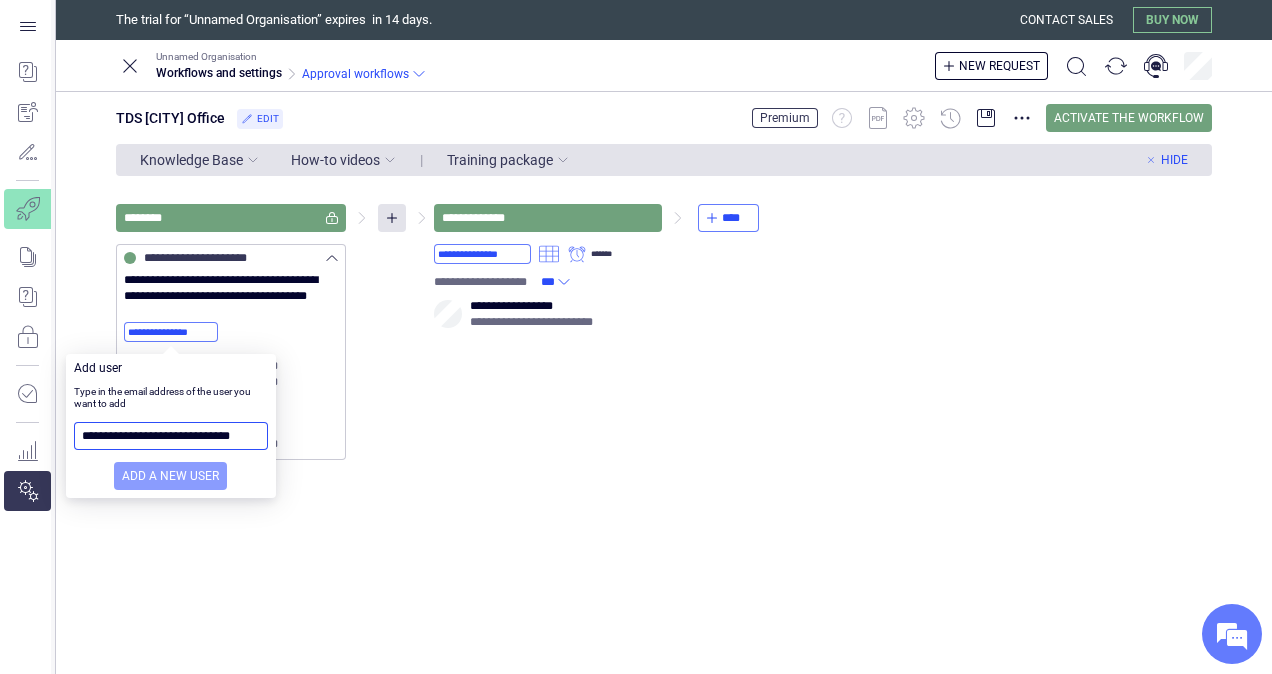 type on "**********" 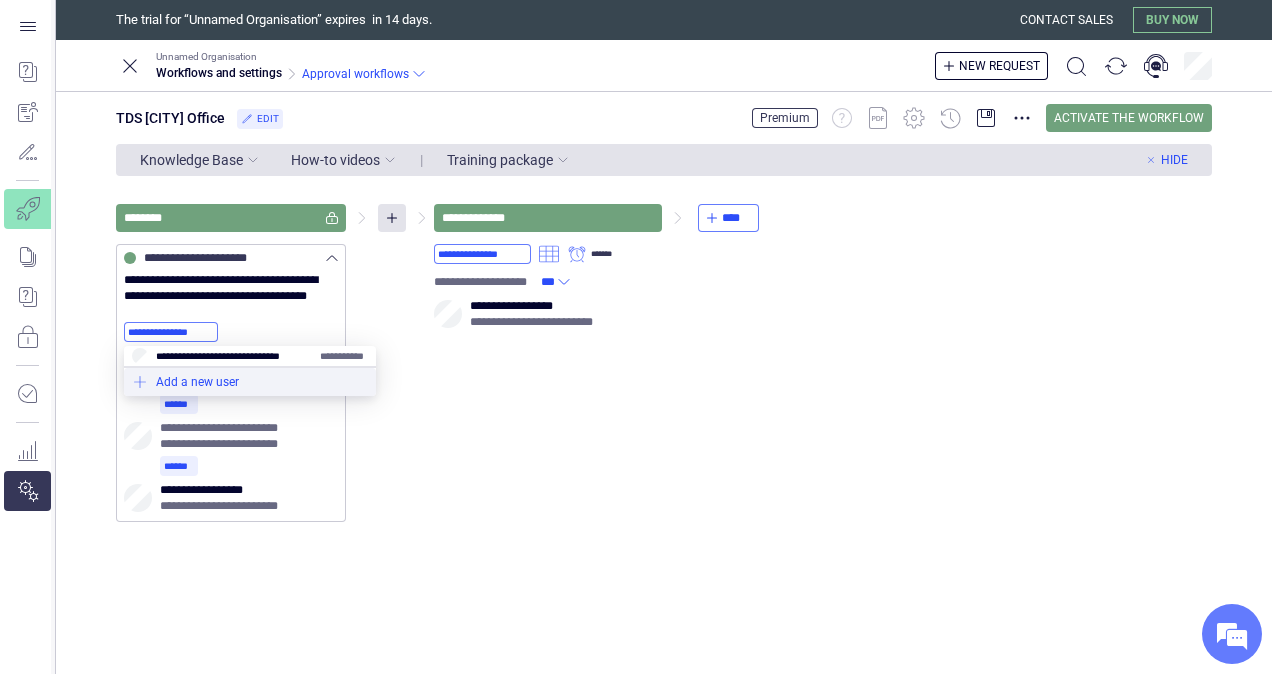 click at bounding box center (250, 382) 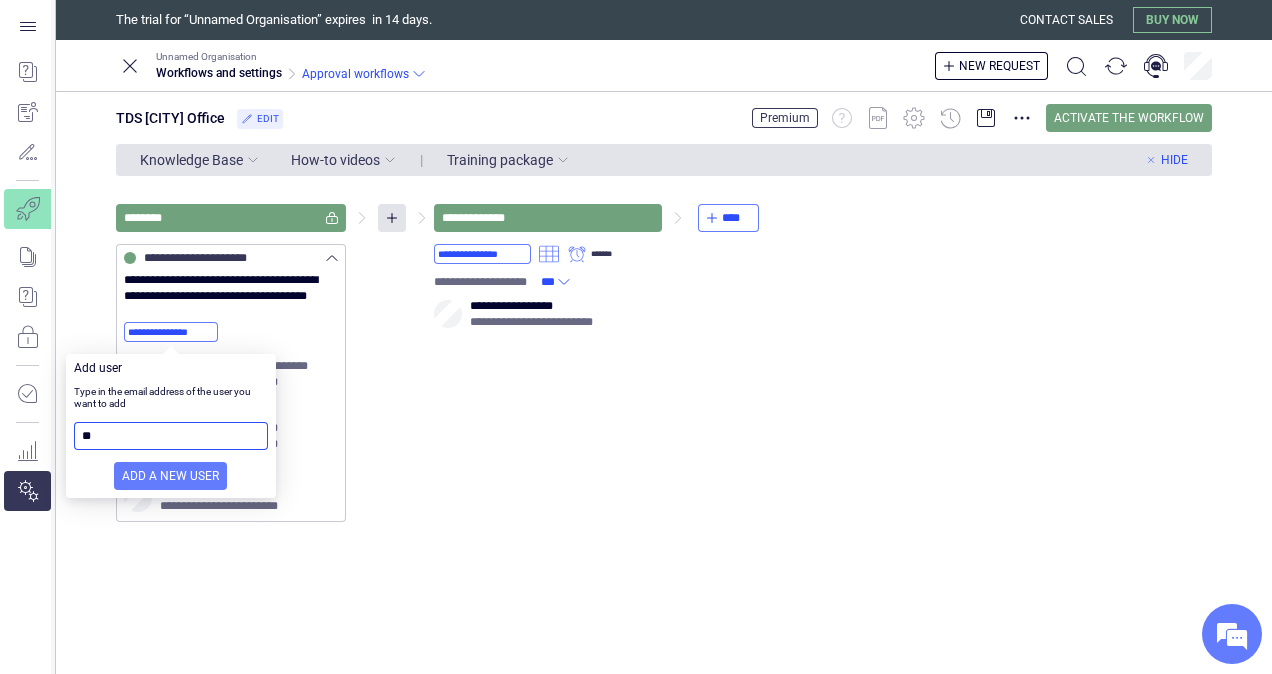 type on "*" 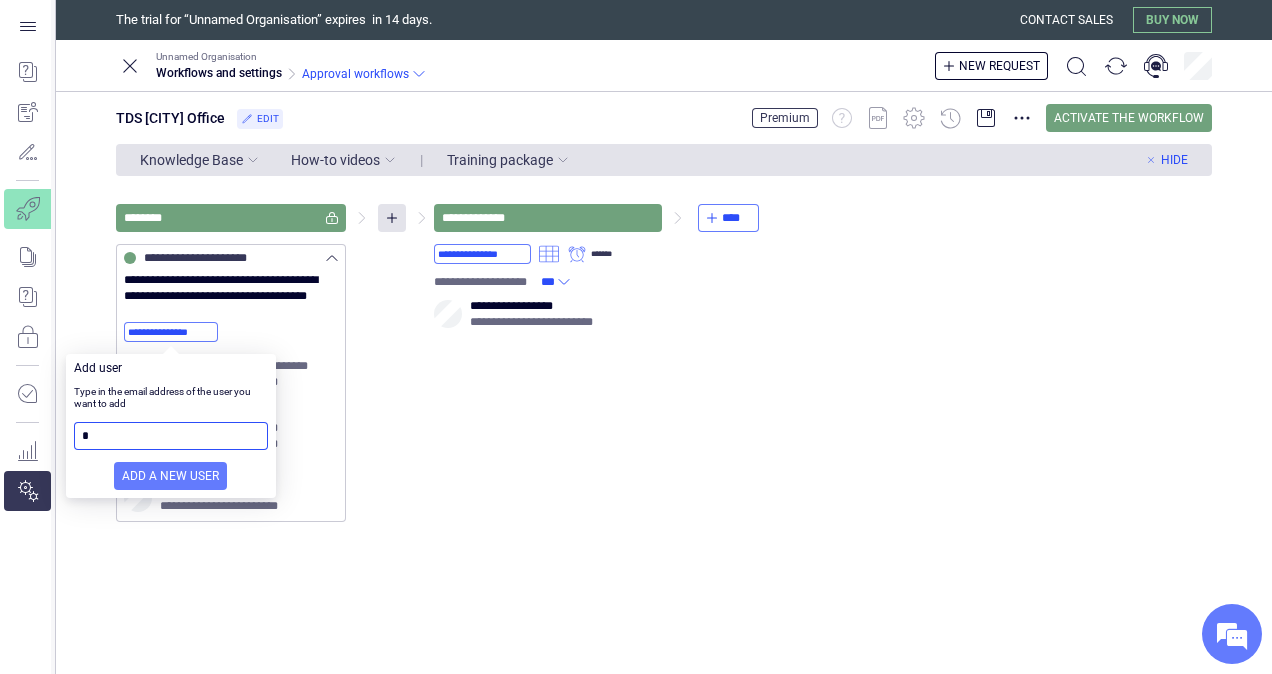 type 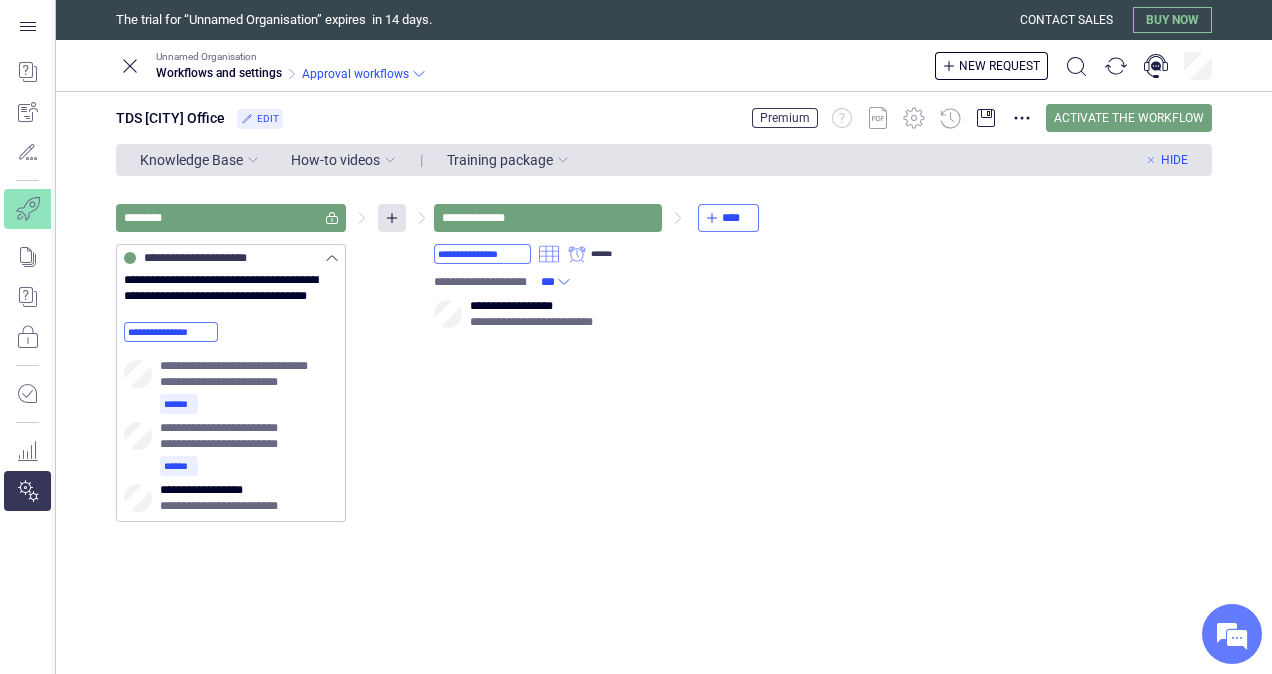 type 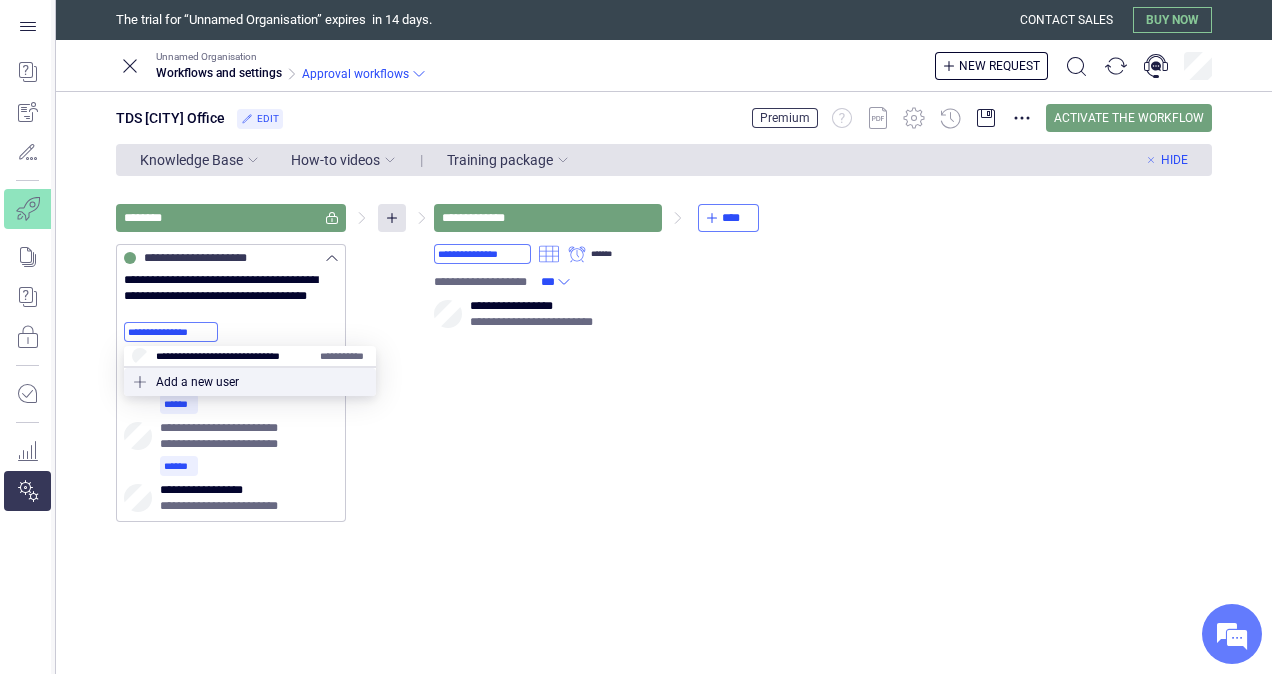 click on "**********" at bounding box center [664, 419] 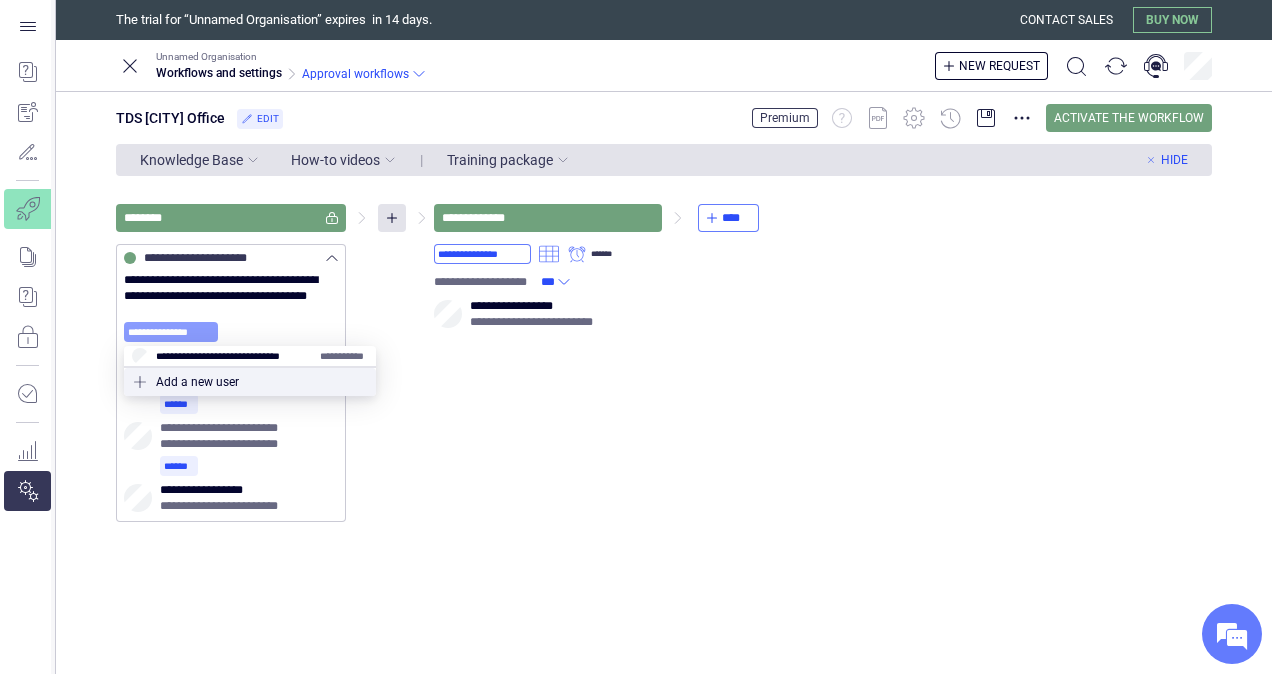 click on "**********" at bounding box center (171, 332) 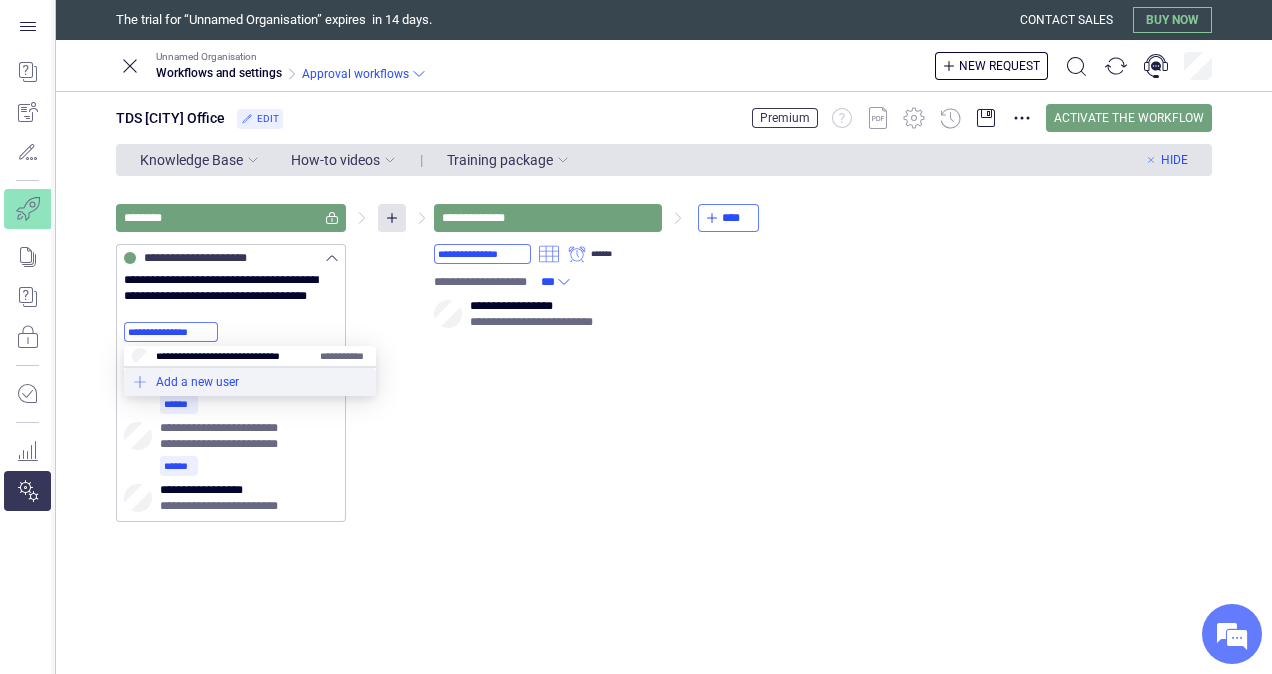 click at bounding box center (250, 382) 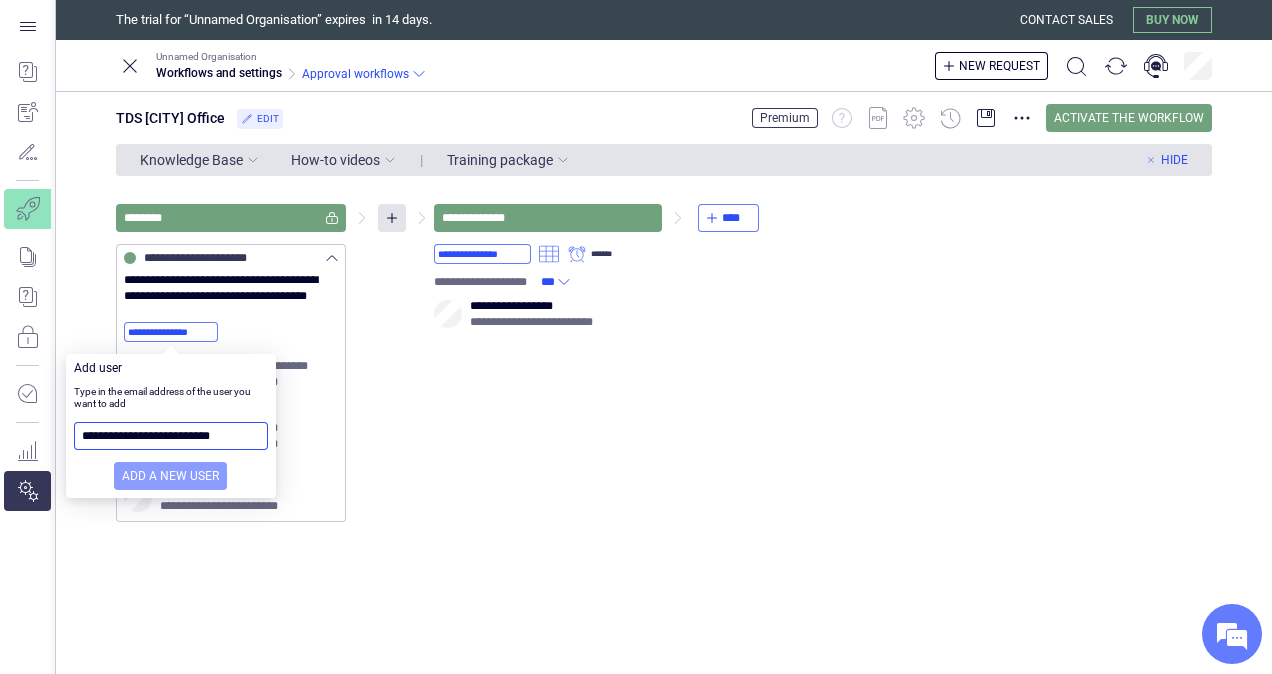type on "**********" 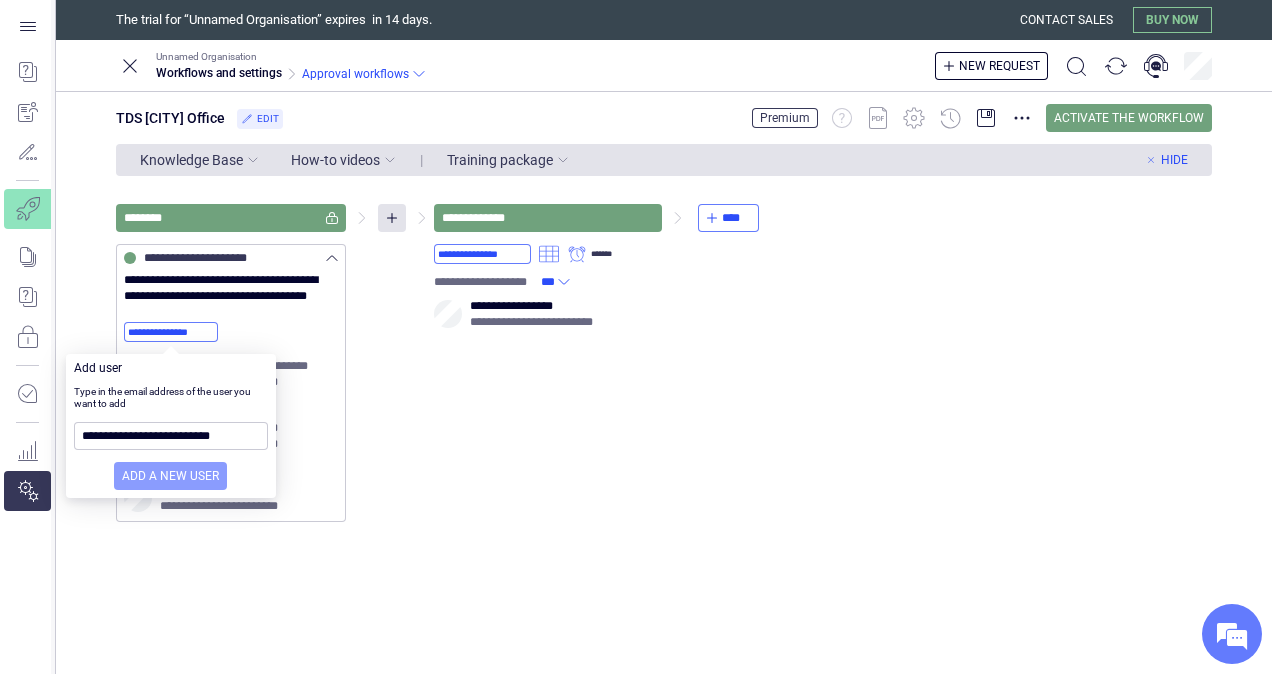 click on "Add a new user" at bounding box center (170, 476) 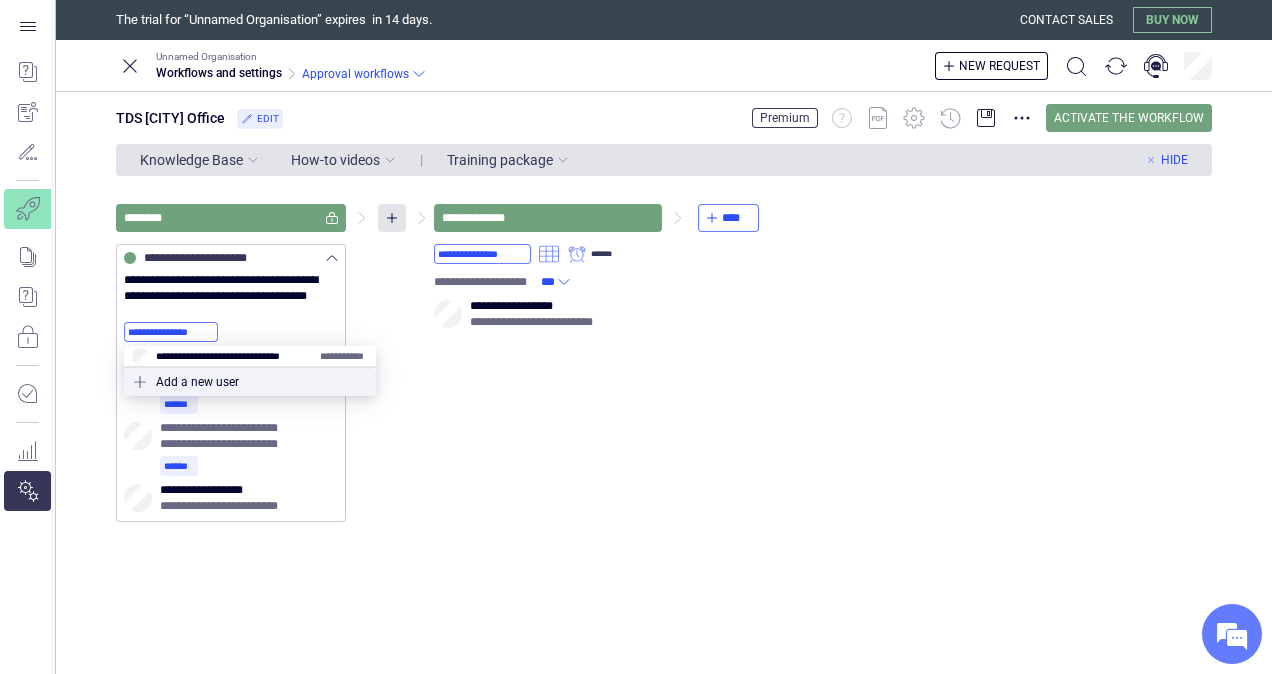 click on "**********" at bounding box center [664, 363] 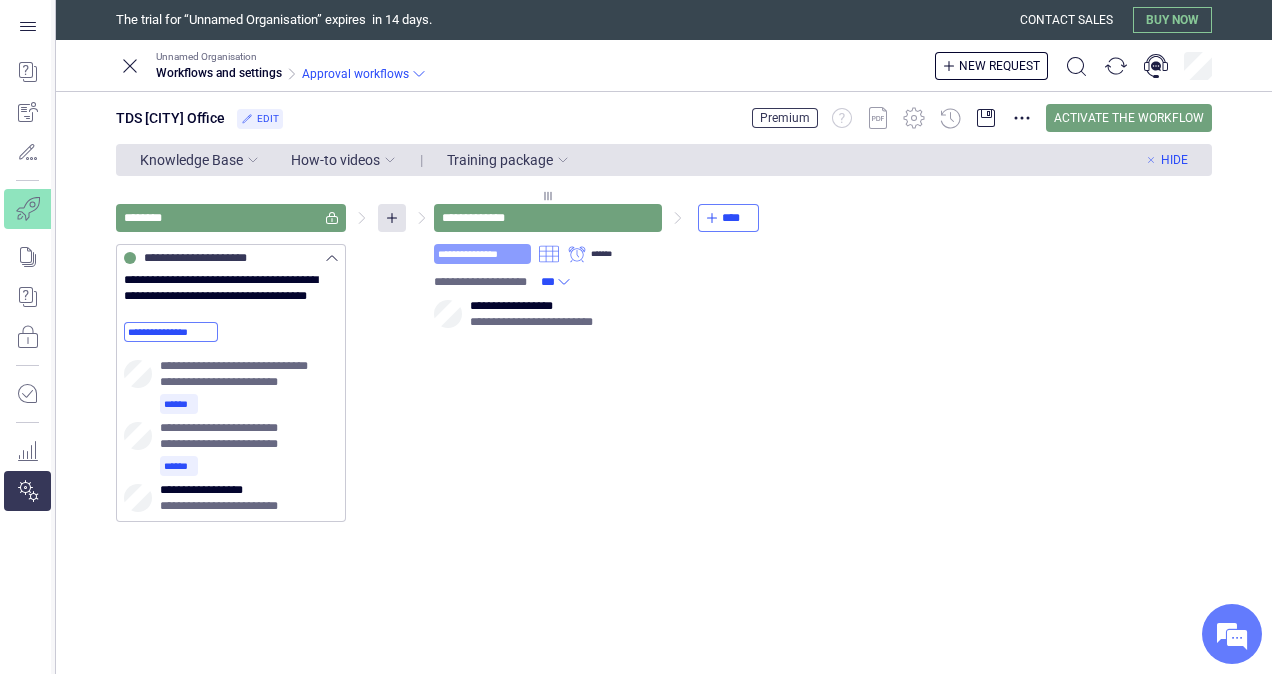 click on "**********" at bounding box center [482, 254] 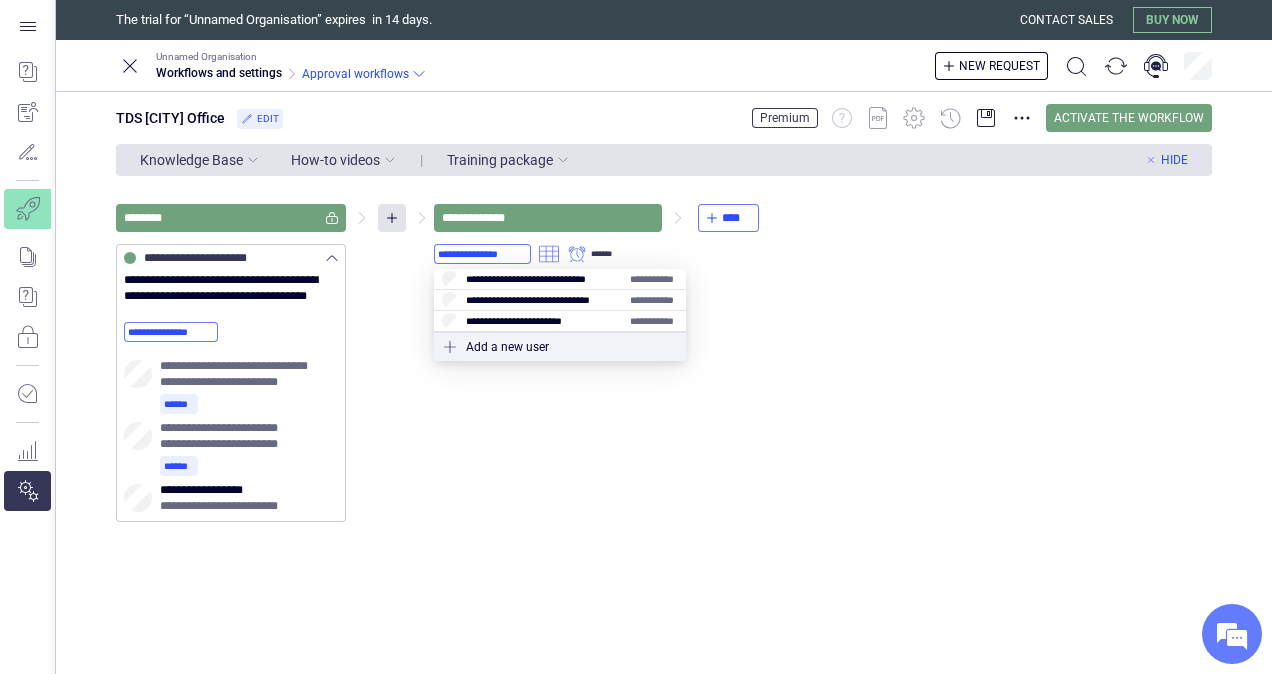 click on "**********" at bounding box center (664, 363) 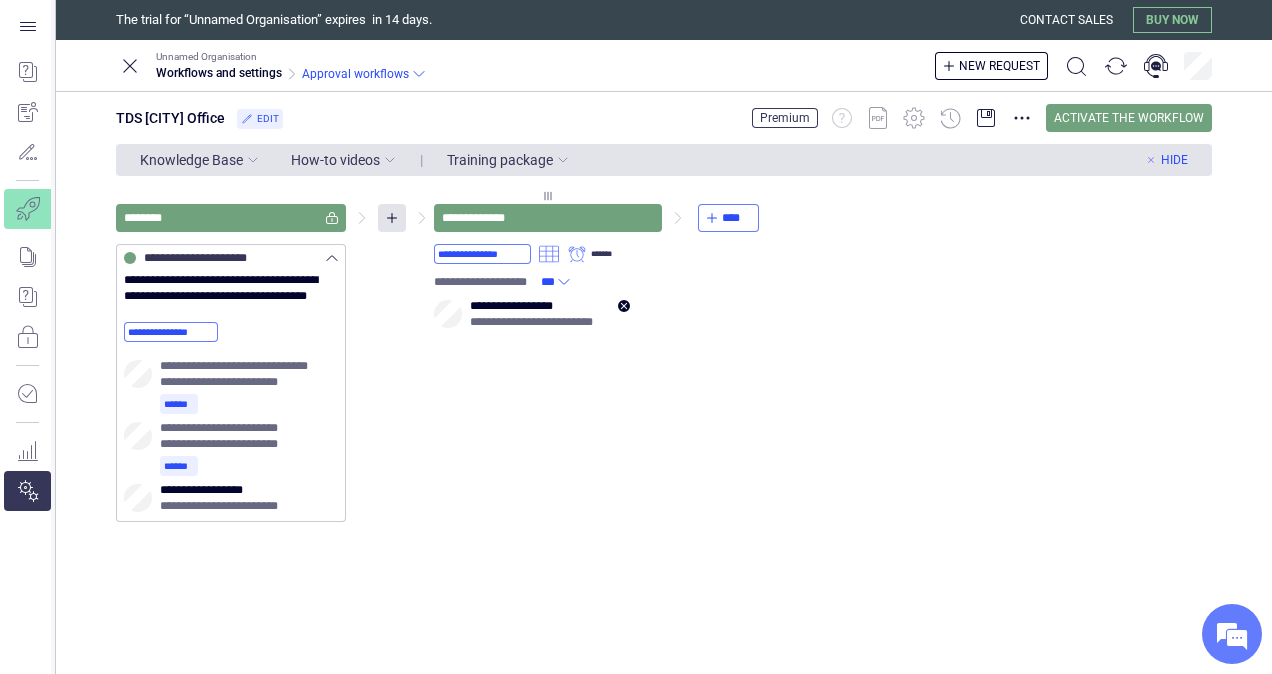 click 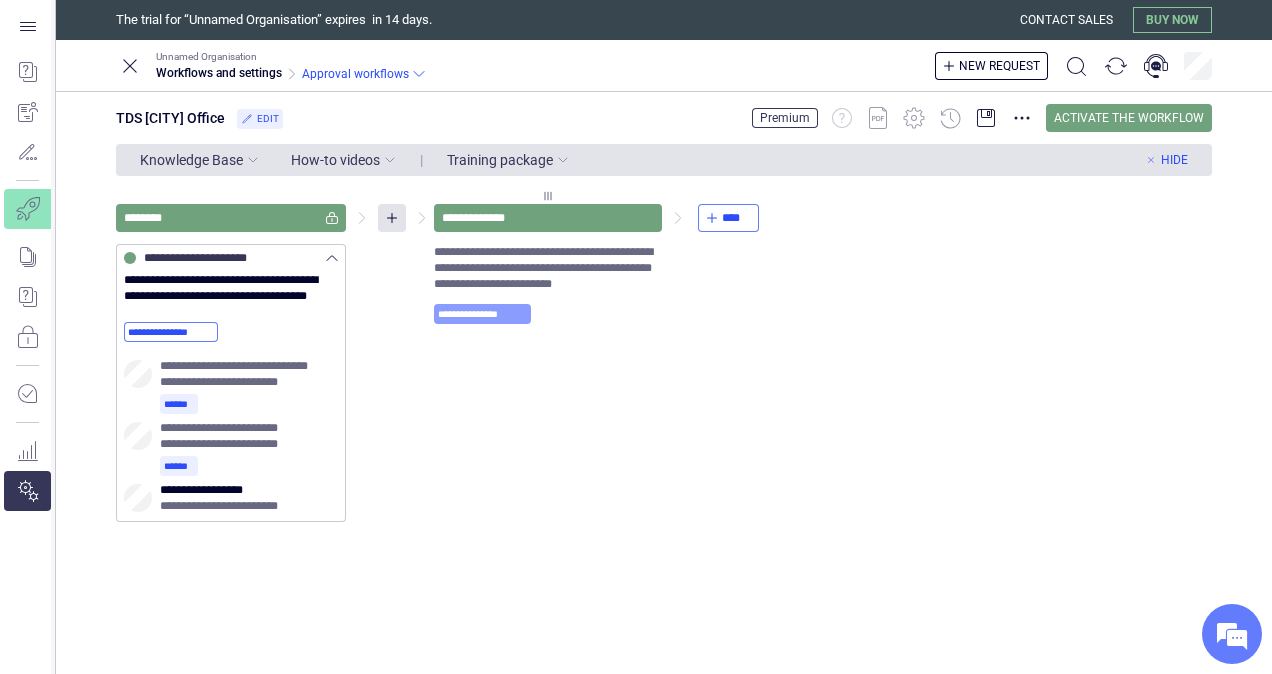 click on "**********" at bounding box center [482, 314] 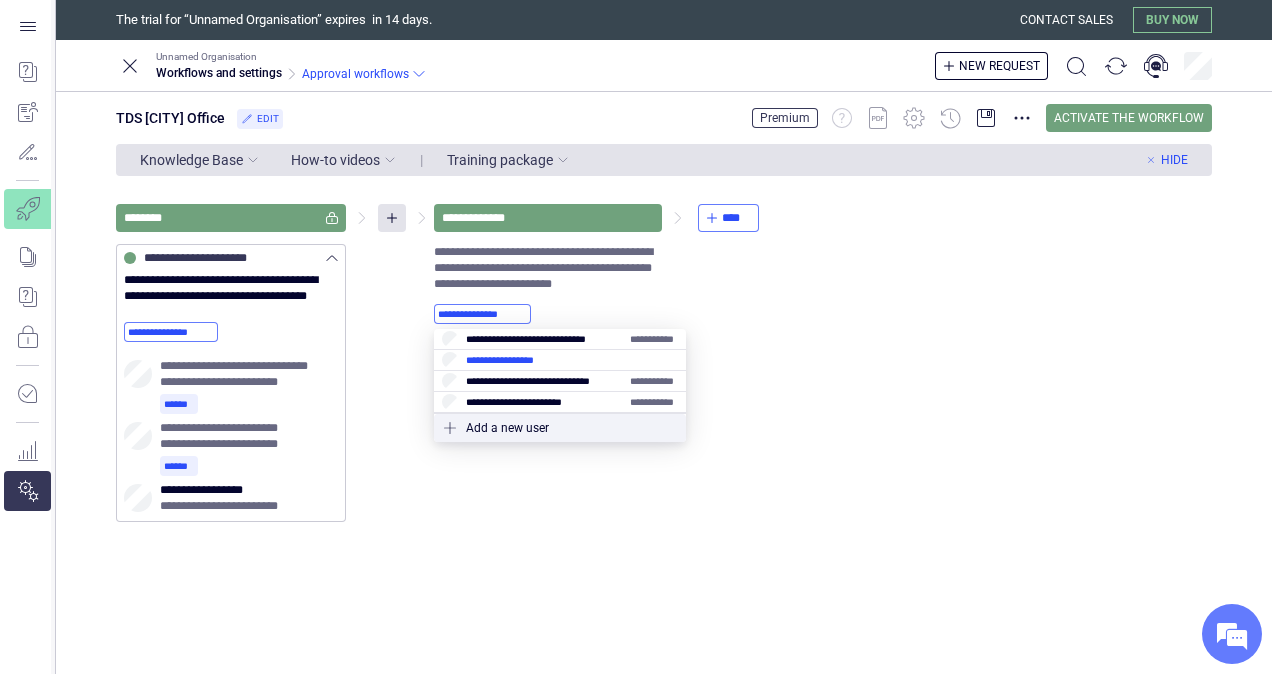 click at bounding box center [560, 360] 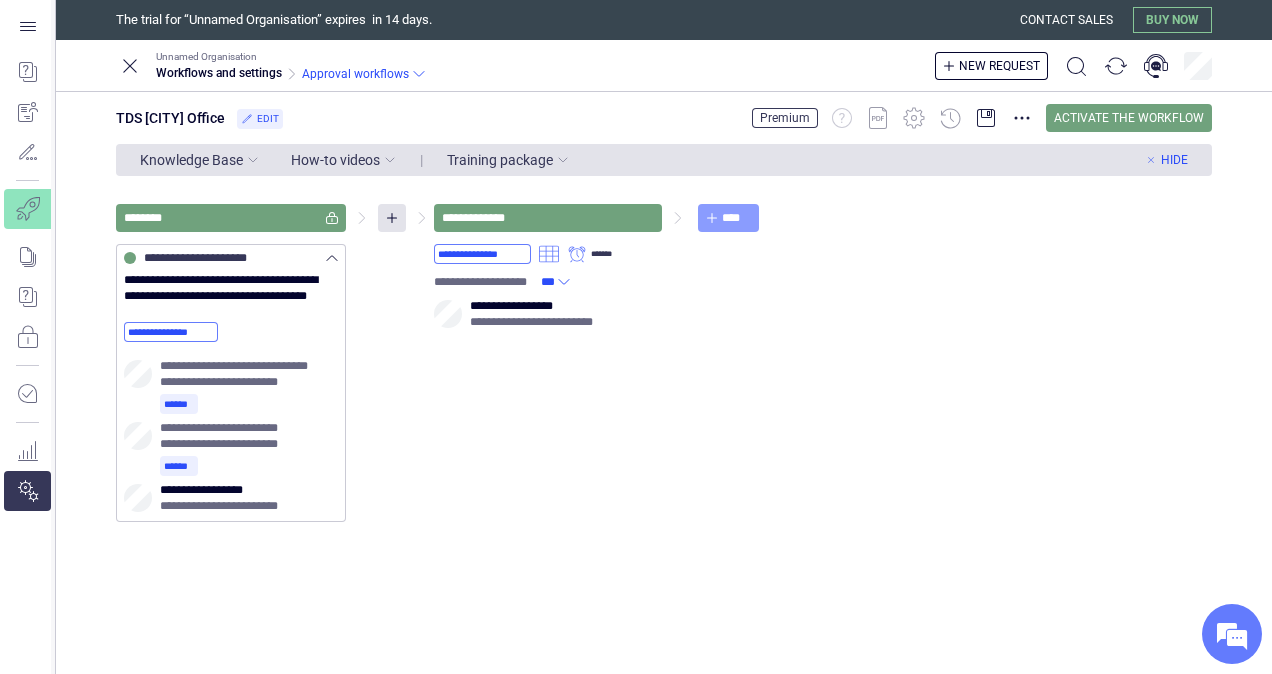 click on "****" at bounding box center [736, 218] 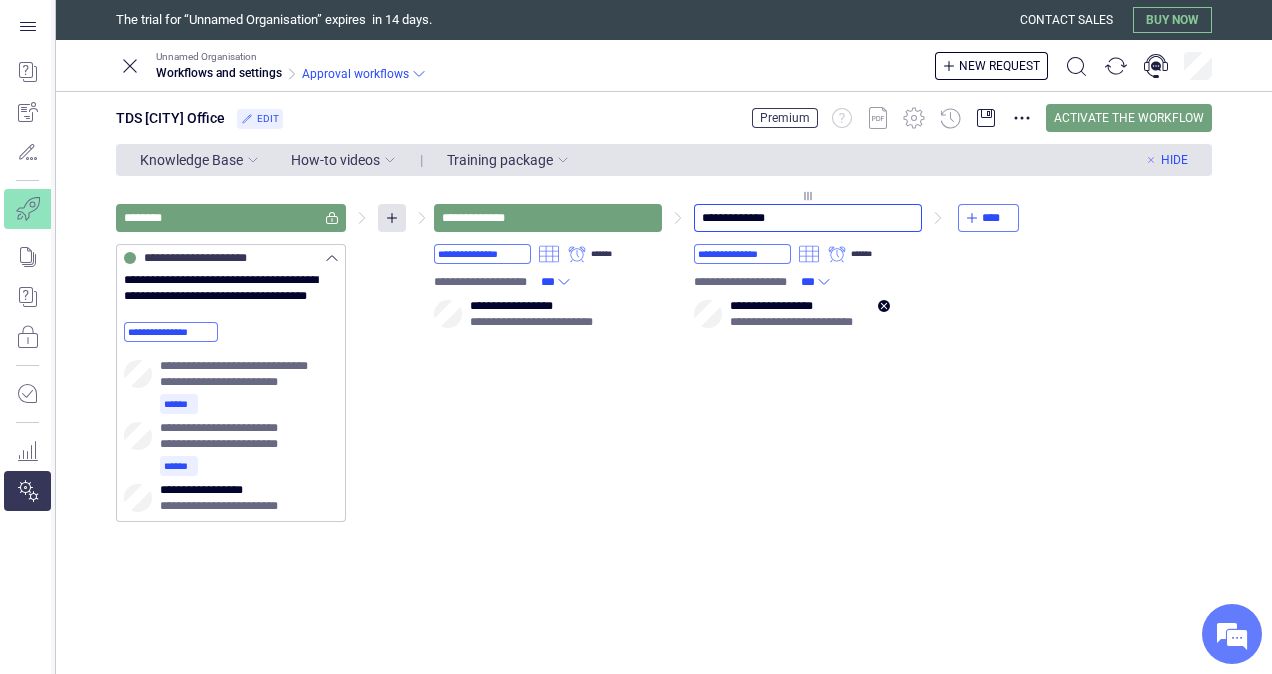 click 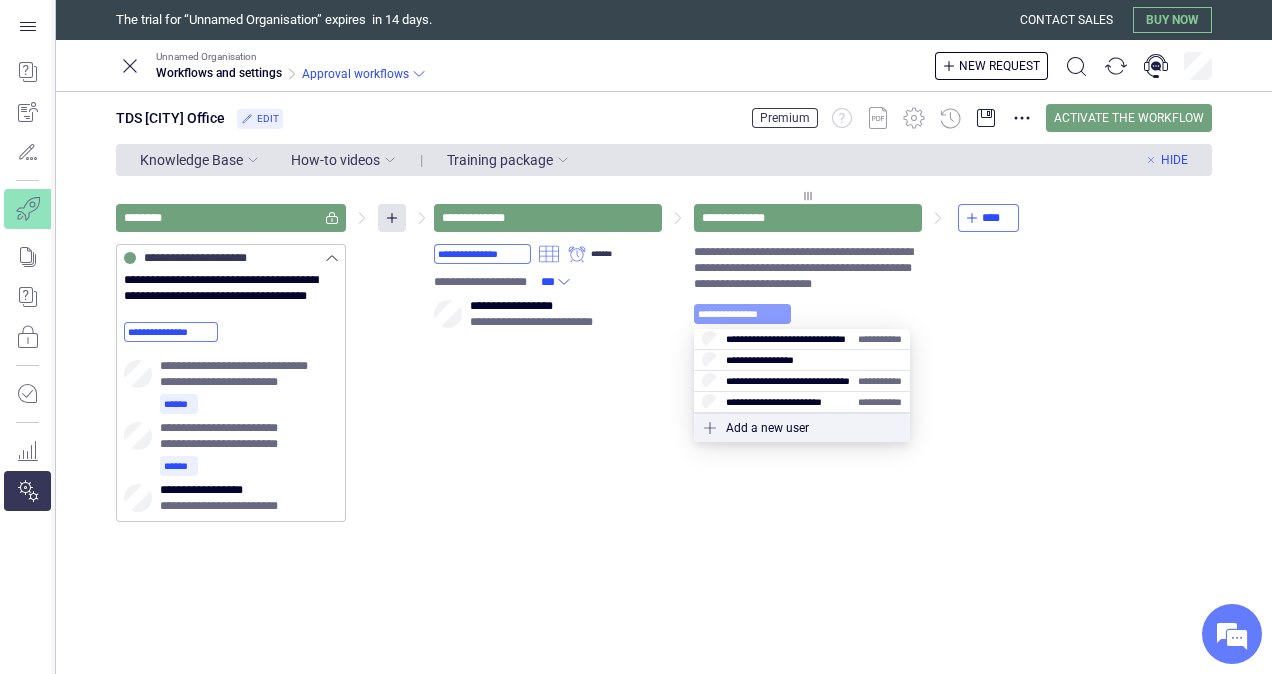 click on "**********" at bounding box center (742, 314) 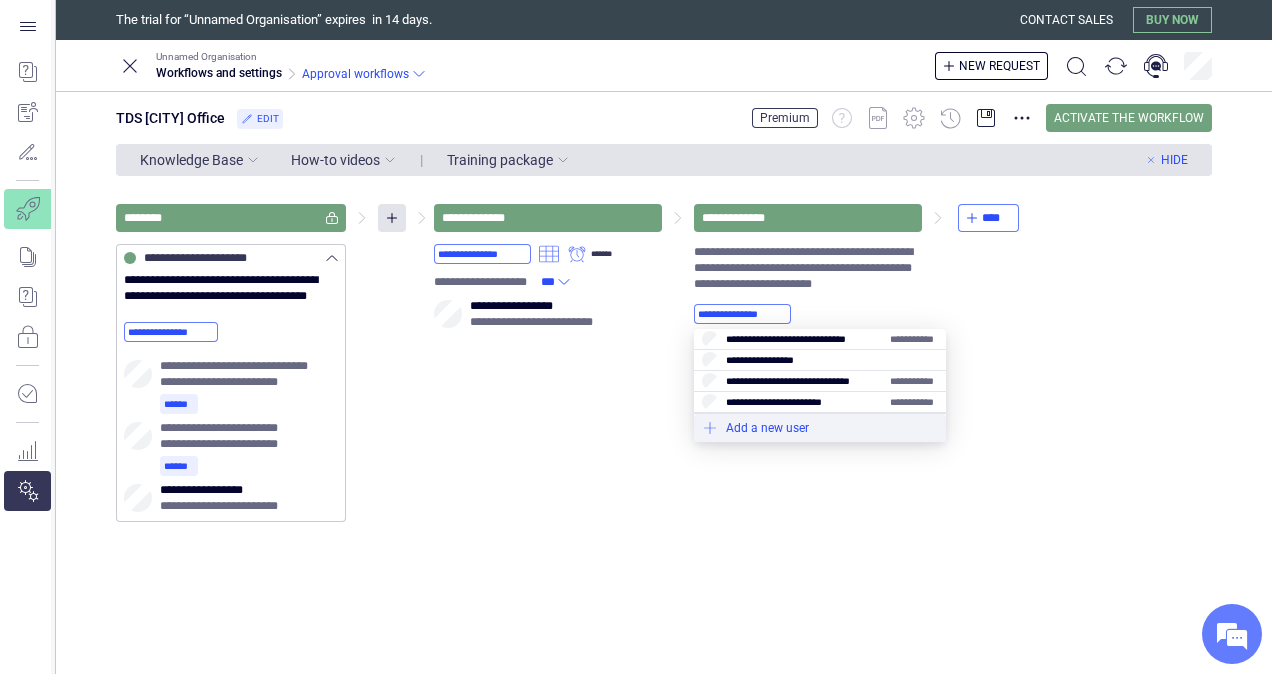click at bounding box center [820, 428] 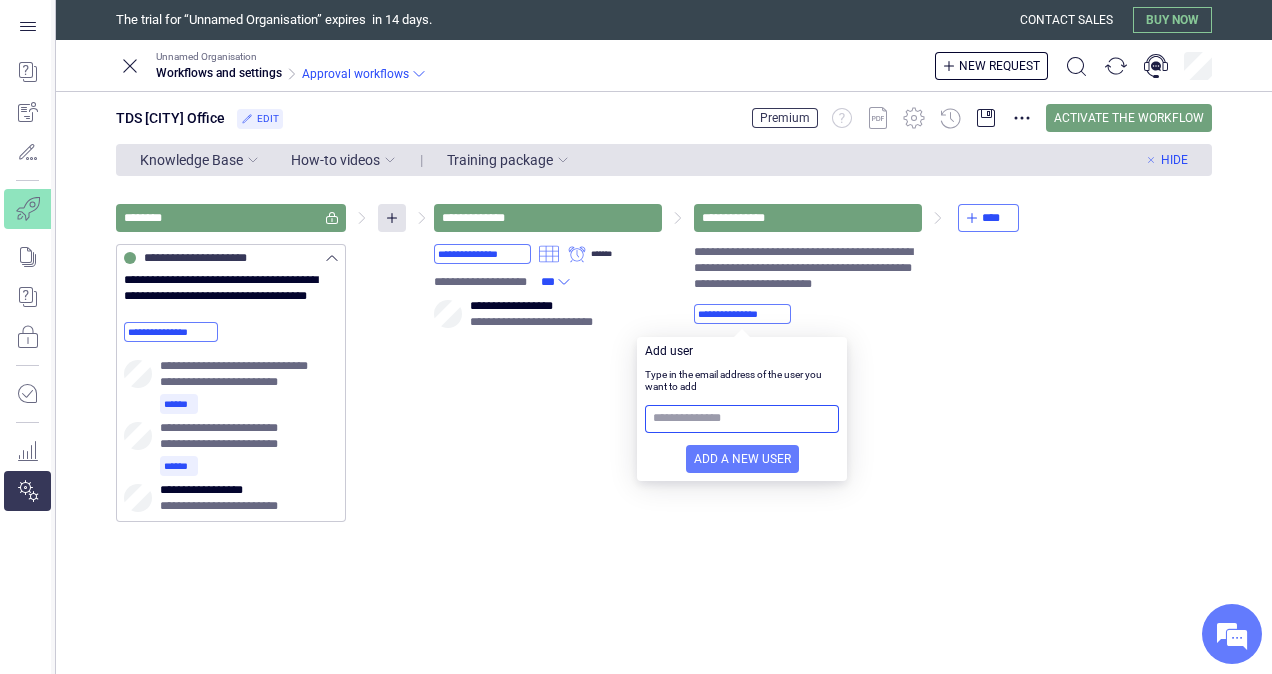 click at bounding box center (742, 419) 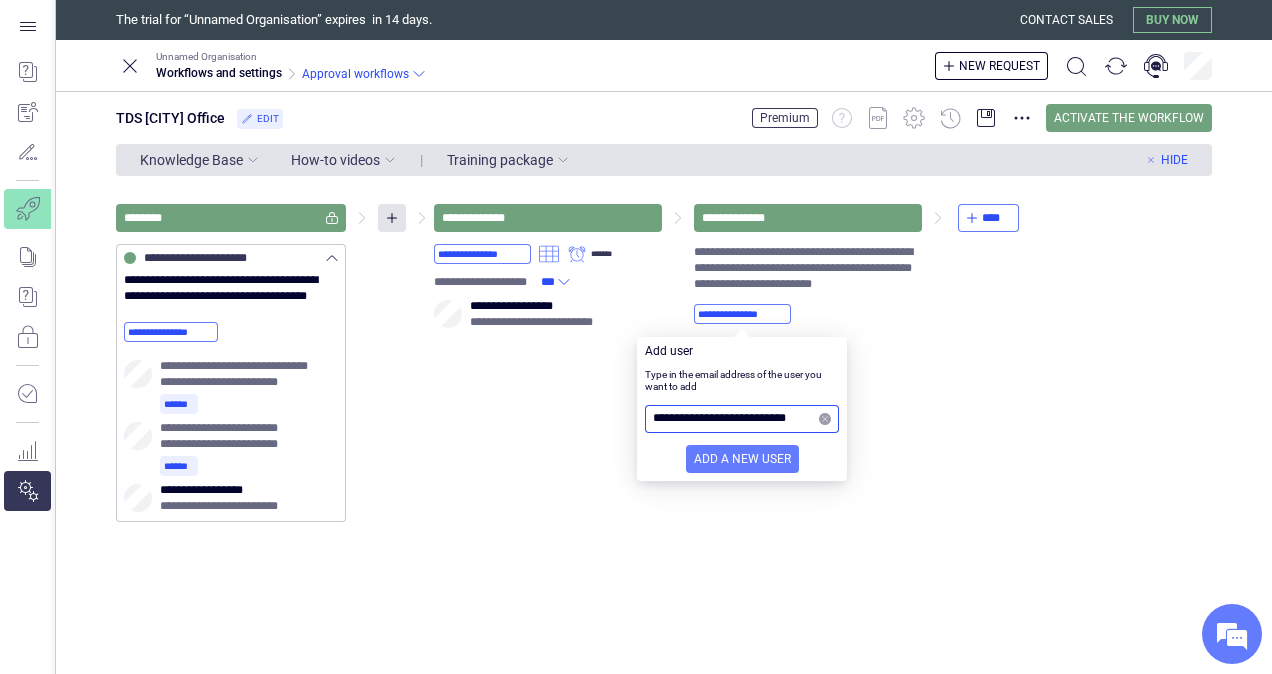 scroll, scrollTop: 0, scrollLeft: 3, axis: horizontal 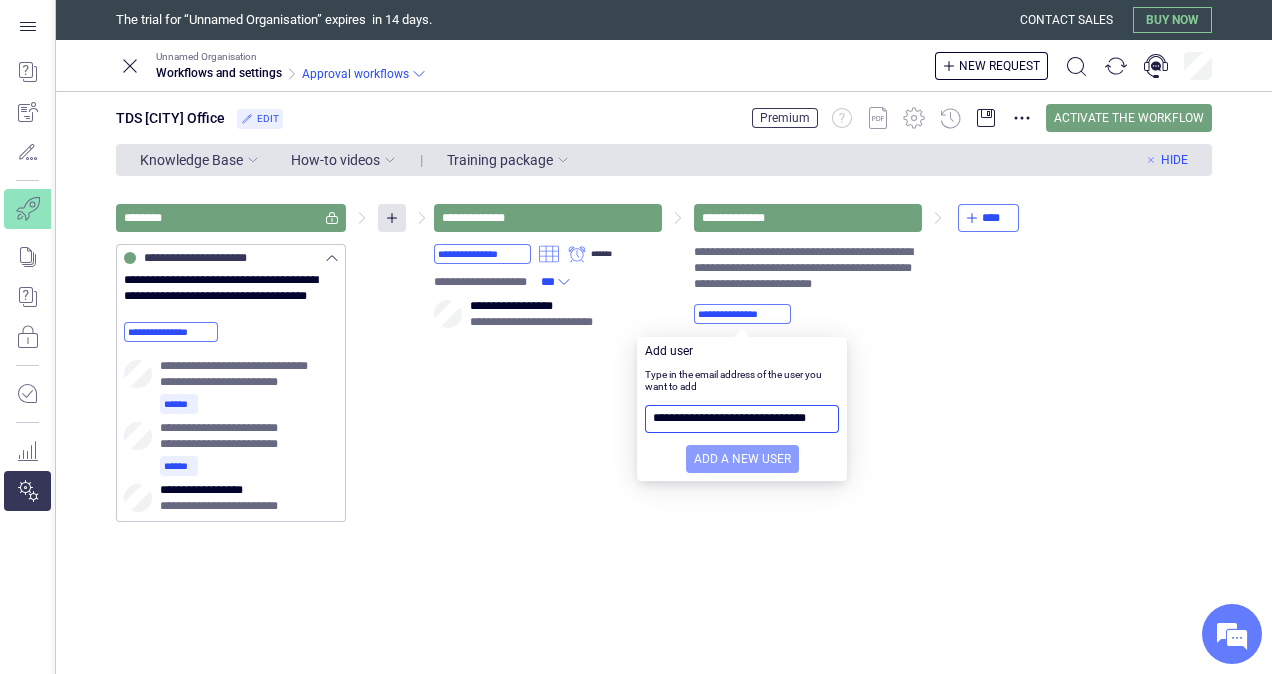 type on "**********" 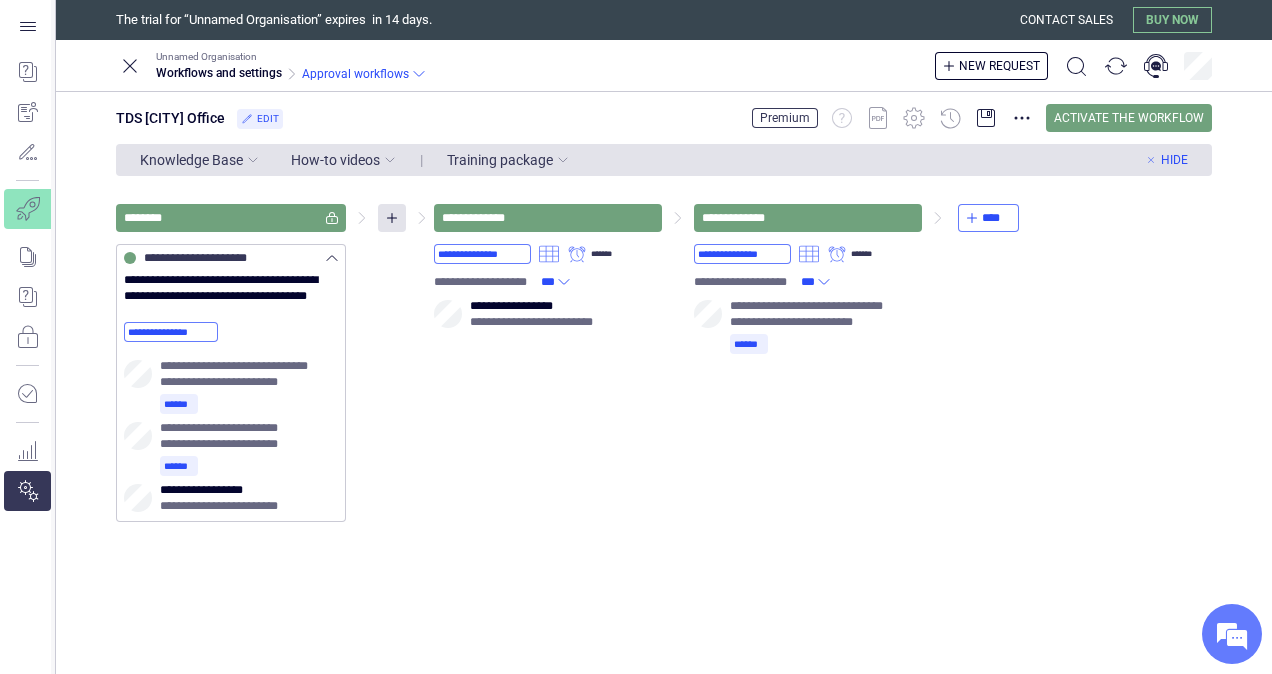 click on "**********" at bounding box center [664, 363] 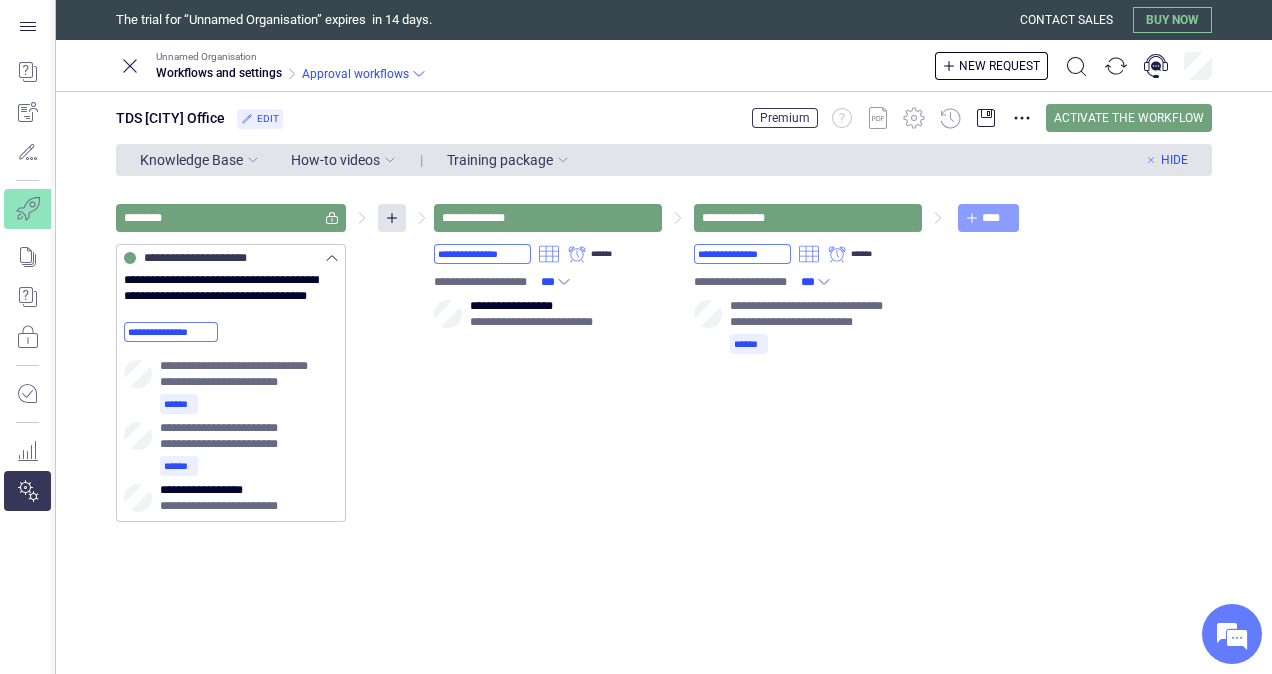 click on "****" at bounding box center (988, 218) 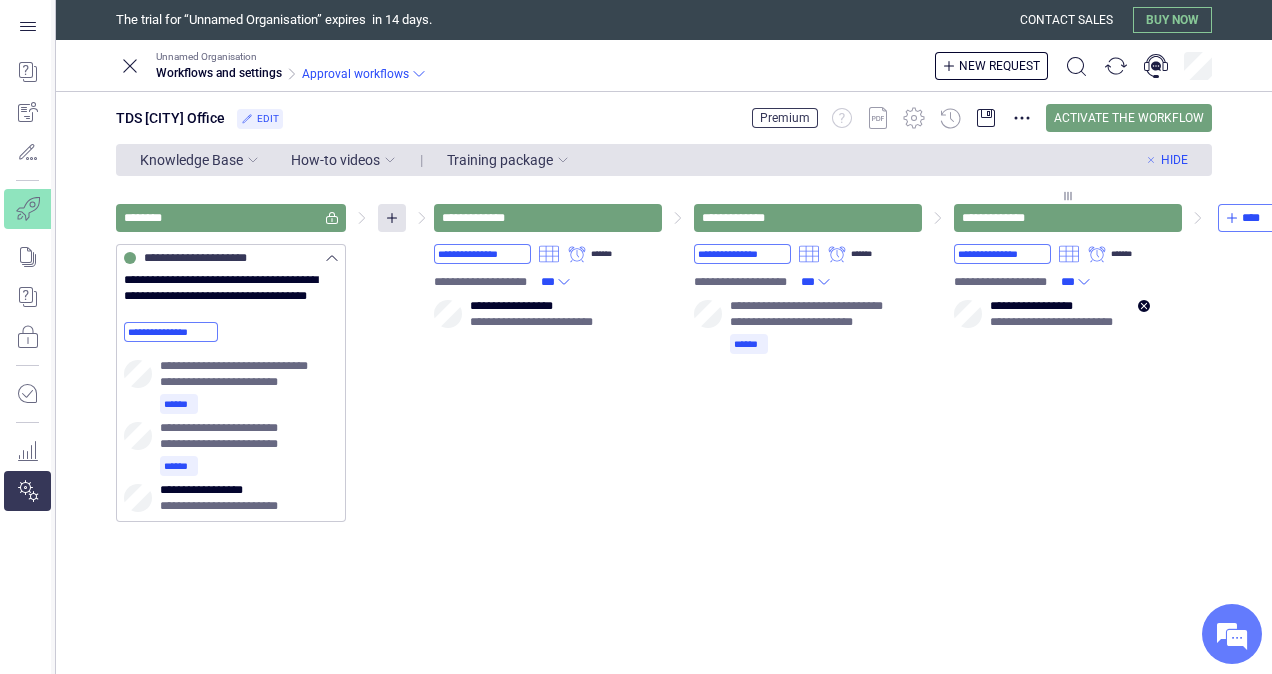 click 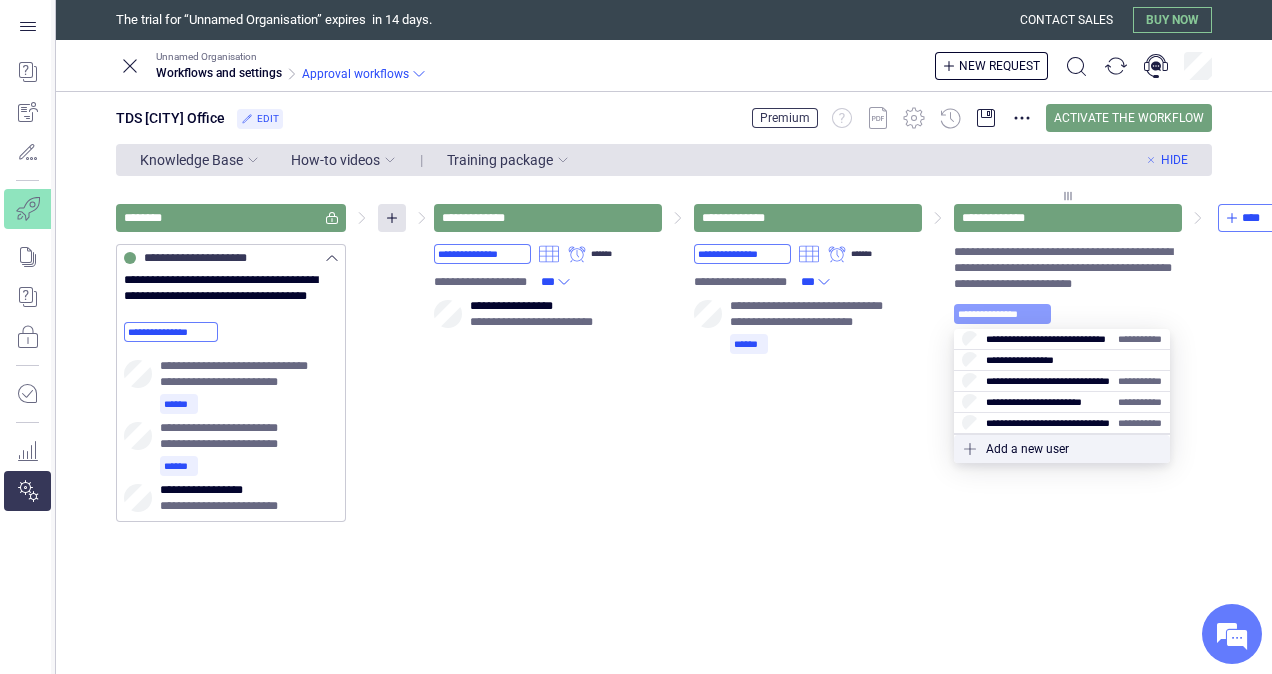 click on "**********" at bounding box center [1002, 314] 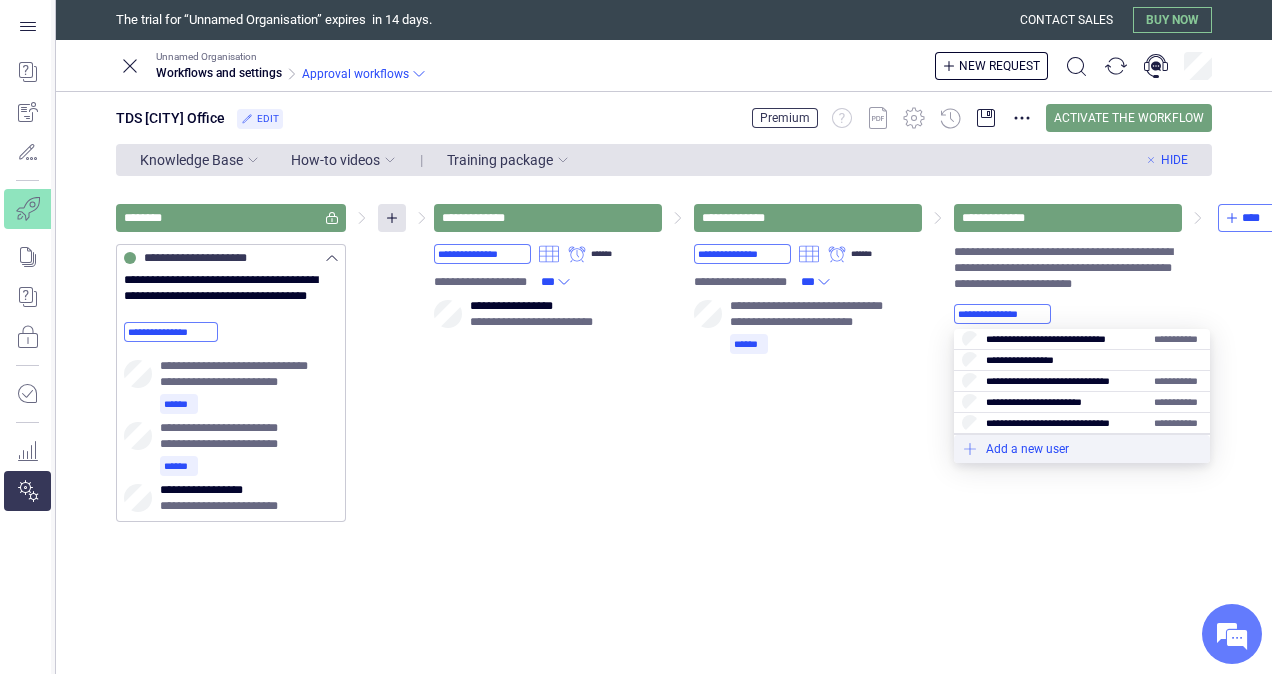 click at bounding box center [1082, 449] 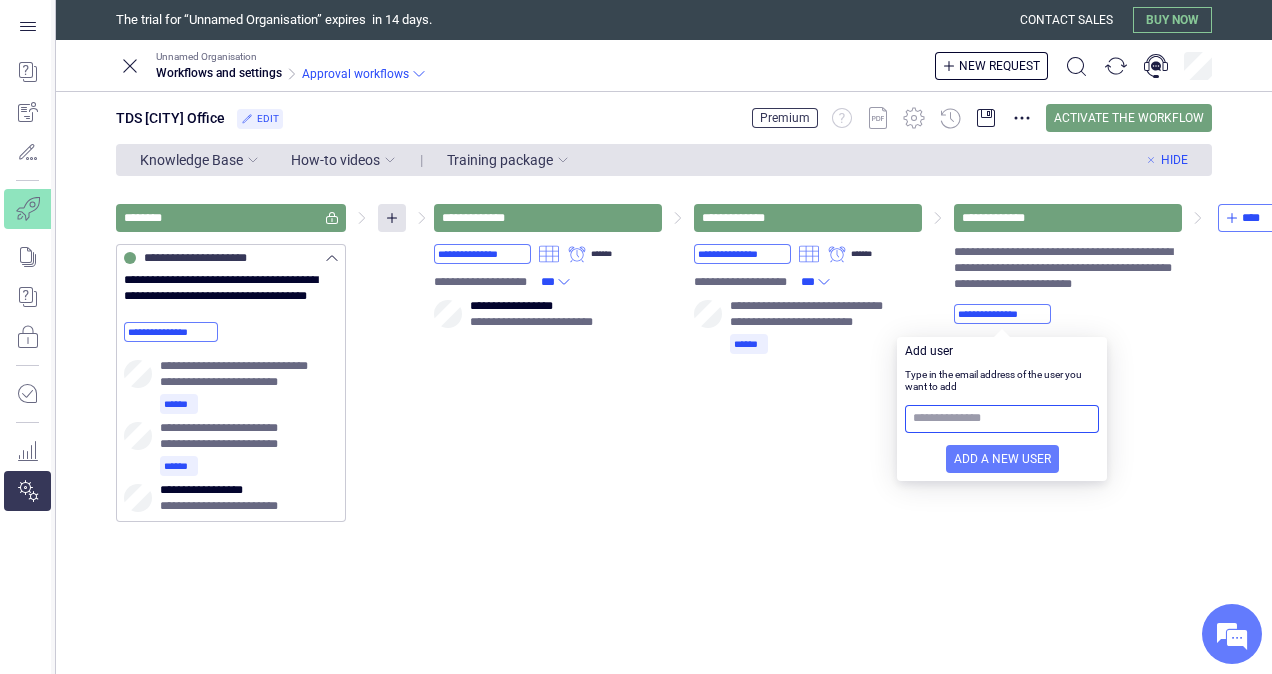 click at bounding box center [1002, 419] 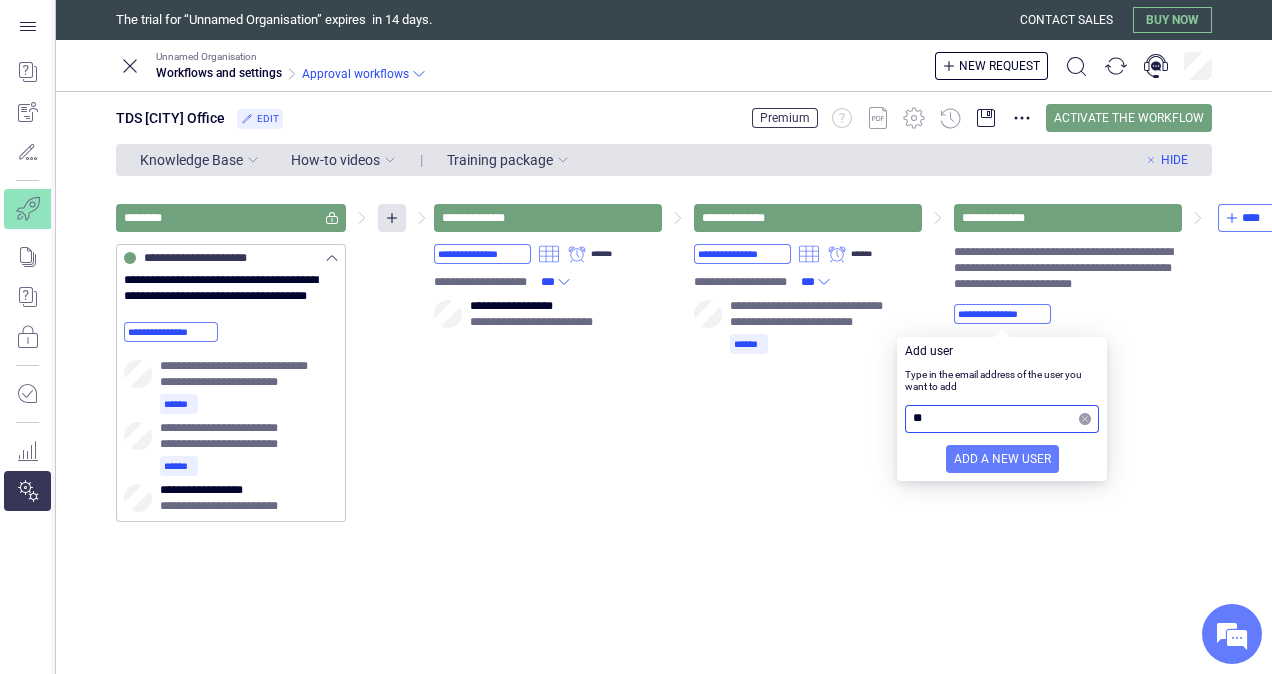 type on "*" 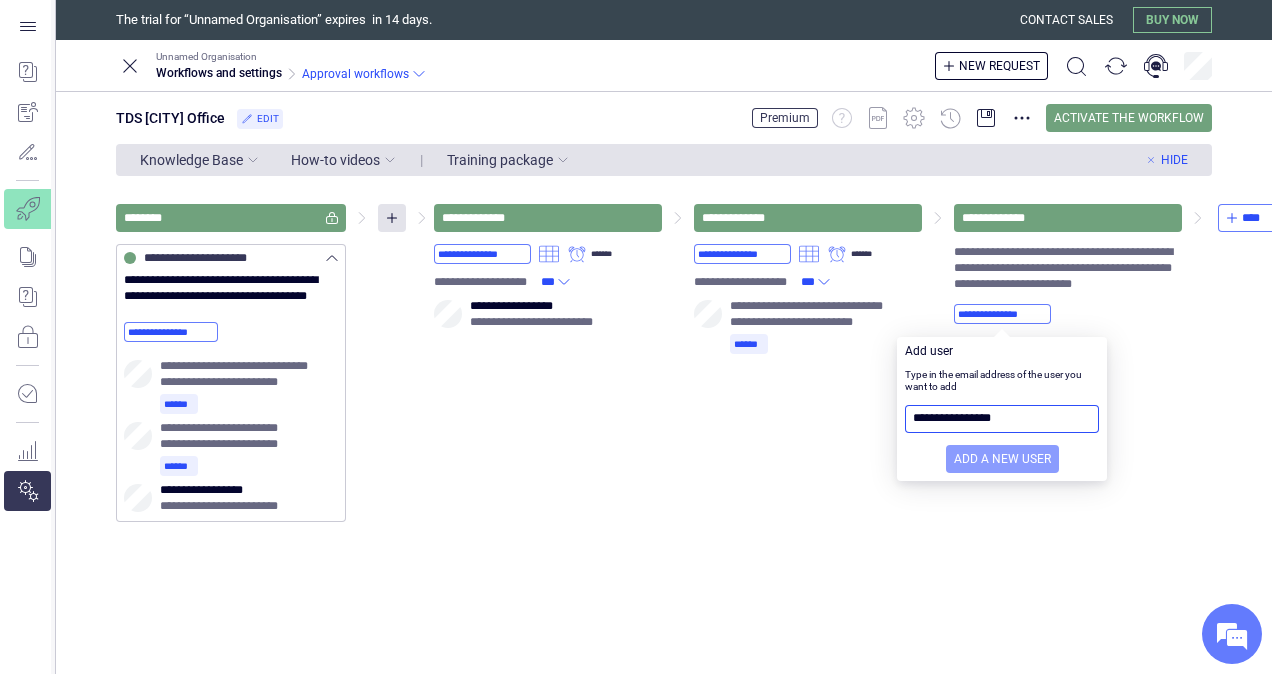 type on "**********" 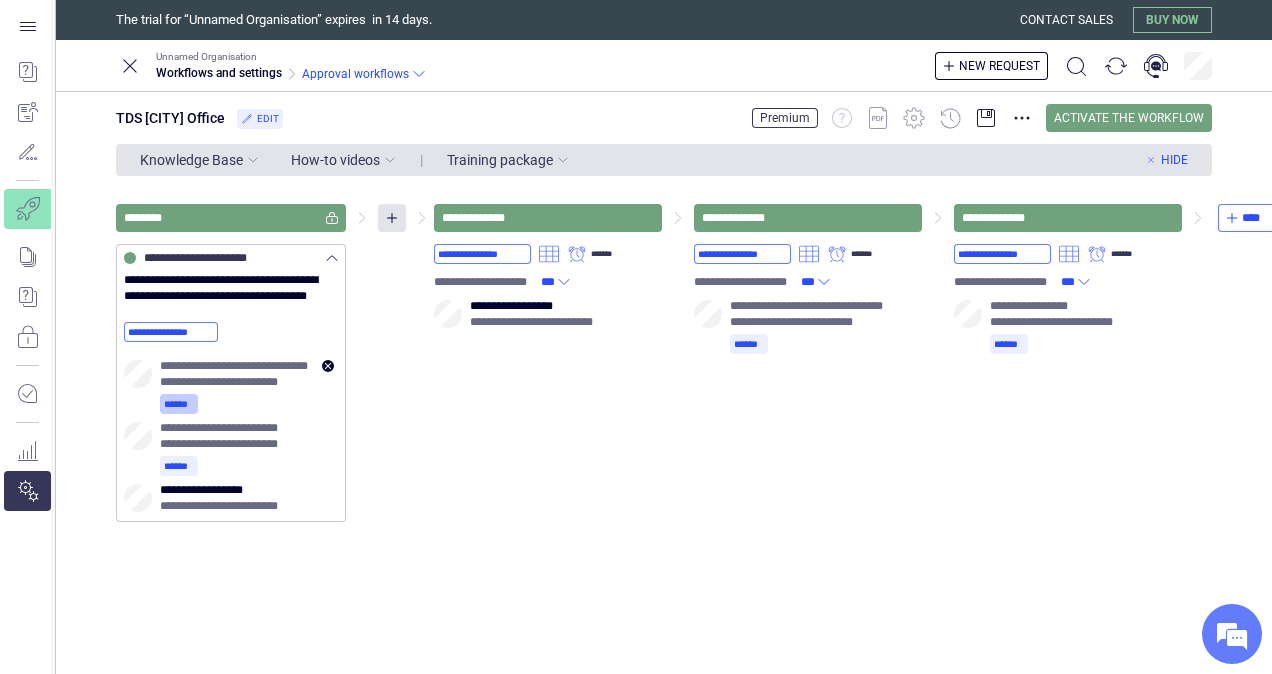 click on "******" at bounding box center [179, 404] 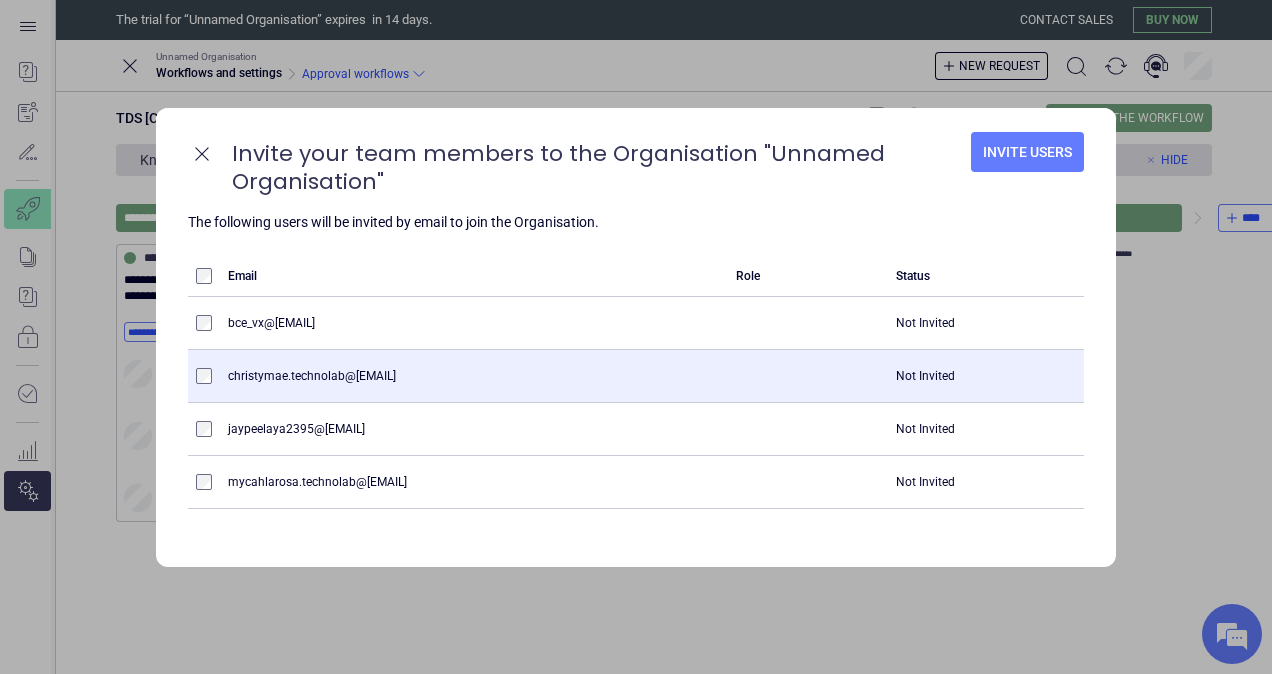 type on "****" 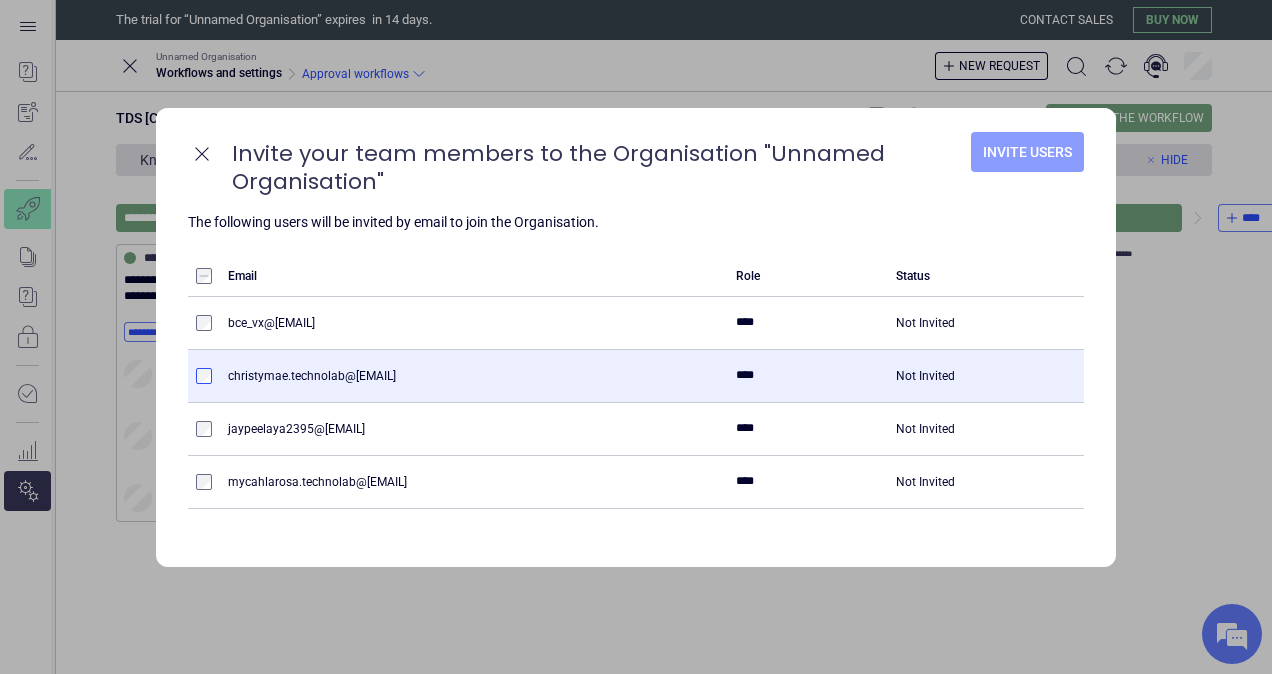 click on "Invite Users" at bounding box center [1027, 152] 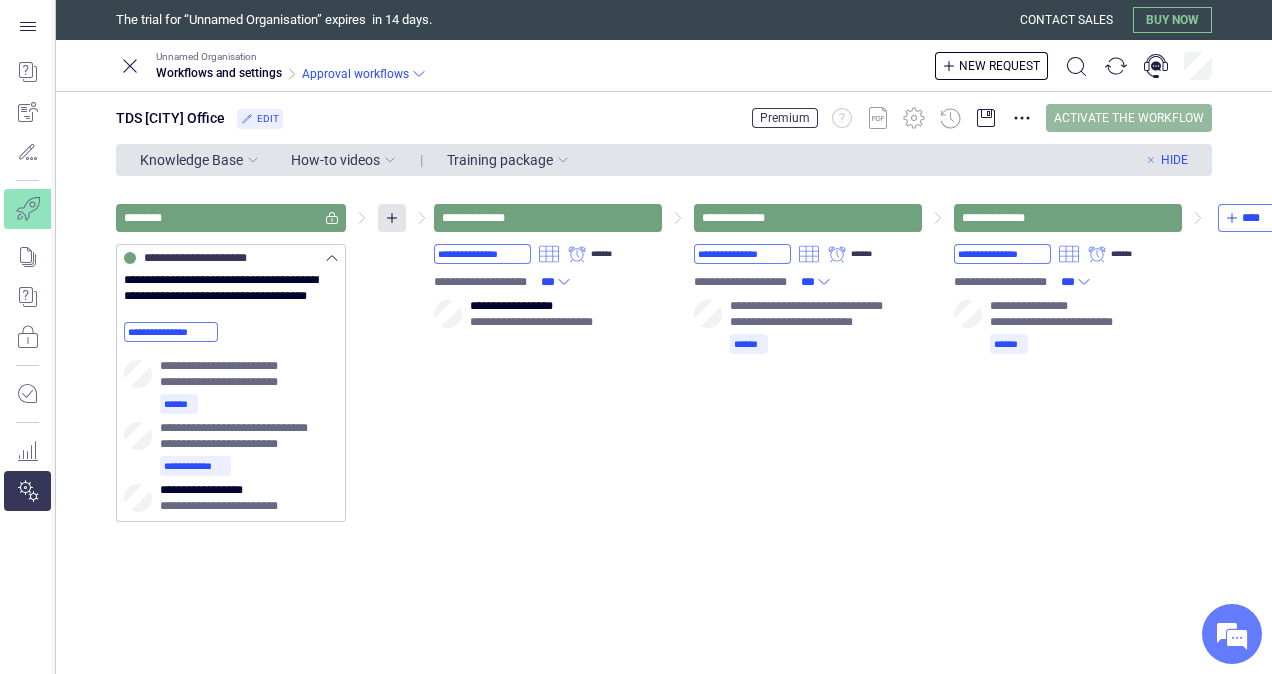 click on "Activate the workflow" at bounding box center (1129, 118) 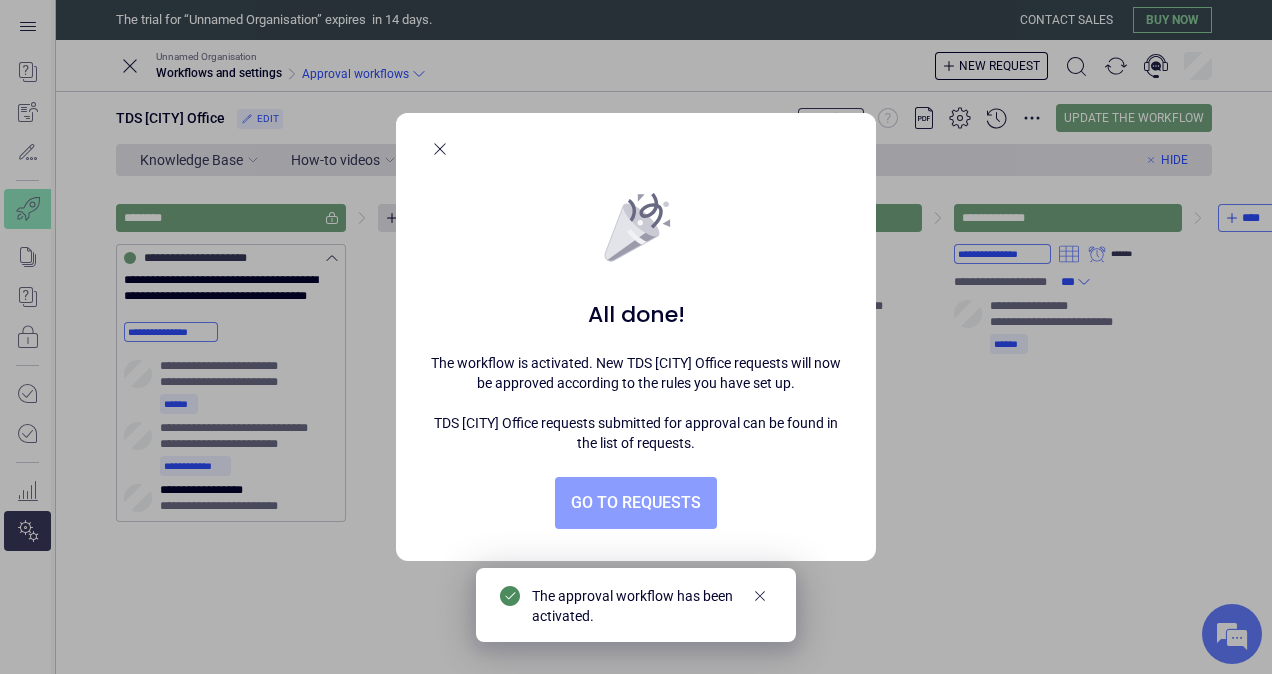 click on "Go to requests" at bounding box center (636, 503) 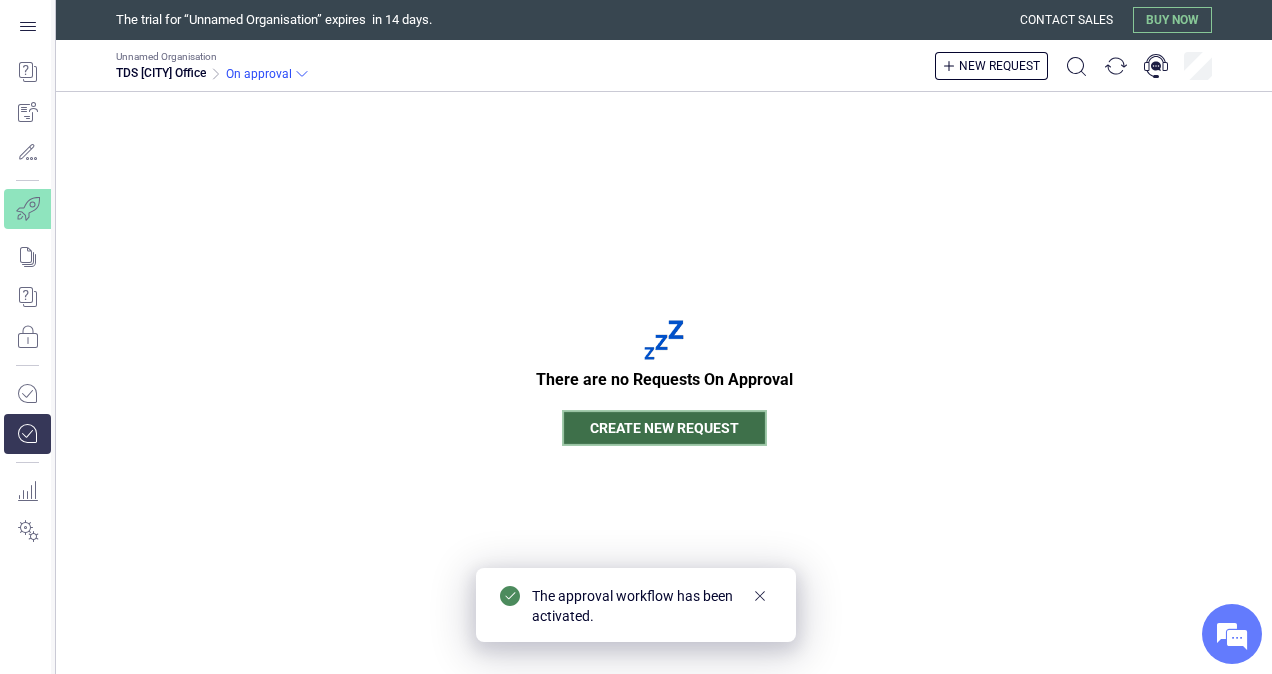 click on "Create new request" at bounding box center [664, 428] 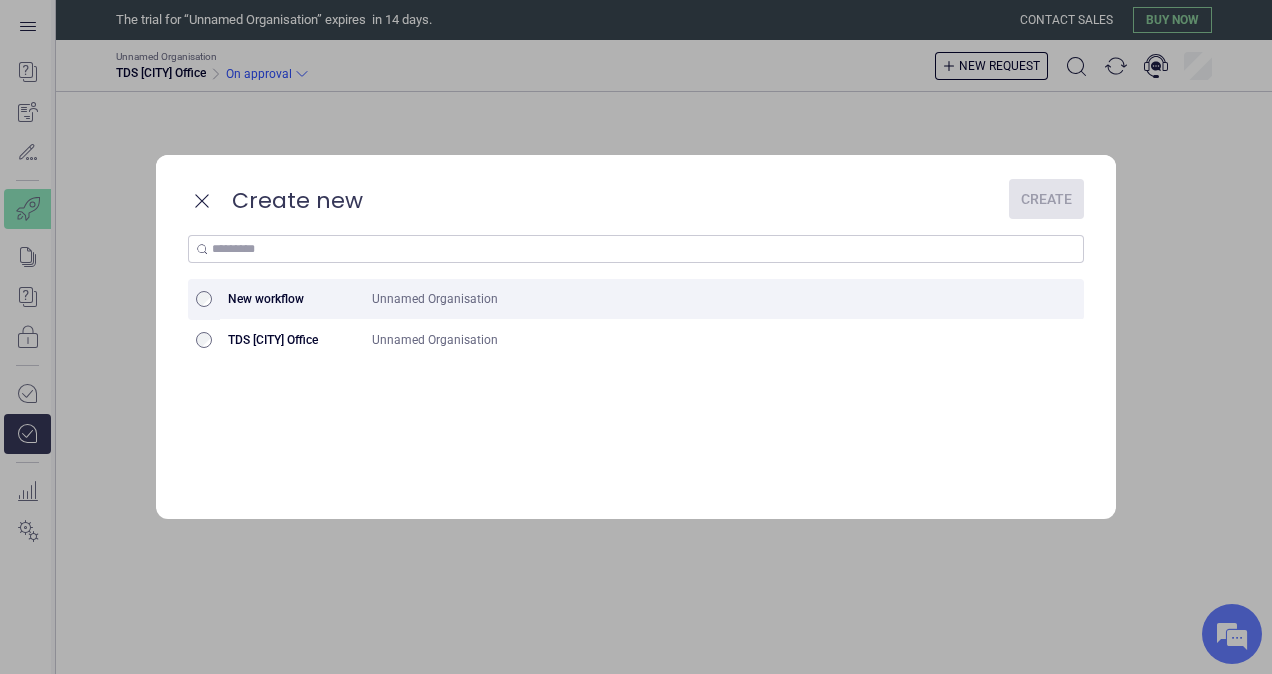 click on "Unnamed Organisation" at bounding box center [687, 299] 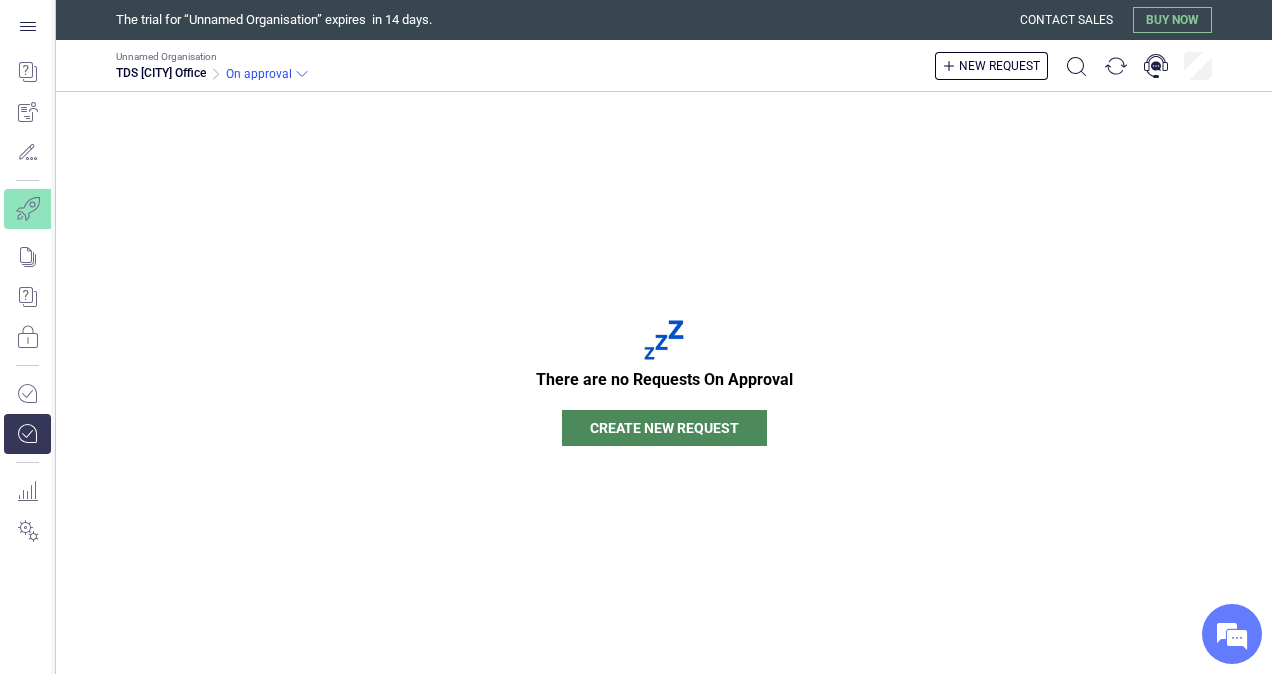 click on "There are no Requests On Approval Create new request" at bounding box center (664, 383) 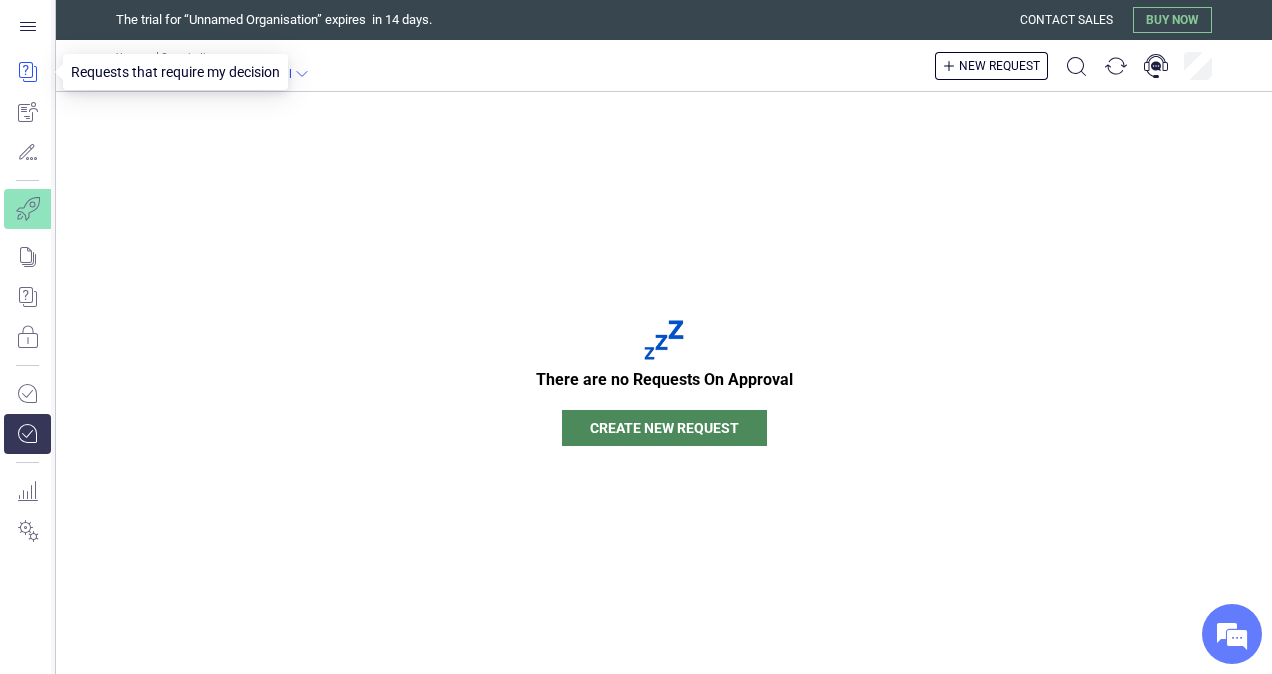 click at bounding box center [27, 72] 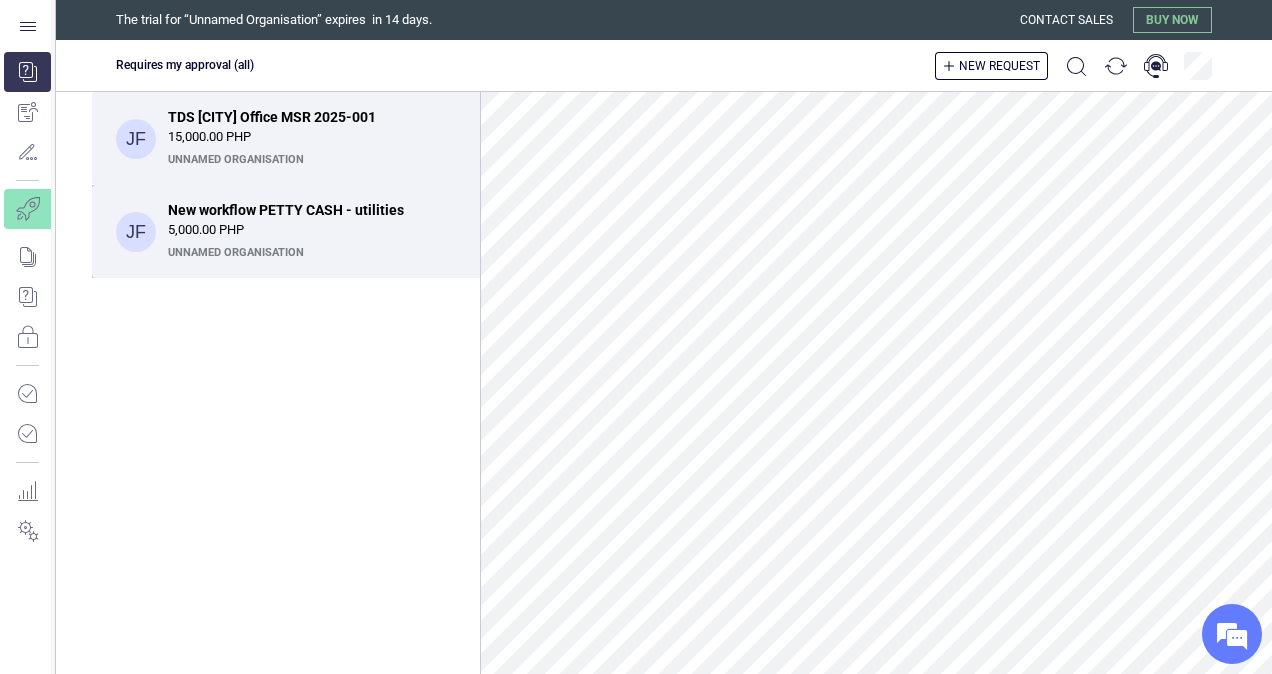 click on "5,000.00 PHP" at bounding box center [312, 230] 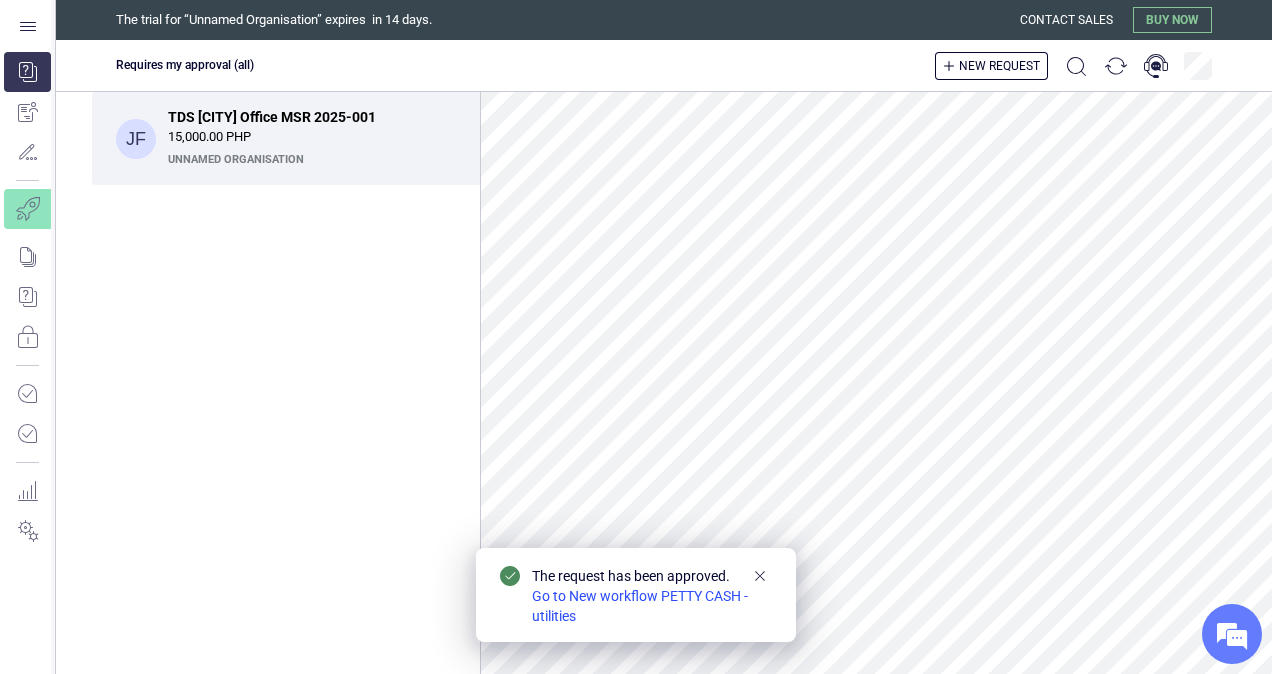 click on "JF TDS Davao Office MSR 2025-001 15,000.00 PHP Unnamed Organisation" at bounding box center [286, 383] 